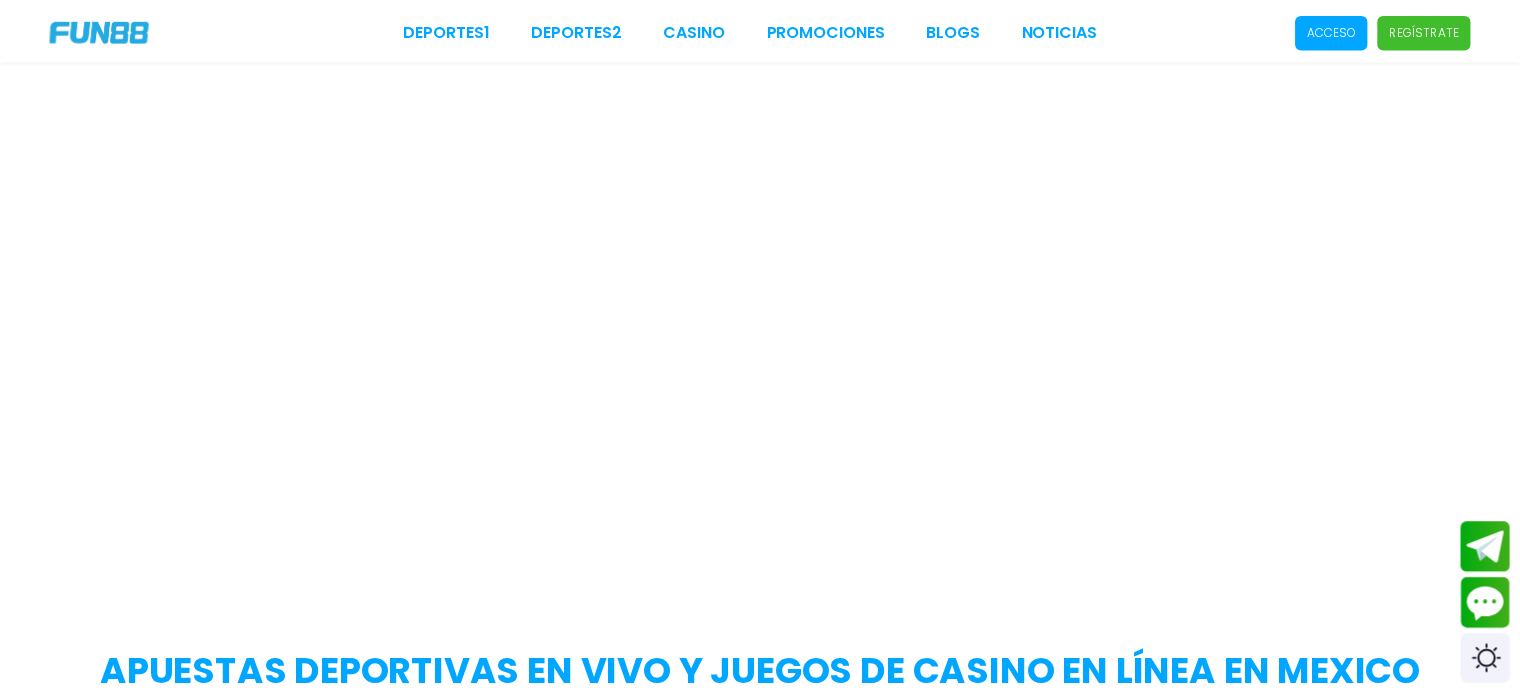 scroll, scrollTop: 0, scrollLeft: 0, axis: both 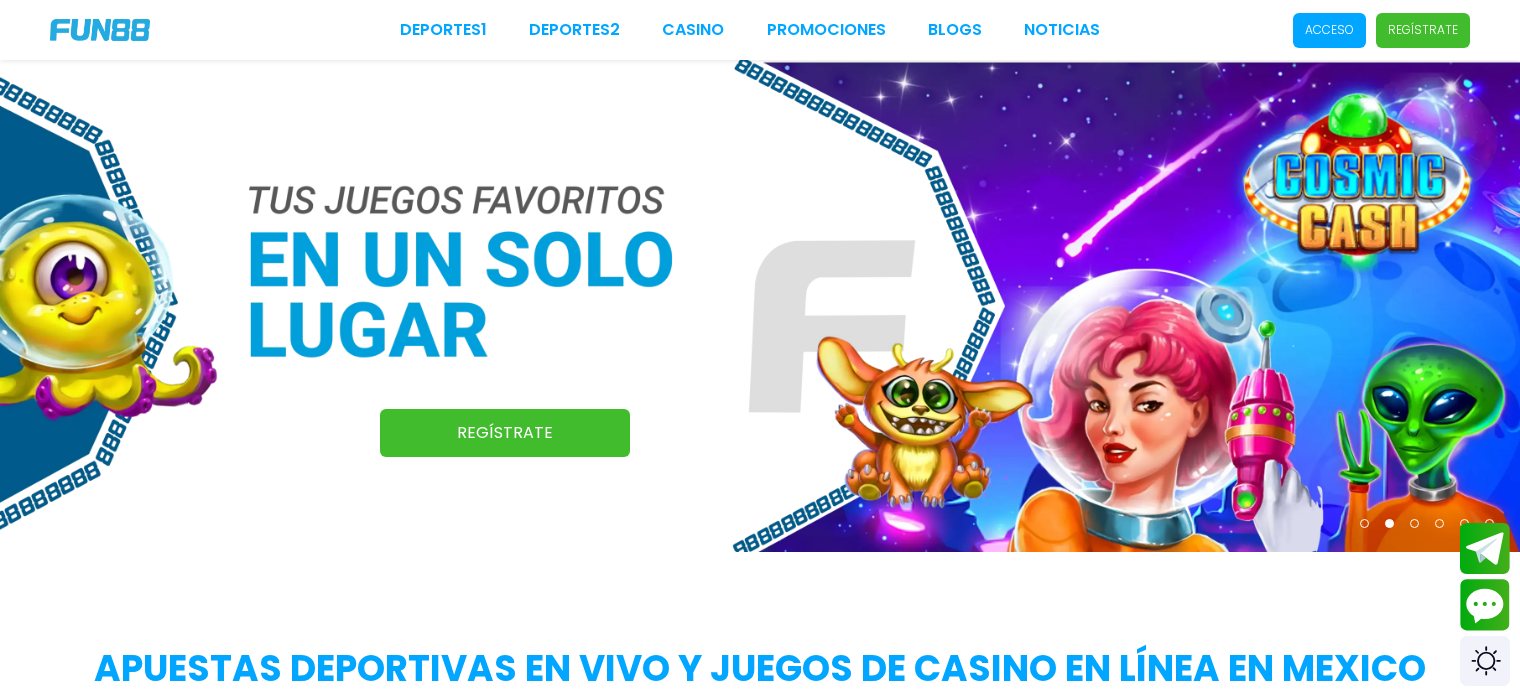 click at bounding box center (760, 306) 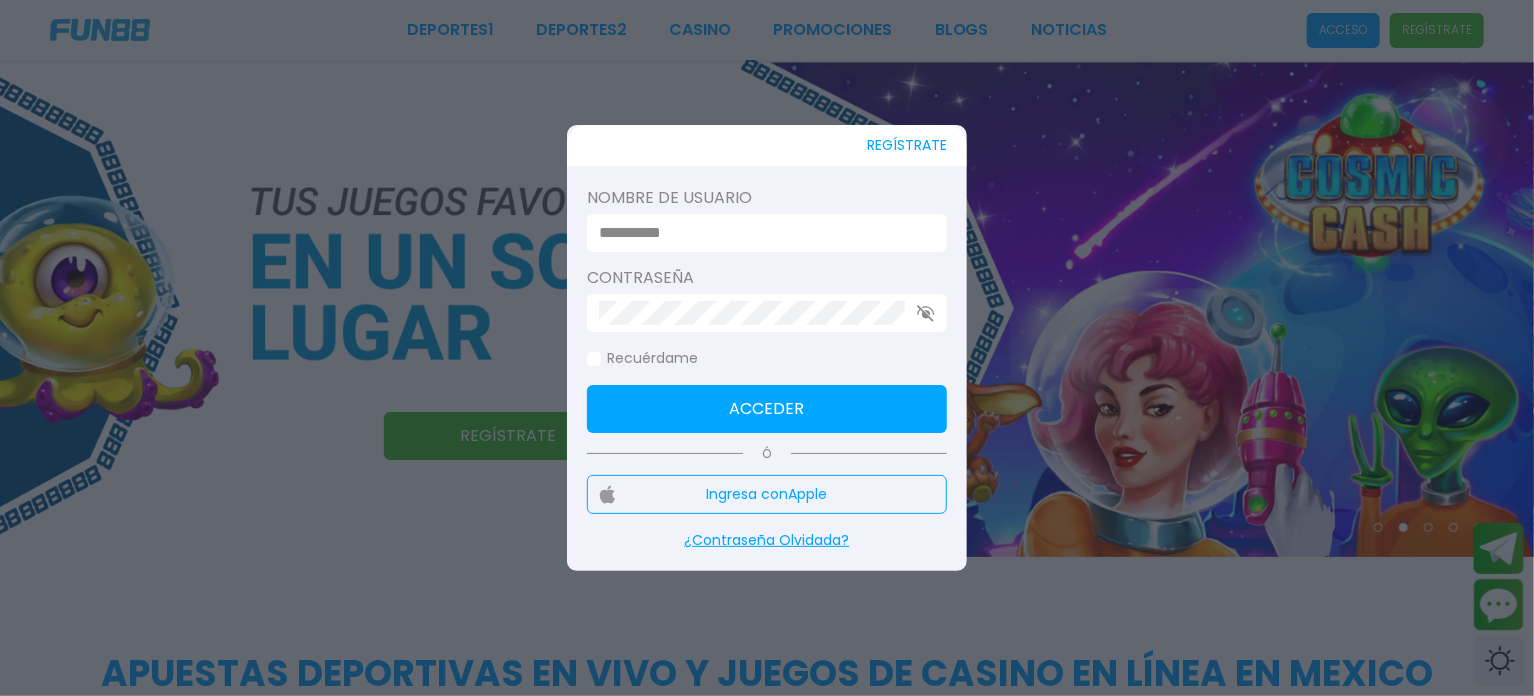 click at bounding box center (761, 233) 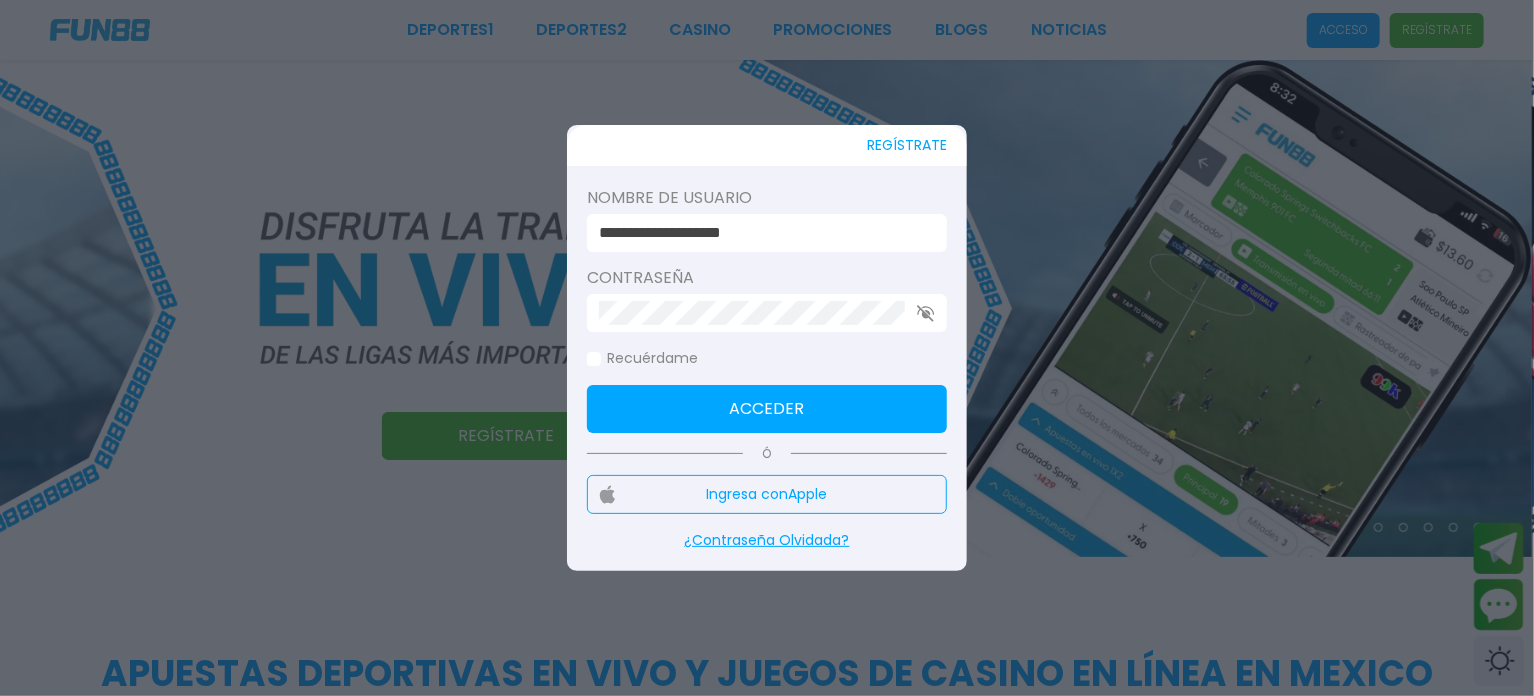 type on "**********" 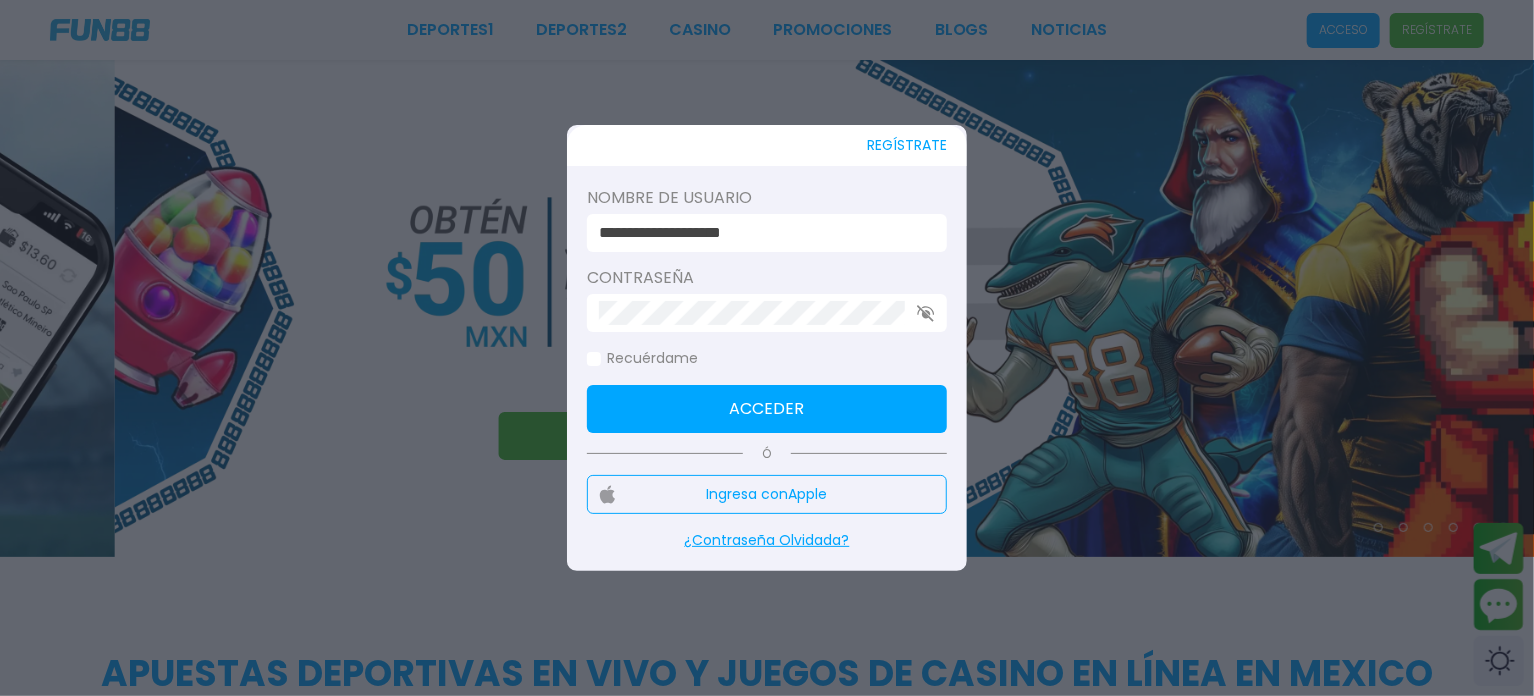 click on "Acceder" at bounding box center [767, 409] 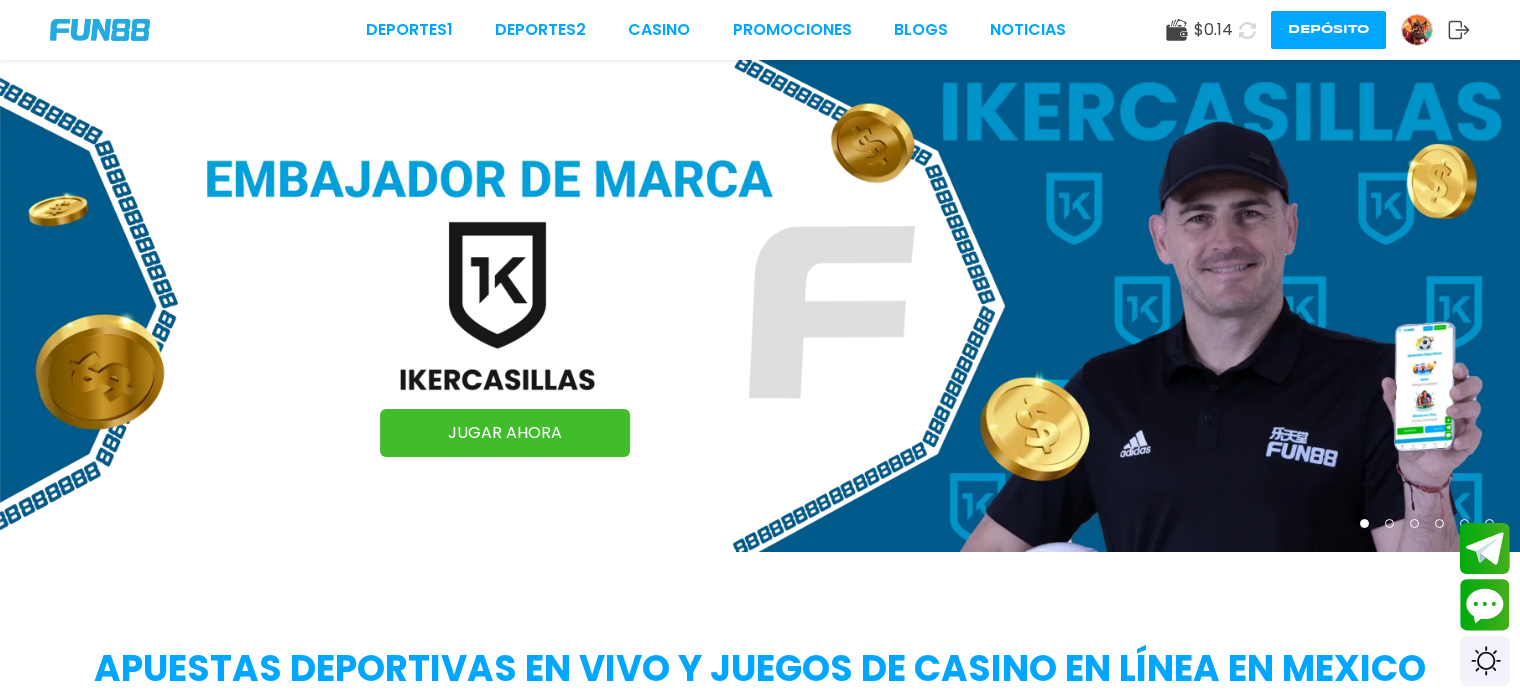 click at bounding box center (1417, 30) 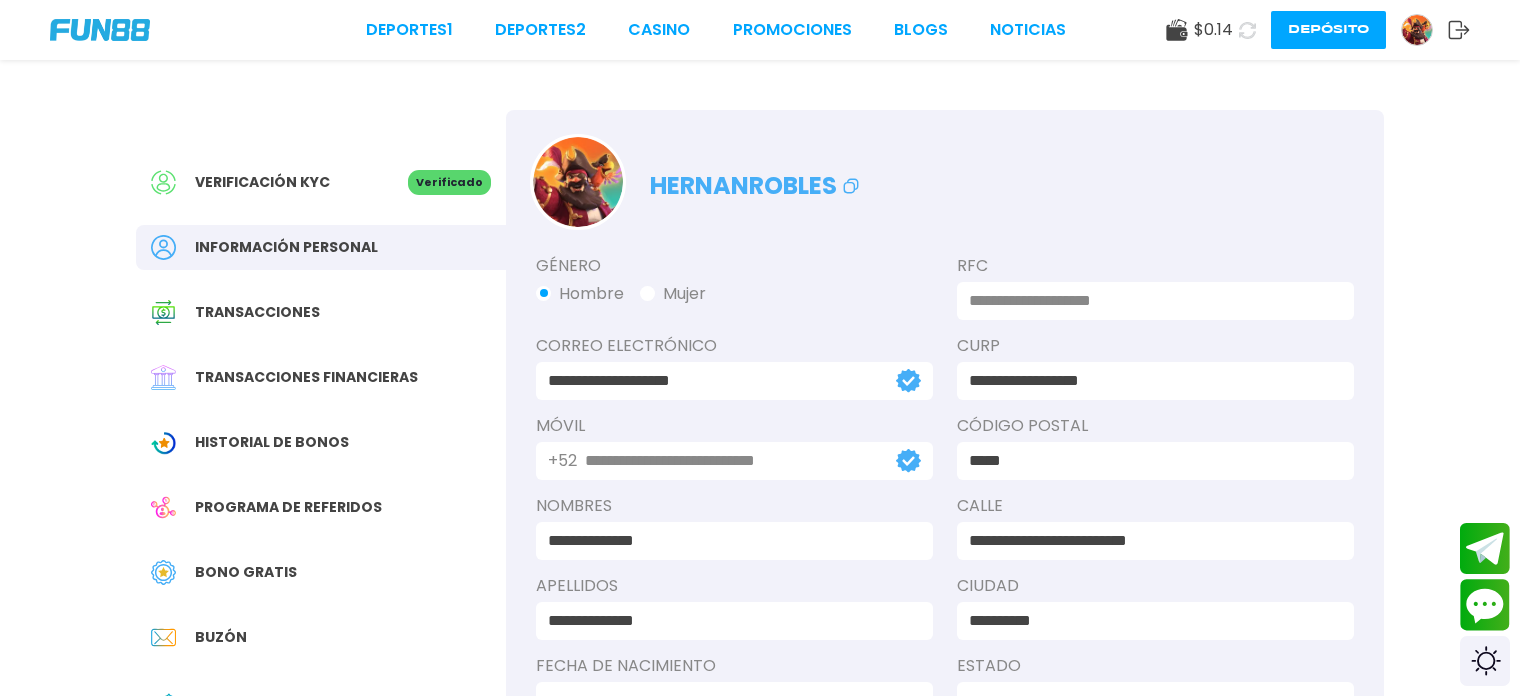 click on "Historial de Bonos" at bounding box center (321, 442) 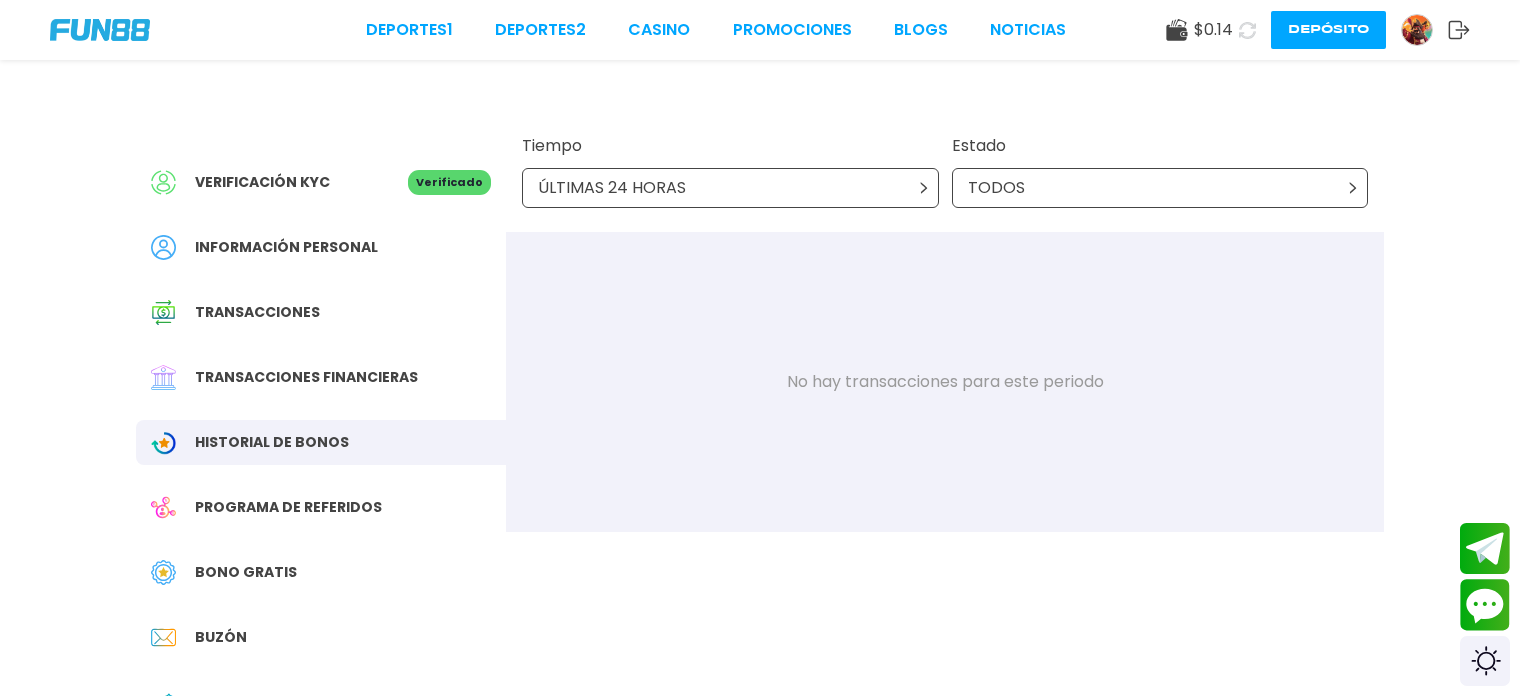 click on "ÚLTIMAS 24 HORAS" at bounding box center [730, 188] 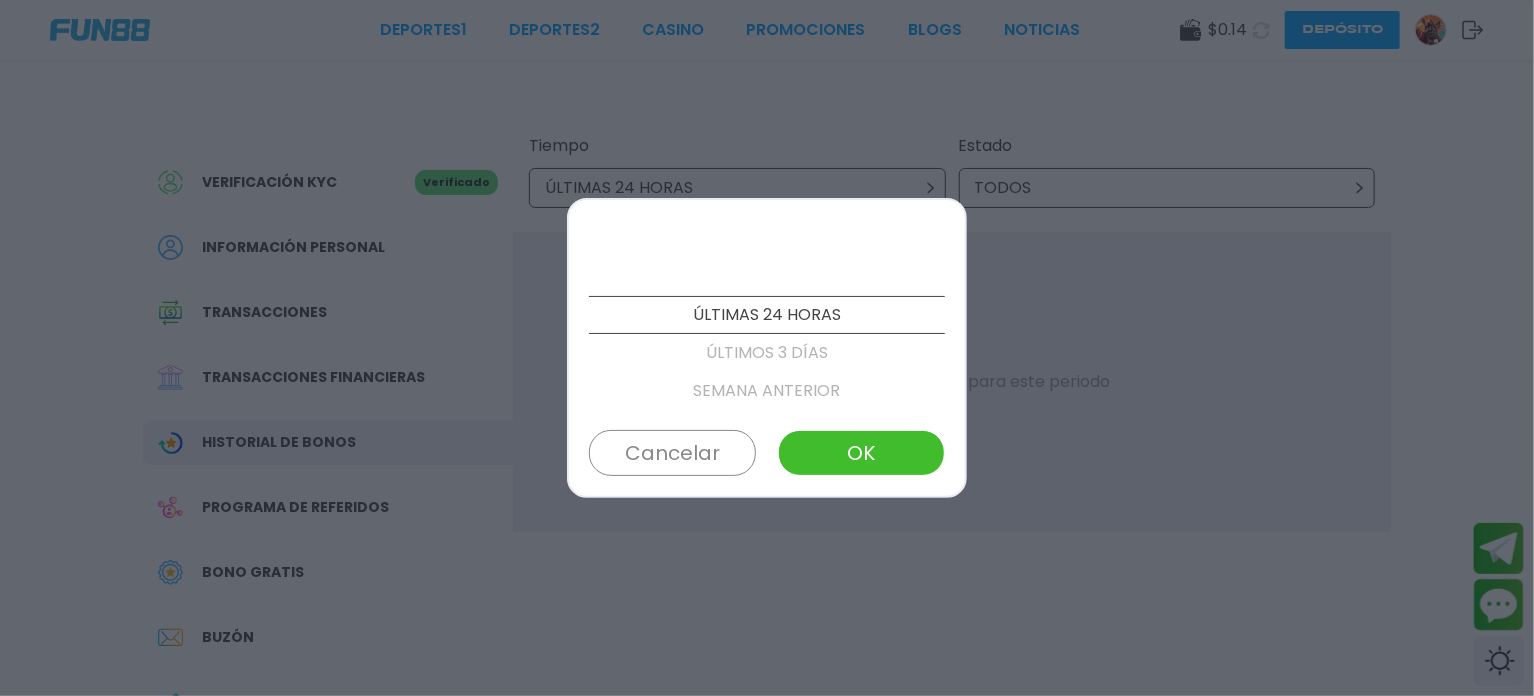 click on "SEMANA ANTERIOR" at bounding box center (767, 391) 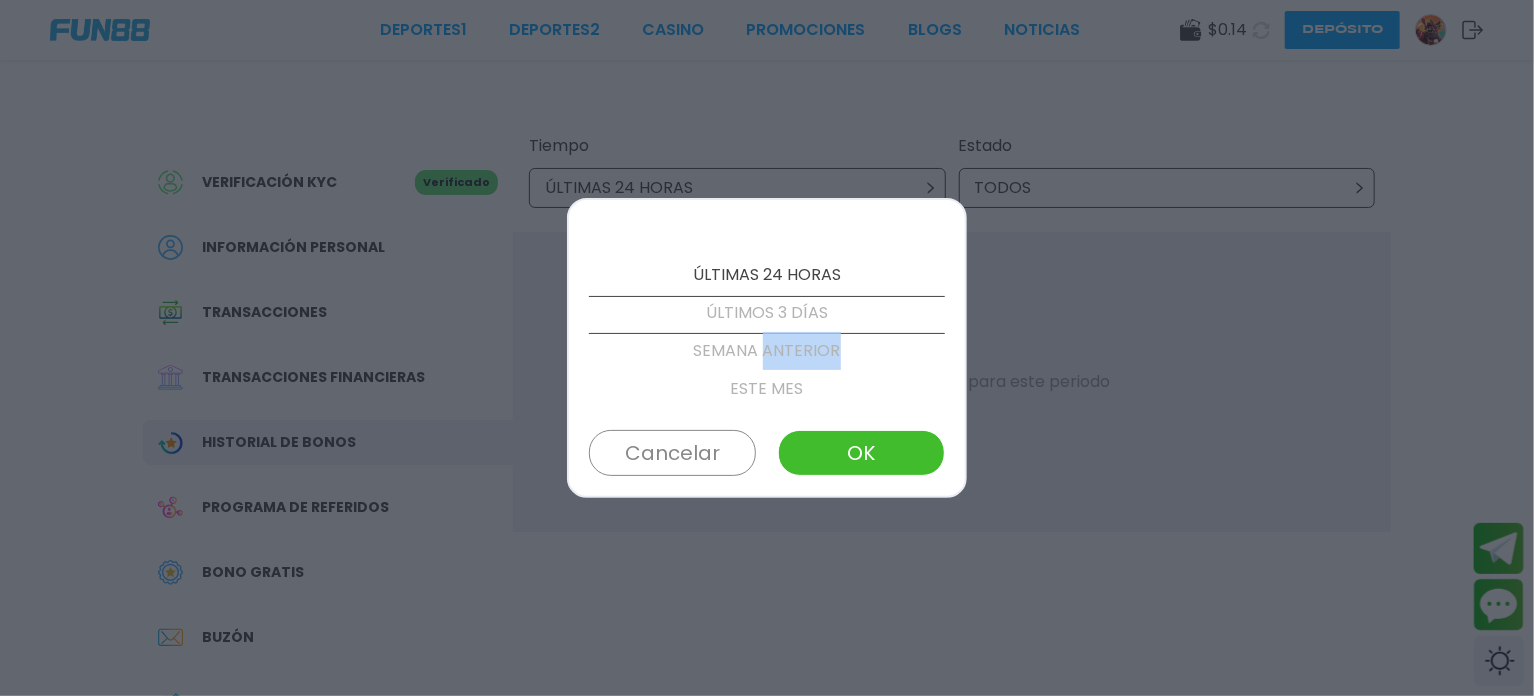 click on "ÚLTIMAS 24 HORAS ÚLTIMOS 3 DÍAS SEMANA ANTERIOR ESTE MES MES ANTERIOR ÚLTIMOS 3 MESES PERSONALIZADO" at bounding box center [767, 315] 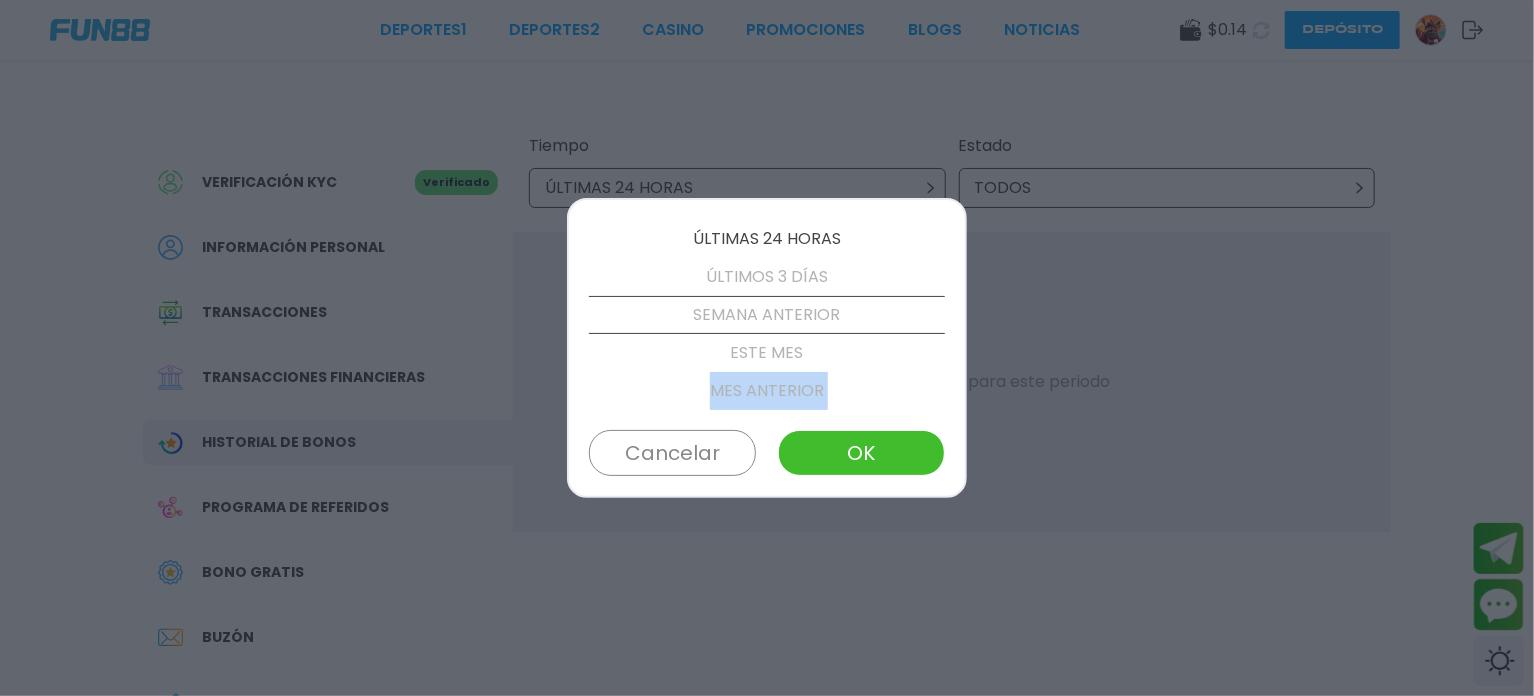 click on "MES ANTERIOR" at bounding box center [767, 391] 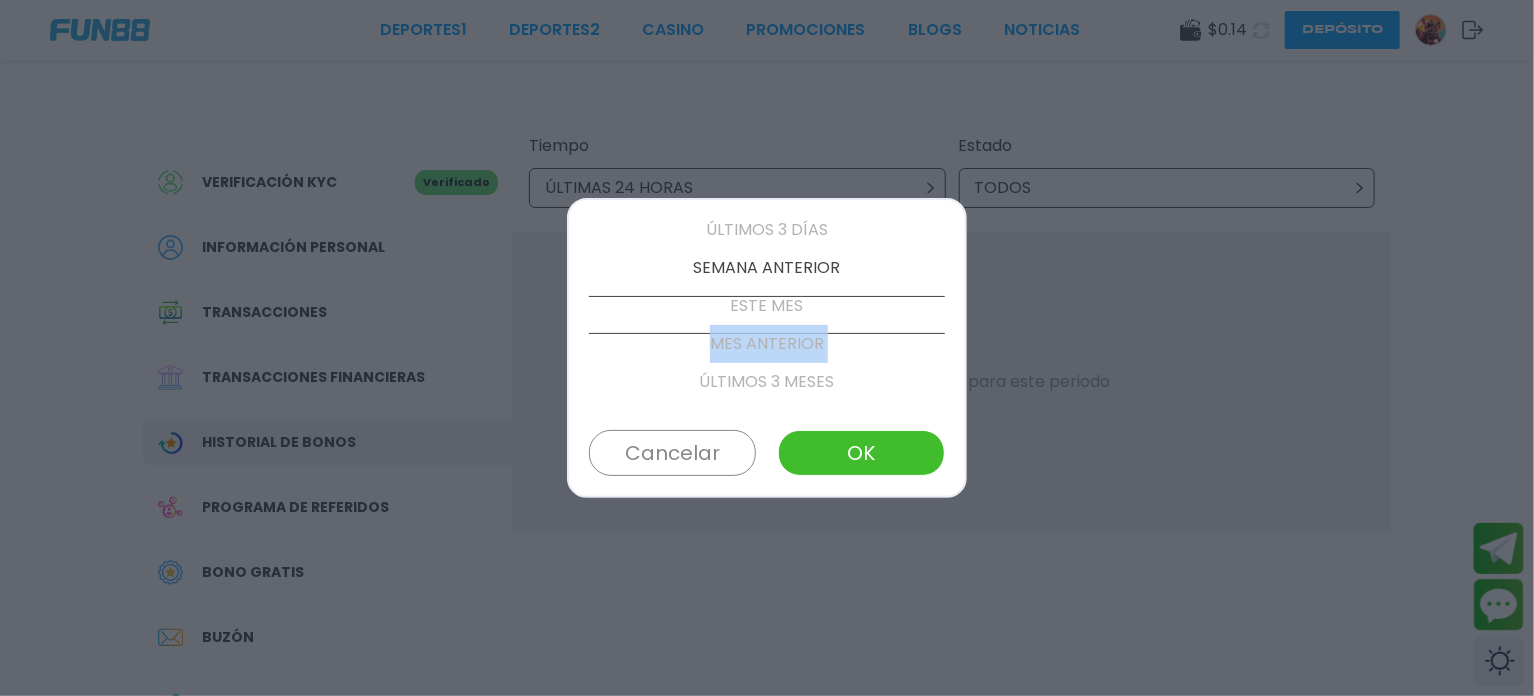 click on "ÚLTIMAS 24 HORAS ÚLTIMOS 3 DÍAS SEMANA ANTERIOR ESTE MES MES ANTERIOR ÚLTIMOS 3 MESES PERSONALIZADO" at bounding box center (767, 315) 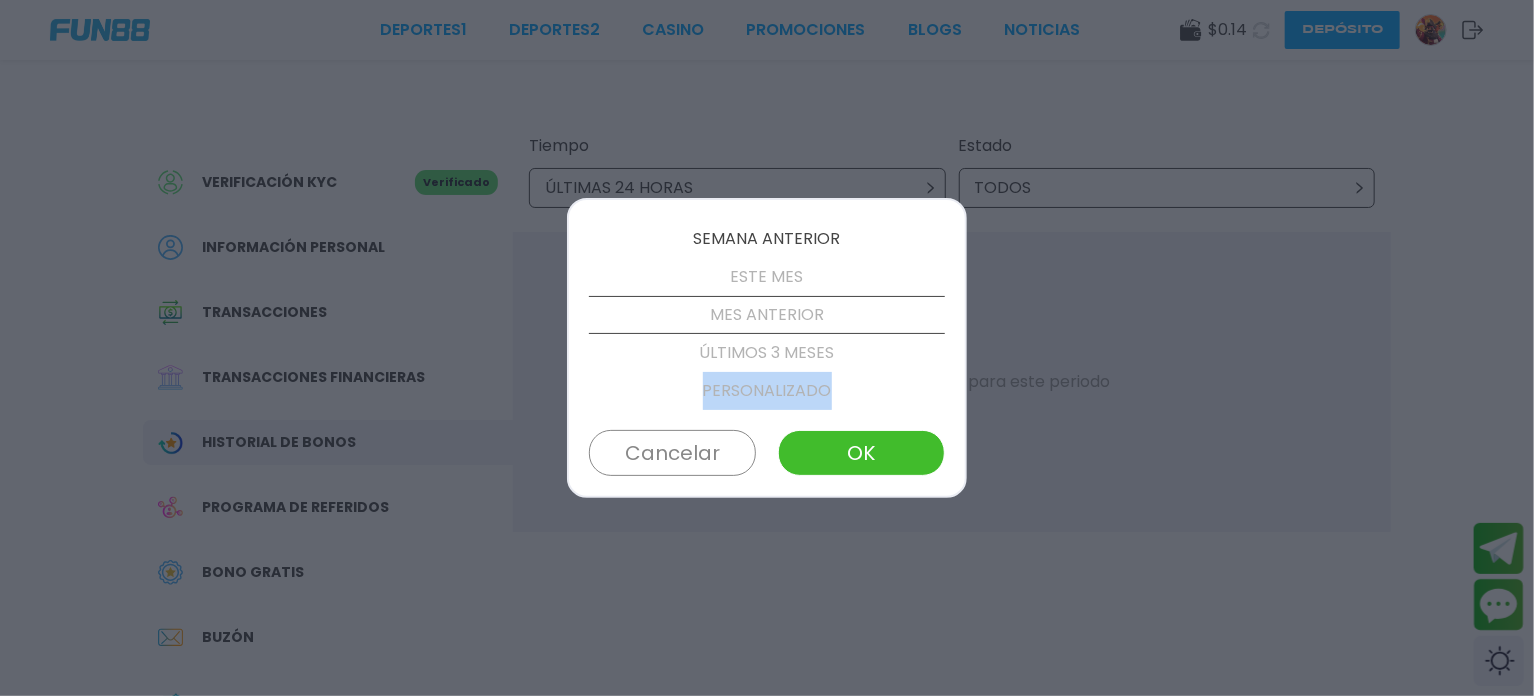 click on "PERSONALIZADO" at bounding box center (767, 391) 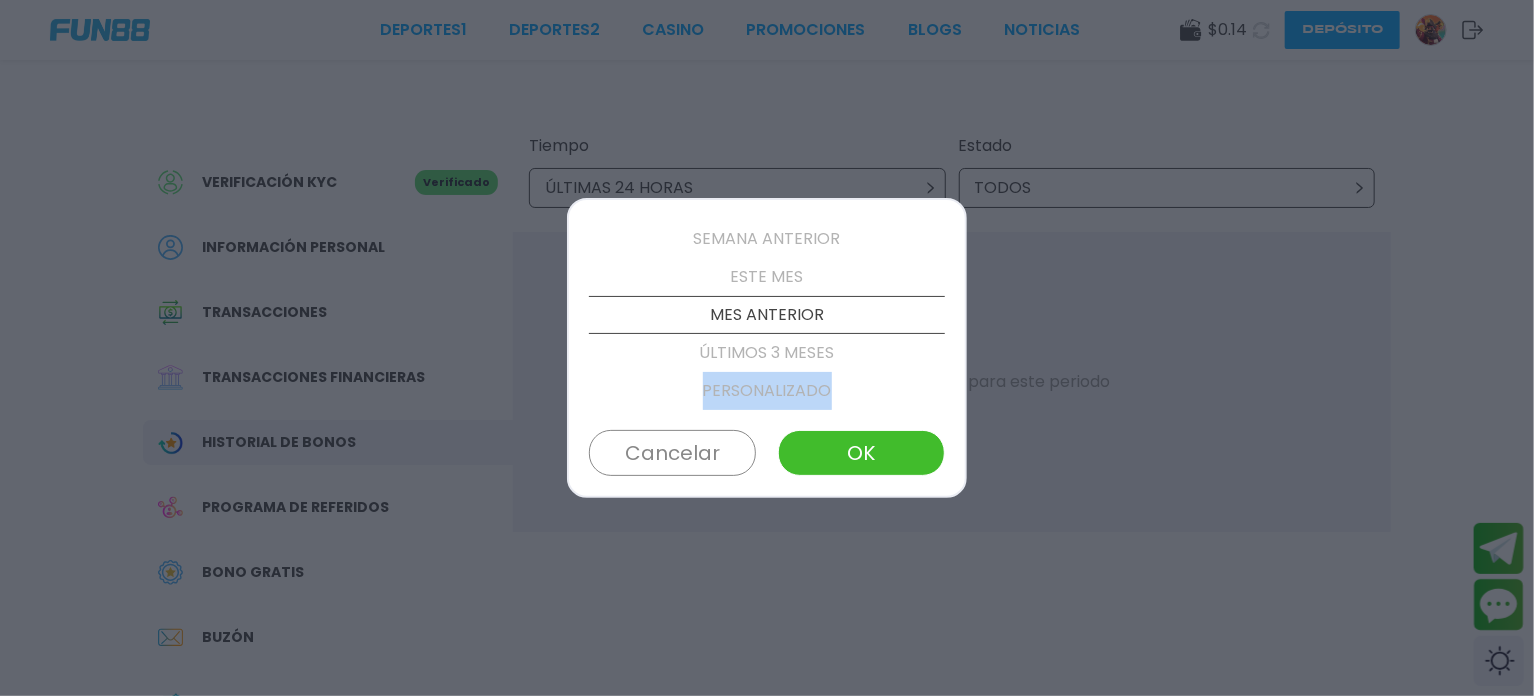 click on "PERSONALIZADO" at bounding box center (767, 391) 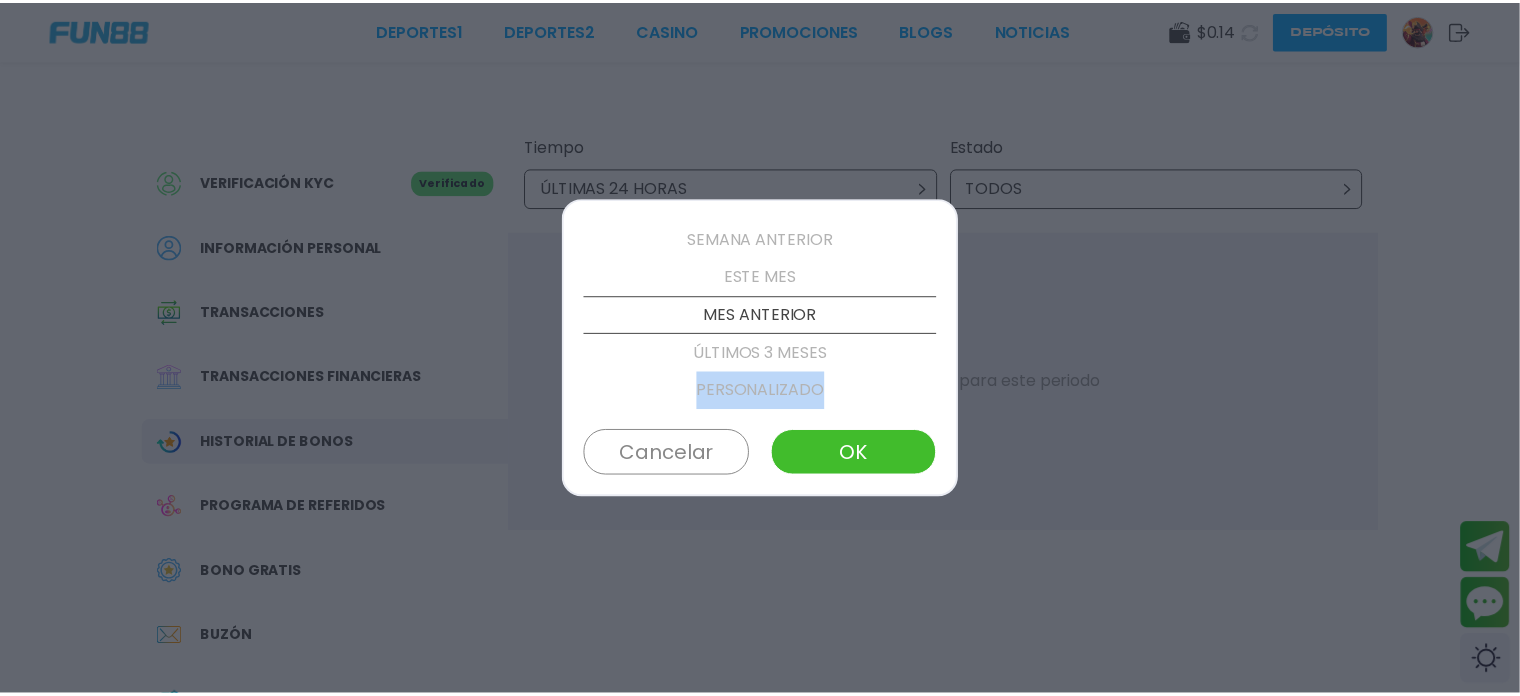 scroll, scrollTop: 190, scrollLeft: 0, axis: vertical 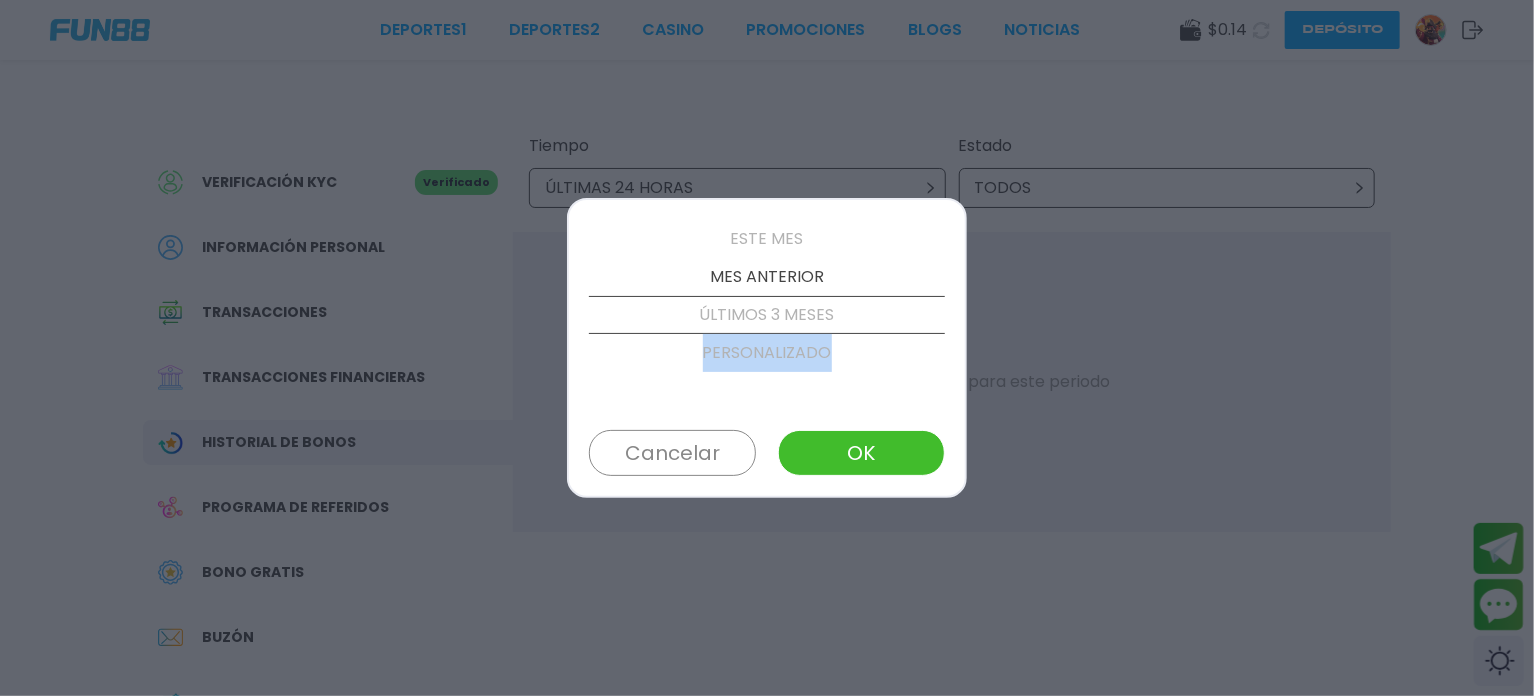 click on "ÚLTIMAS 24 HORAS ÚLTIMOS 3 DÍAS SEMANA ANTERIOR ESTE MES MES ANTERIOR ÚLTIMOS 3 MESES PERSONALIZADO" at bounding box center (767, 315) 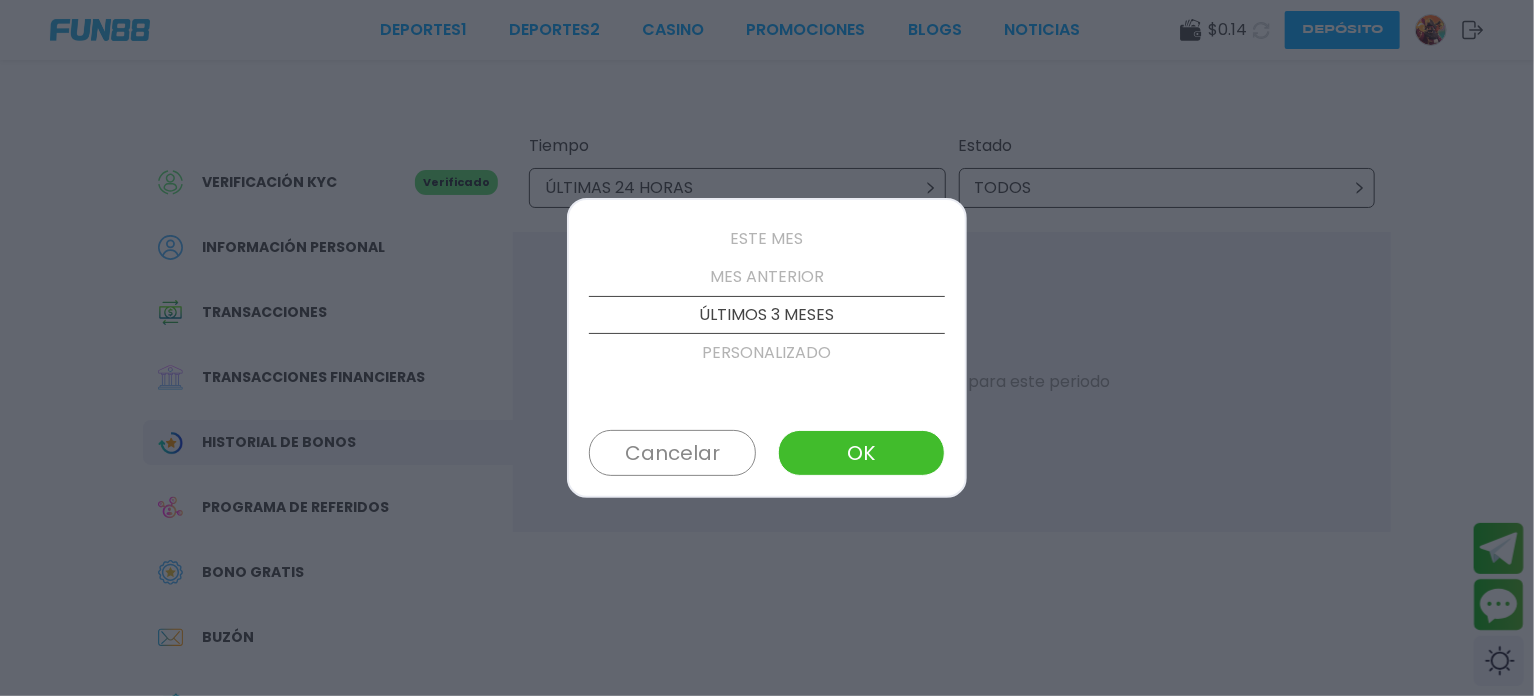 click on "ÚLTIMOS 3 MESES" at bounding box center [767, 315] 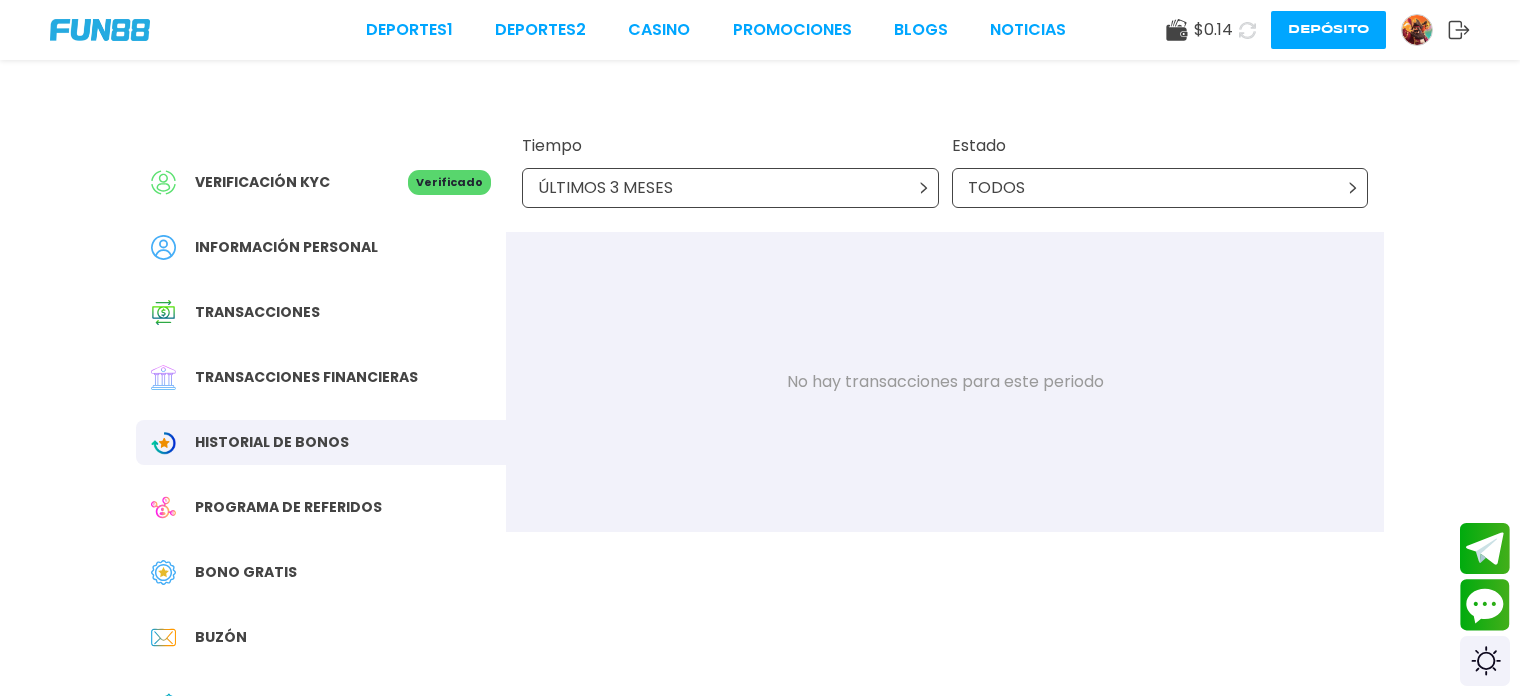 click on "Historial de Bonos" at bounding box center (321, 442) 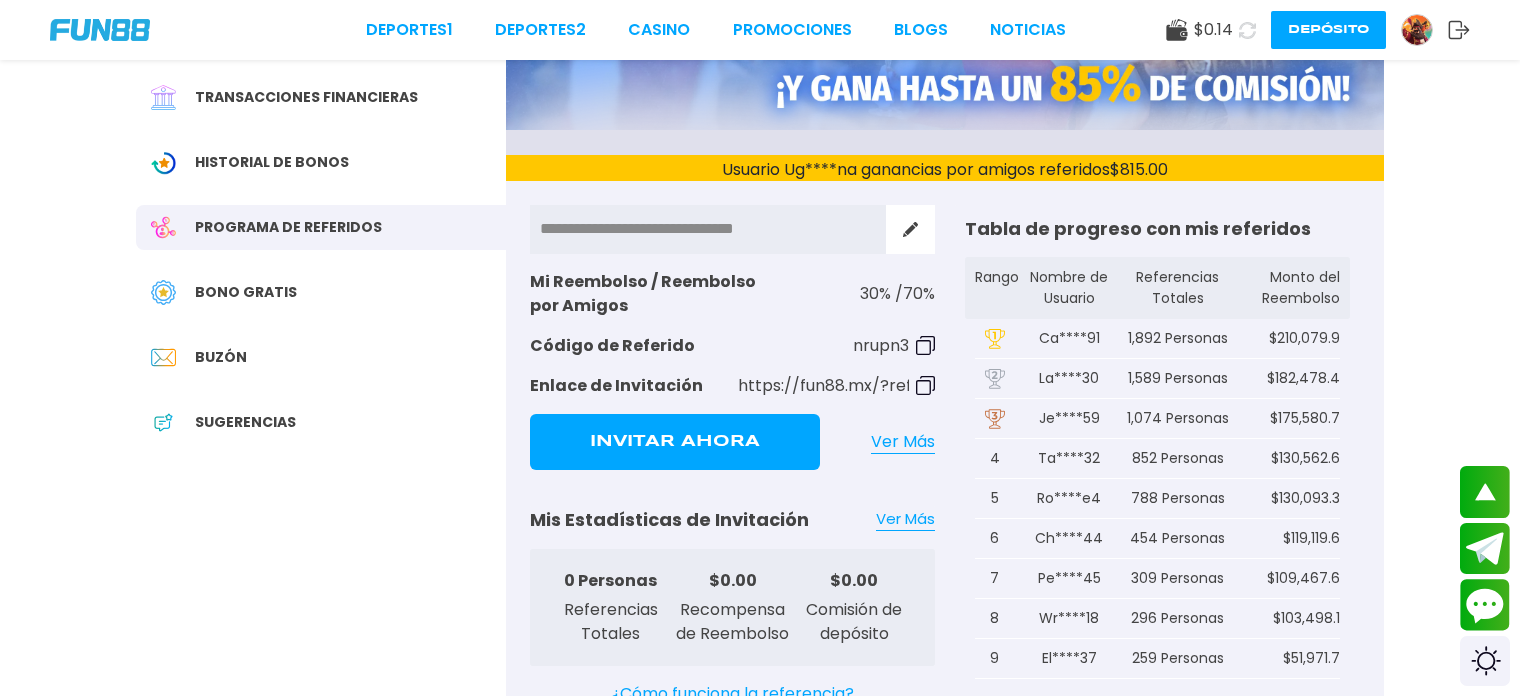 scroll, scrollTop: 320, scrollLeft: 0, axis: vertical 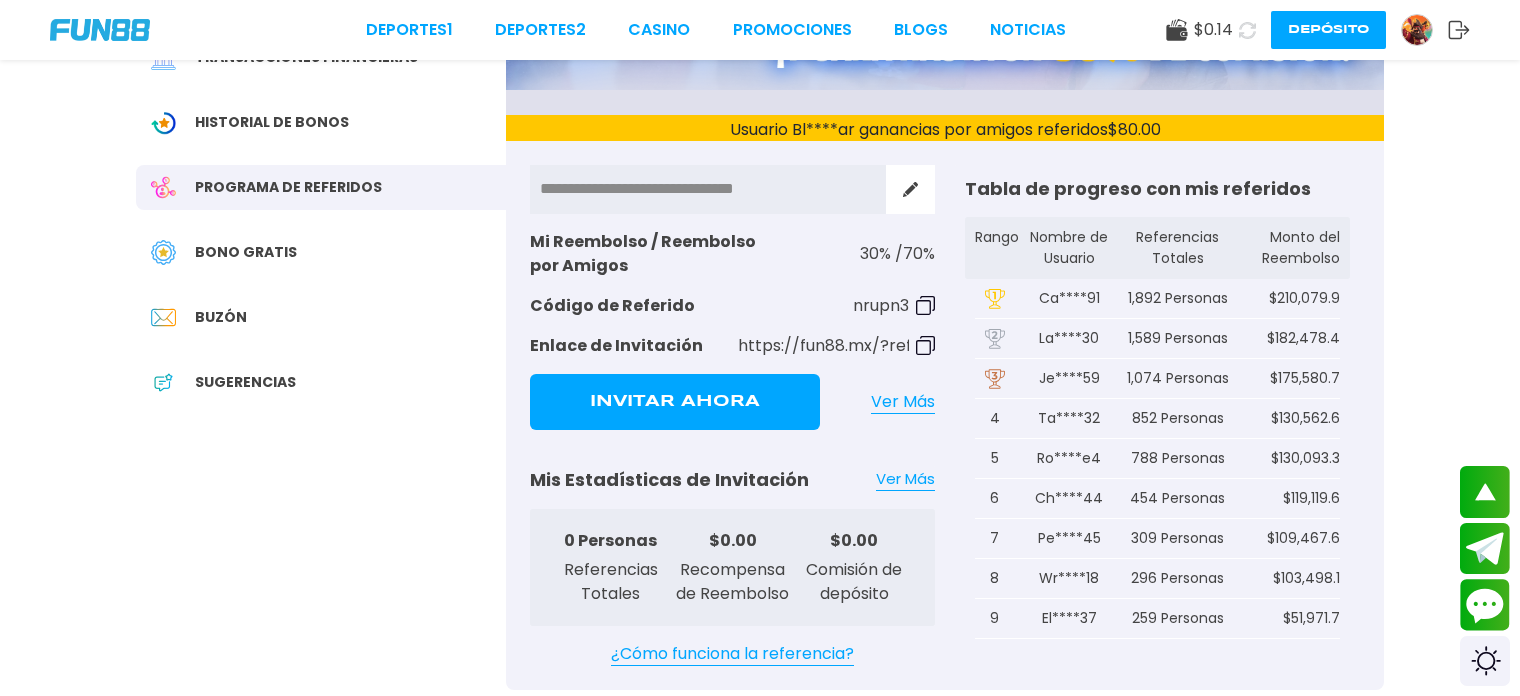 click on "Invitar Ahora Ver Más" at bounding box center (732, 402) 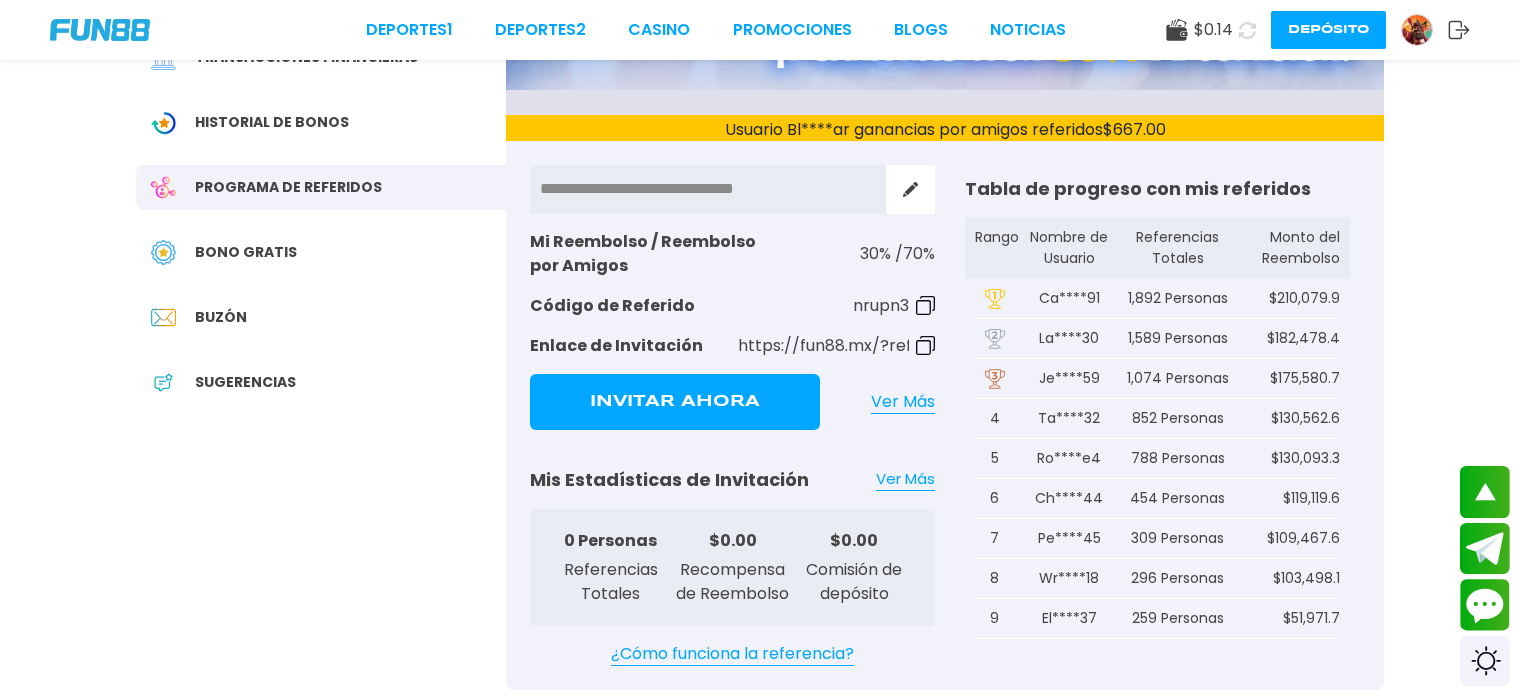 click on "Sugerencias" at bounding box center [321, 382] 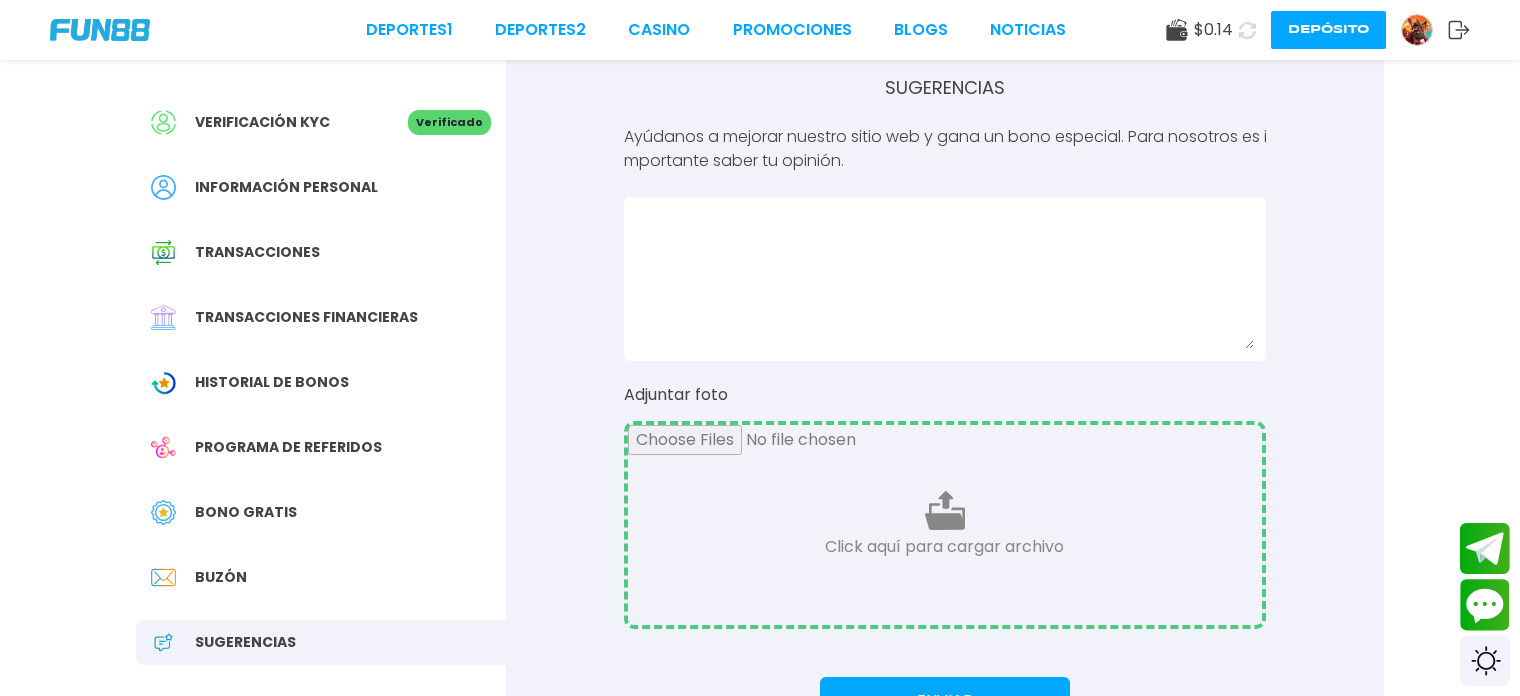 scroll, scrollTop: 0, scrollLeft: 0, axis: both 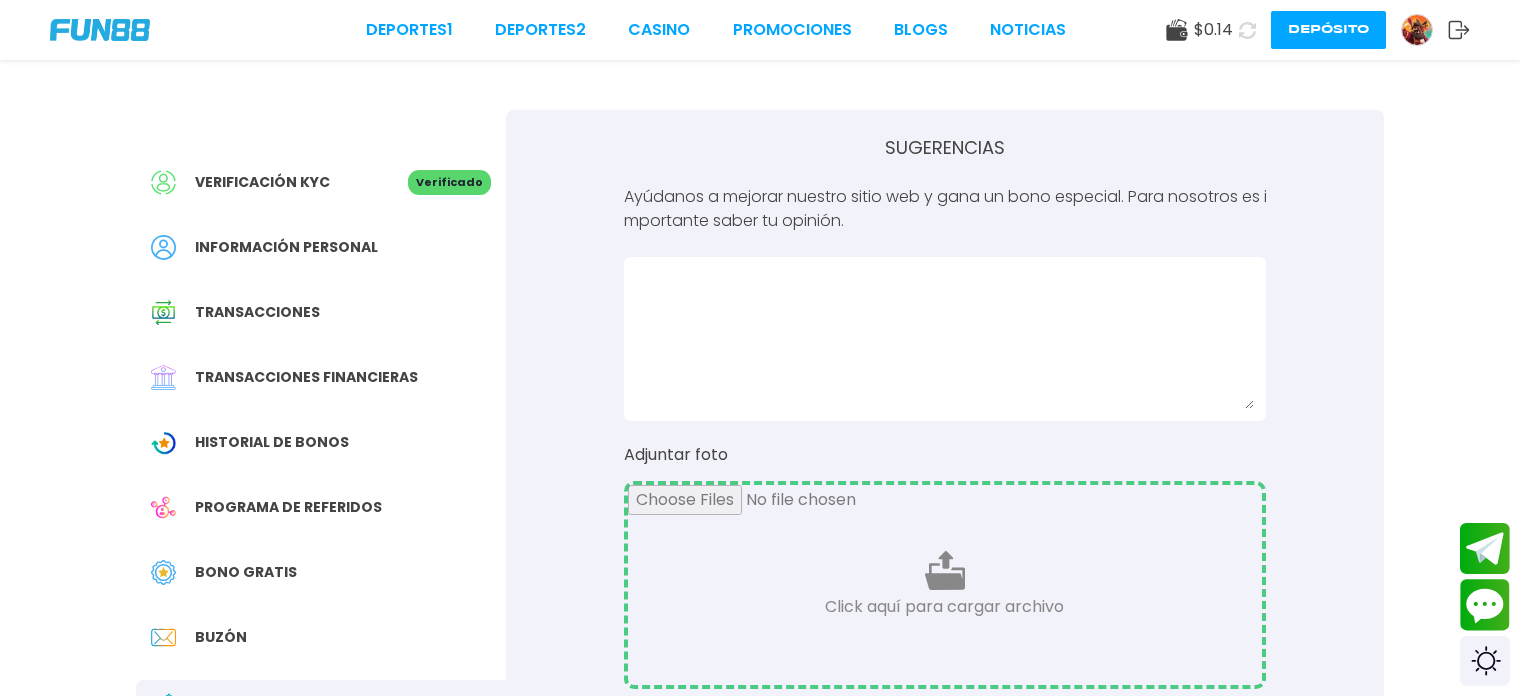 click on "Bono Gratis" at bounding box center [321, 572] 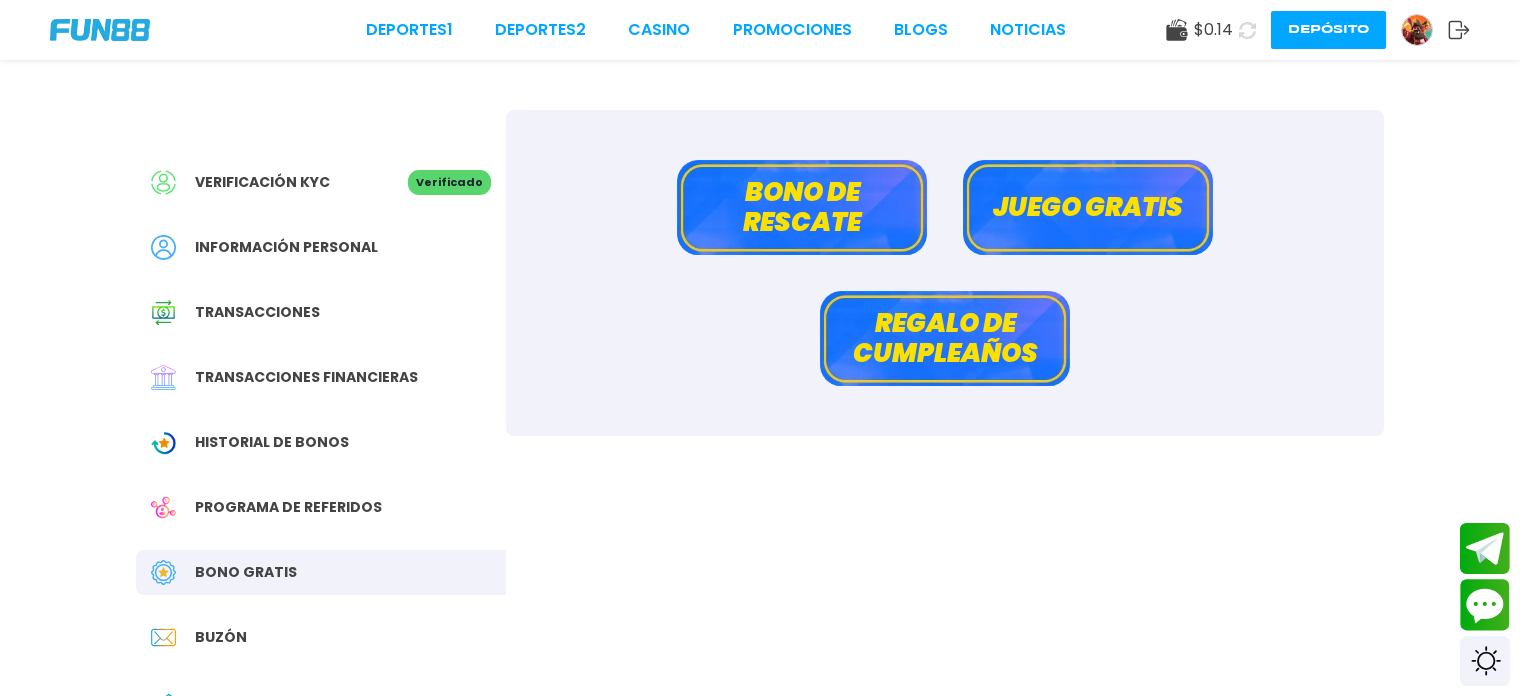 click on "Juego gratis" at bounding box center [1088, 207] 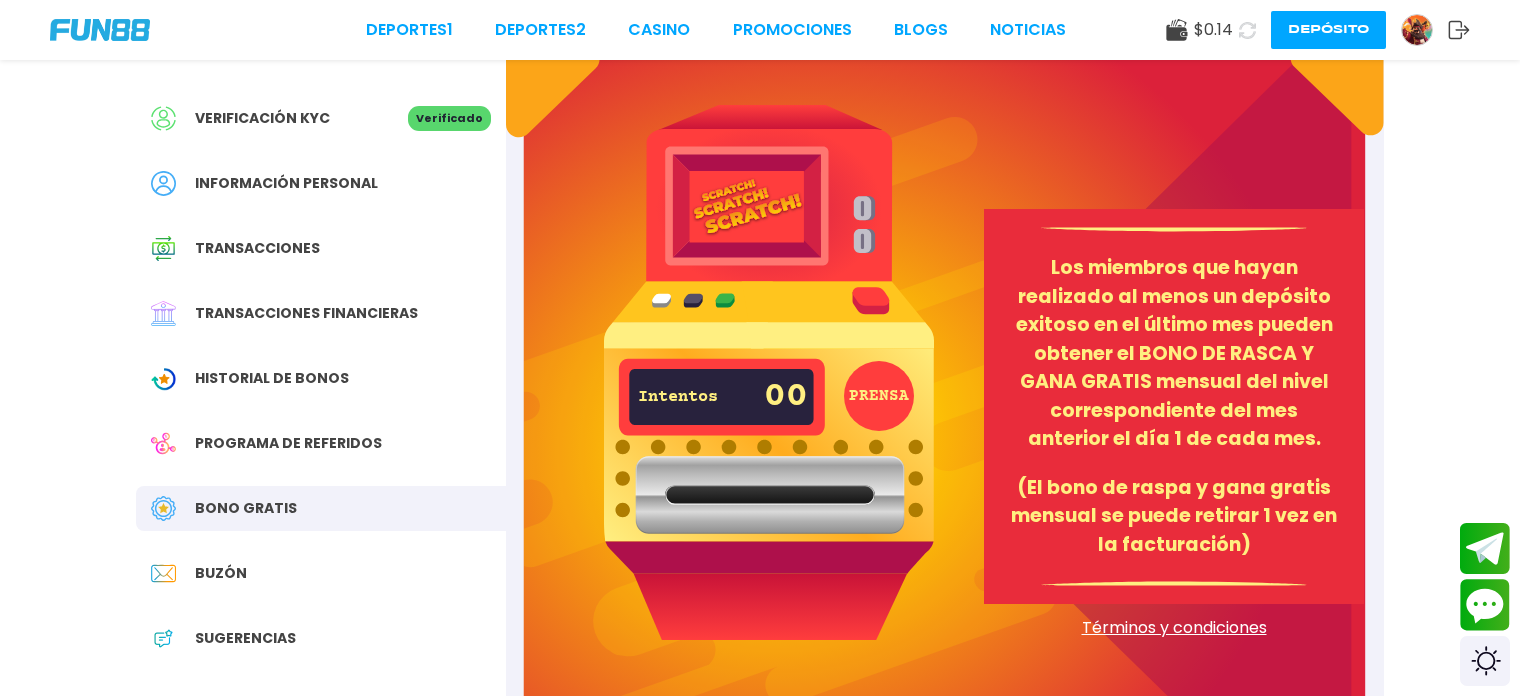 scroll, scrollTop: 99, scrollLeft: 0, axis: vertical 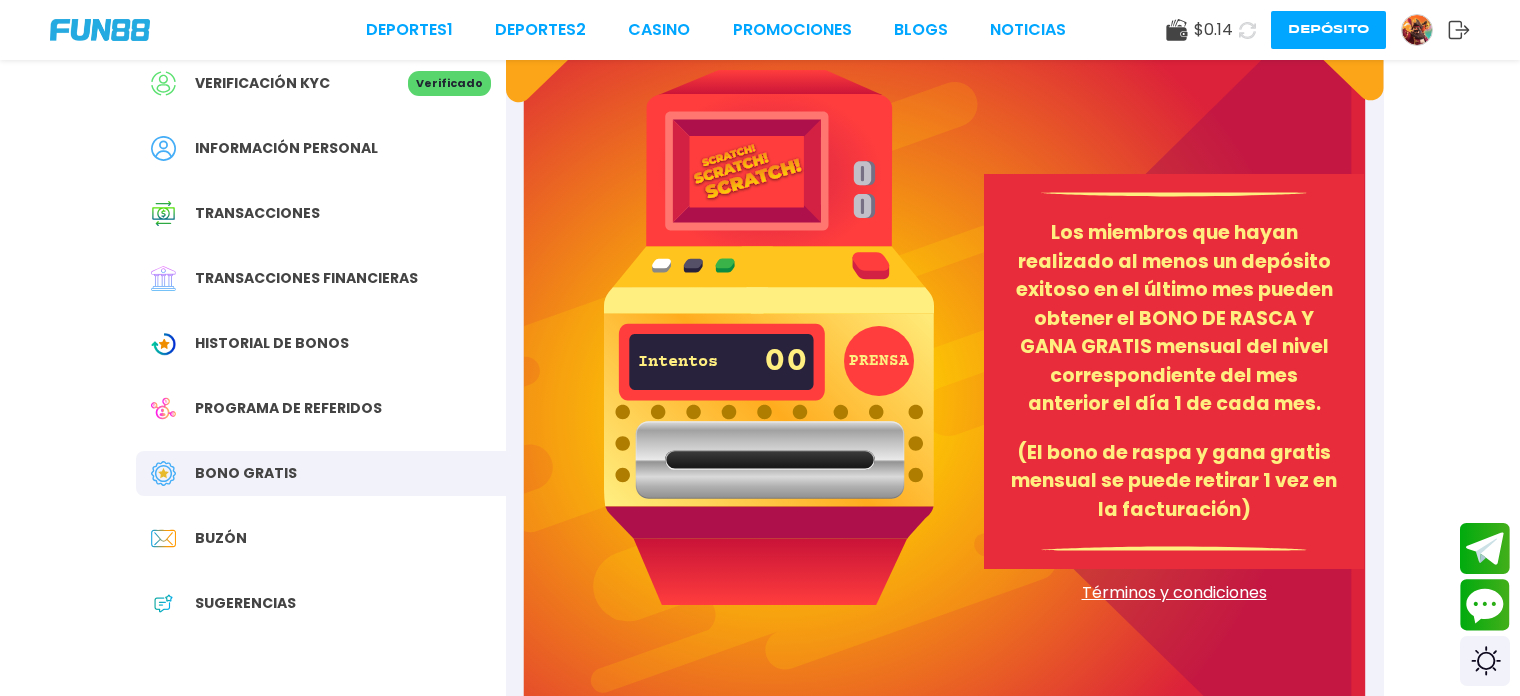 click on "Los miembros que hayan realizado al menos un depósito exitoso en el último mes pueden obtener el BONO DE RASCA Y GANA GRATIS mensual del nivel correspondiente del mes anterior el día 1 de cada mes. (El bono de raspa y gana gratis mensual se puede retirar 1 vez en la facturación)" at bounding box center [1174, 371] 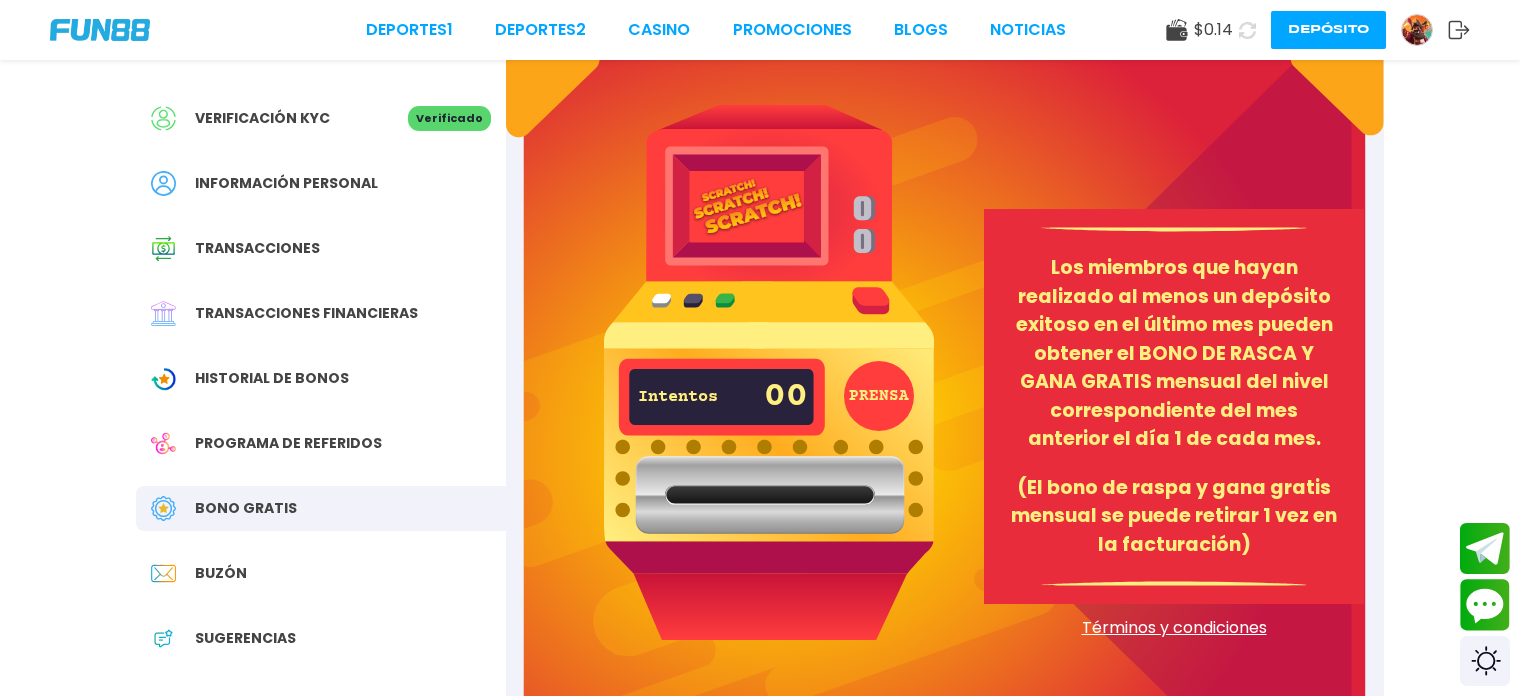 scroll, scrollTop: 64, scrollLeft: 0, axis: vertical 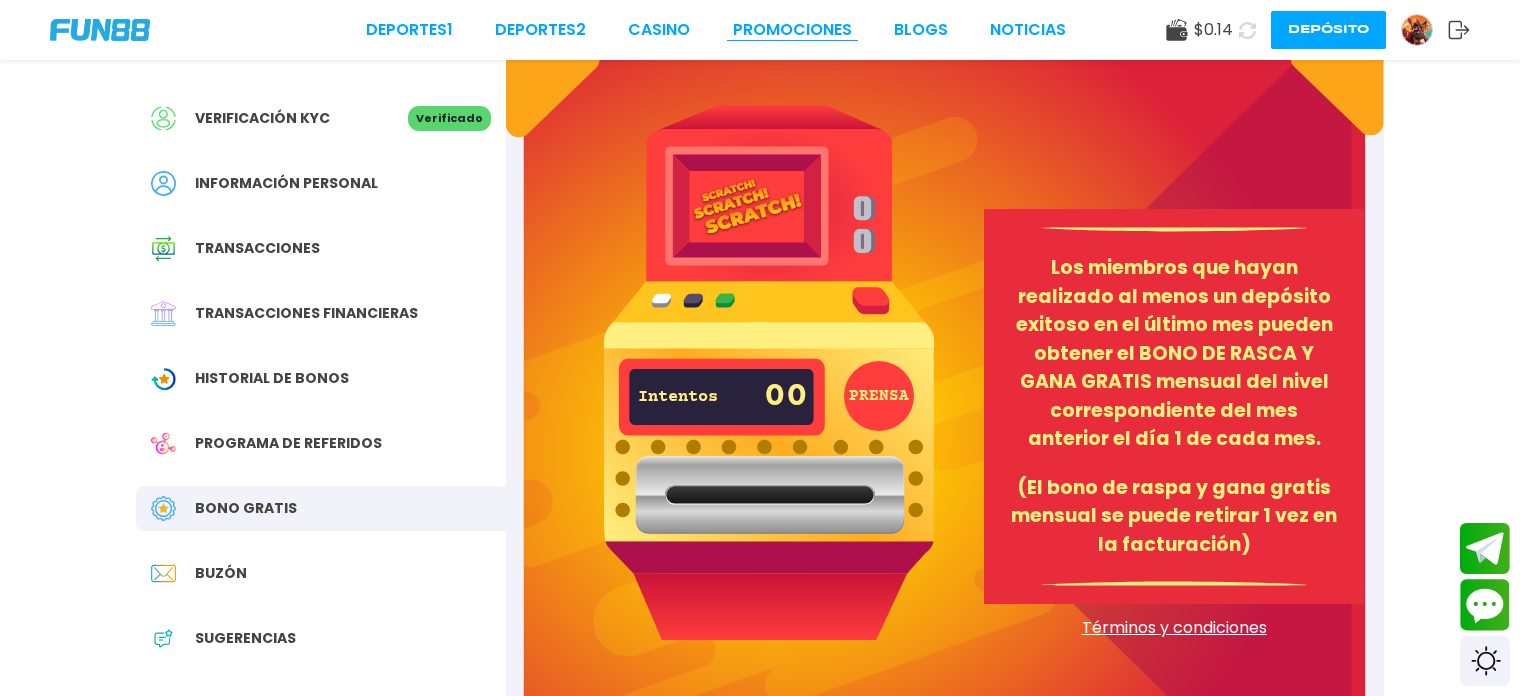click on "Promociones" at bounding box center (792, 30) 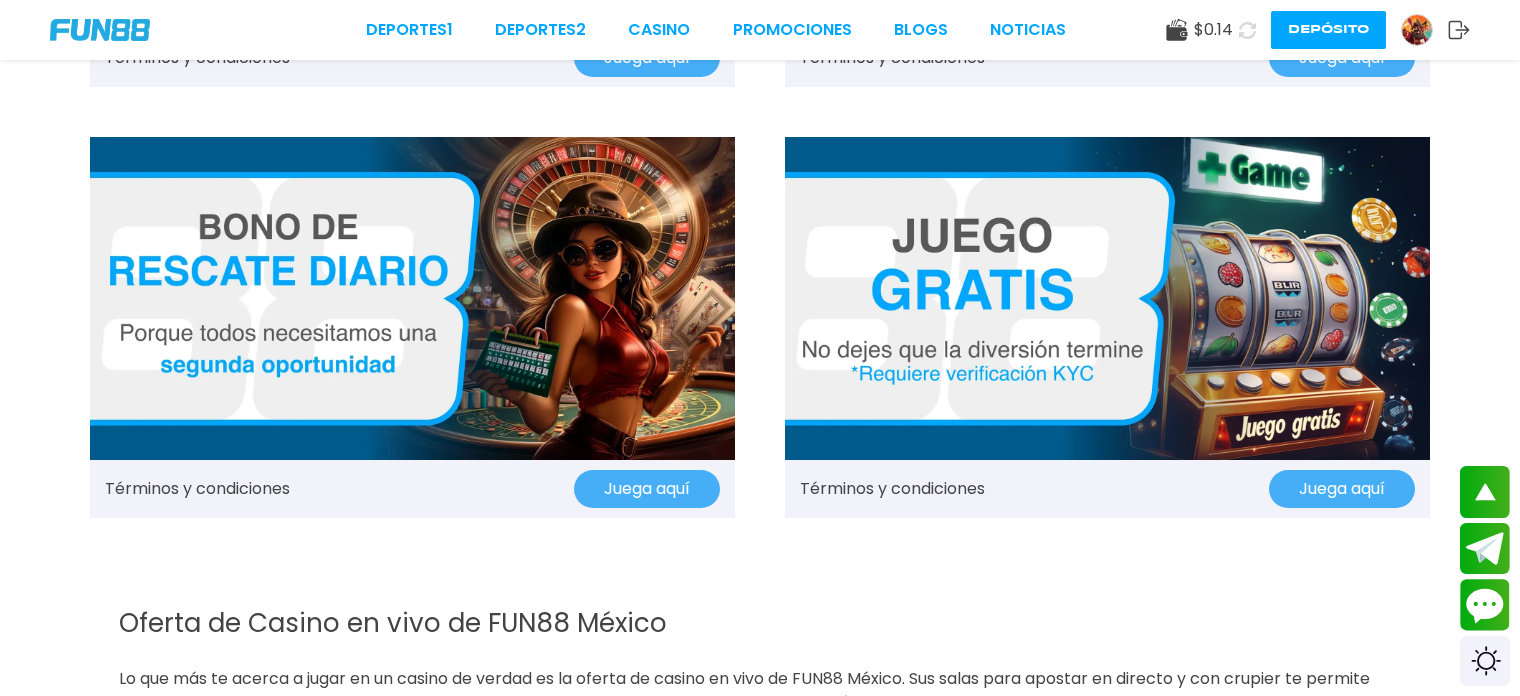scroll, scrollTop: 1712, scrollLeft: 0, axis: vertical 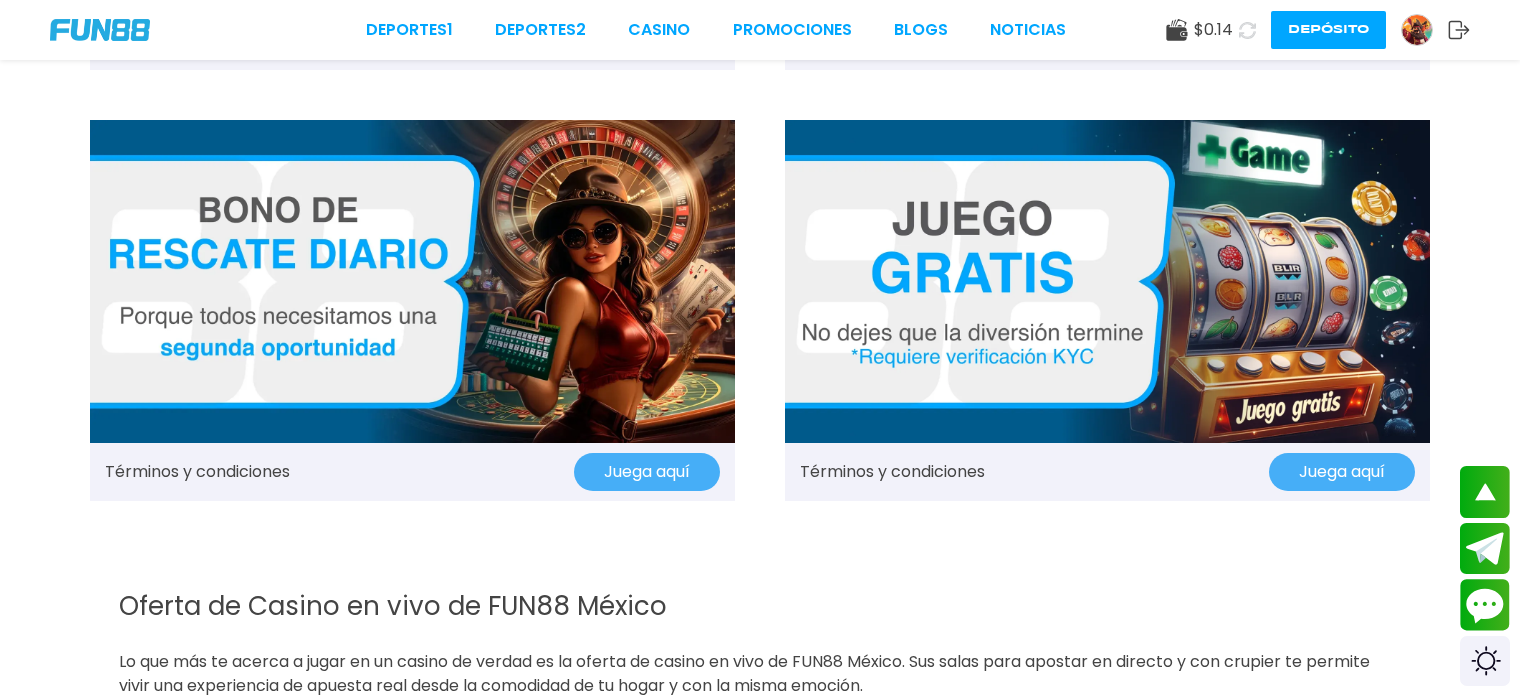 click on "Juega aquí" at bounding box center (1342, 472) 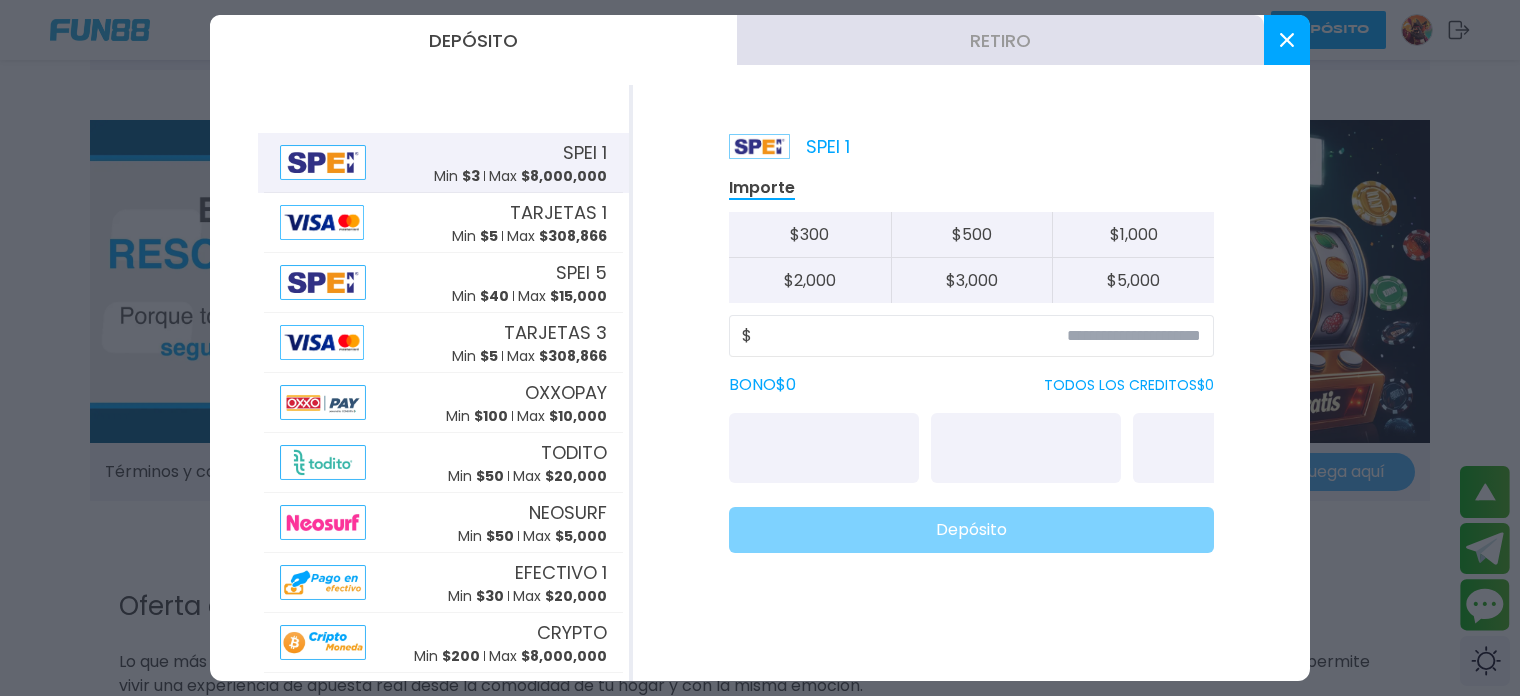 click at bounding box center (1287, 40) 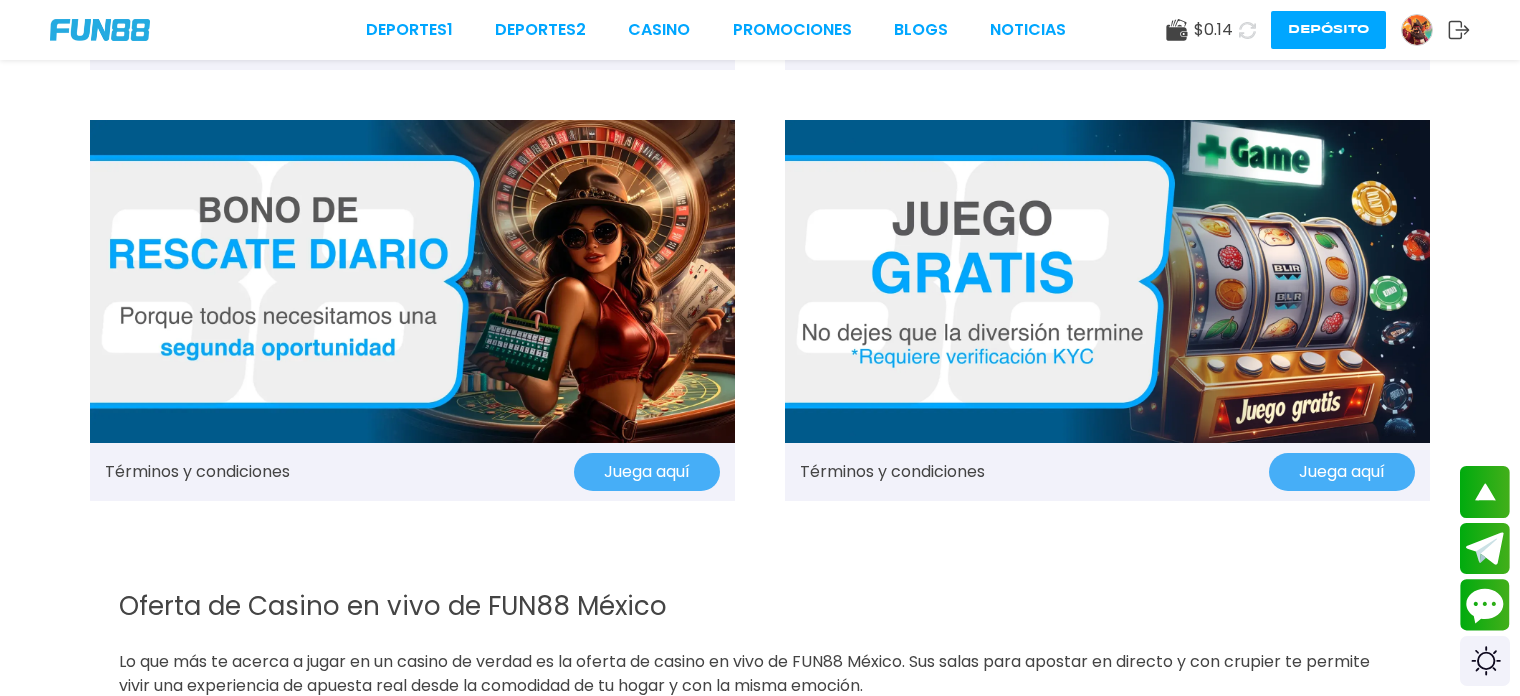 click on "$ 0.14" at bounding box center [1213, 30] 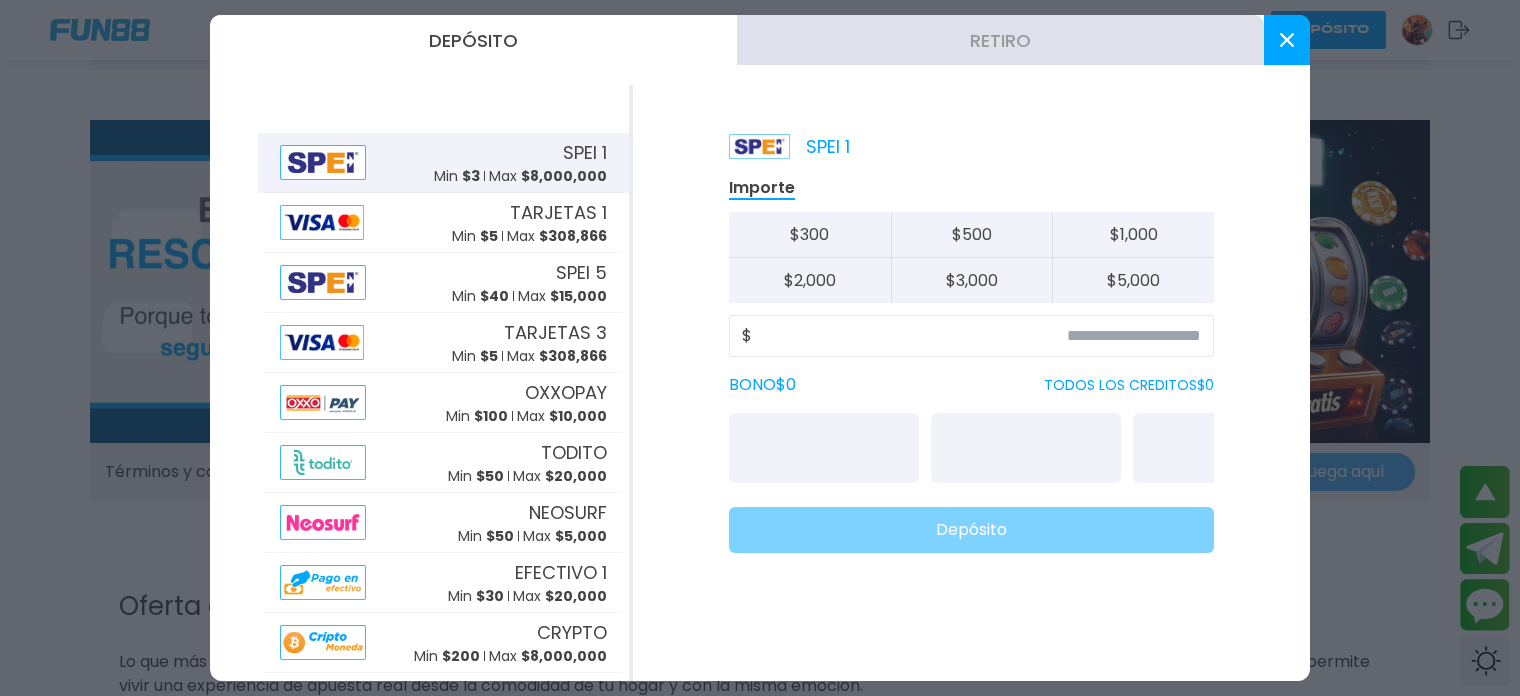 click at bounding box center (1287, 40) 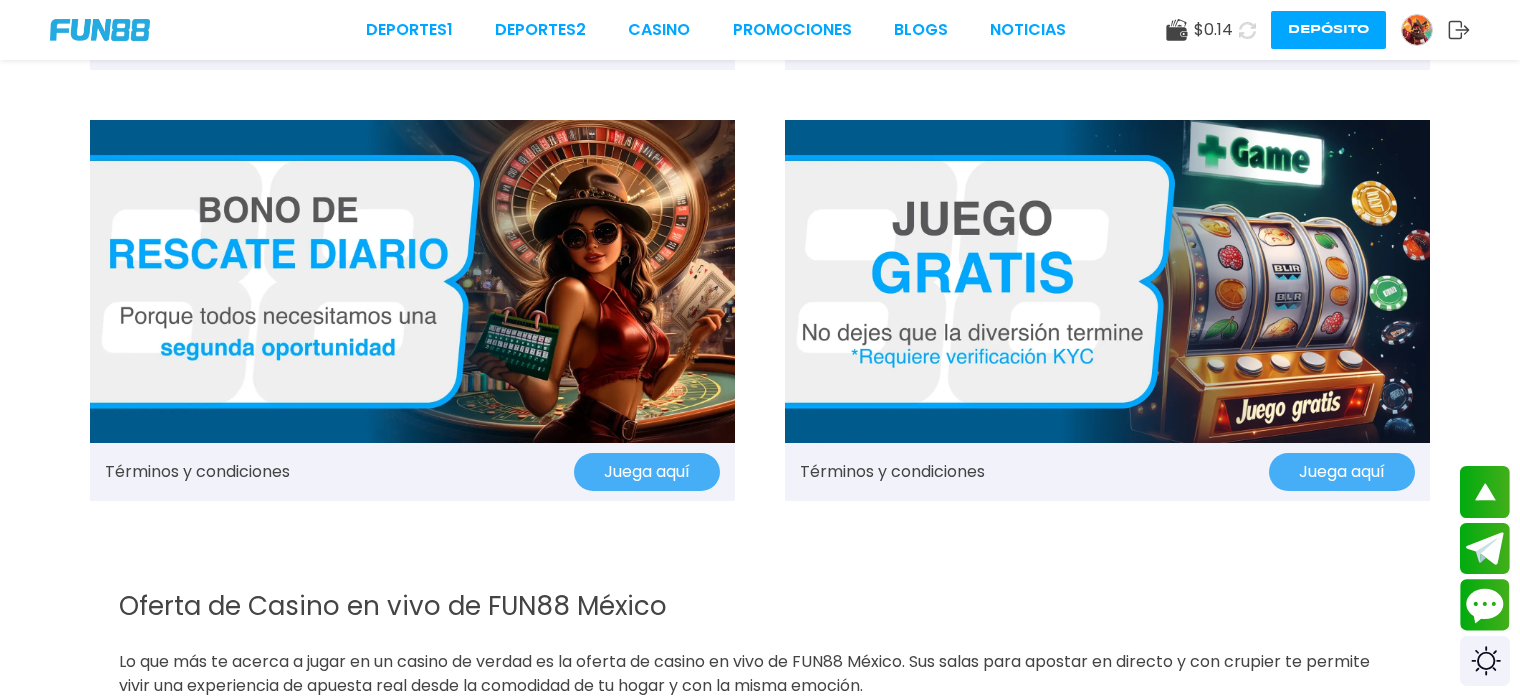 click 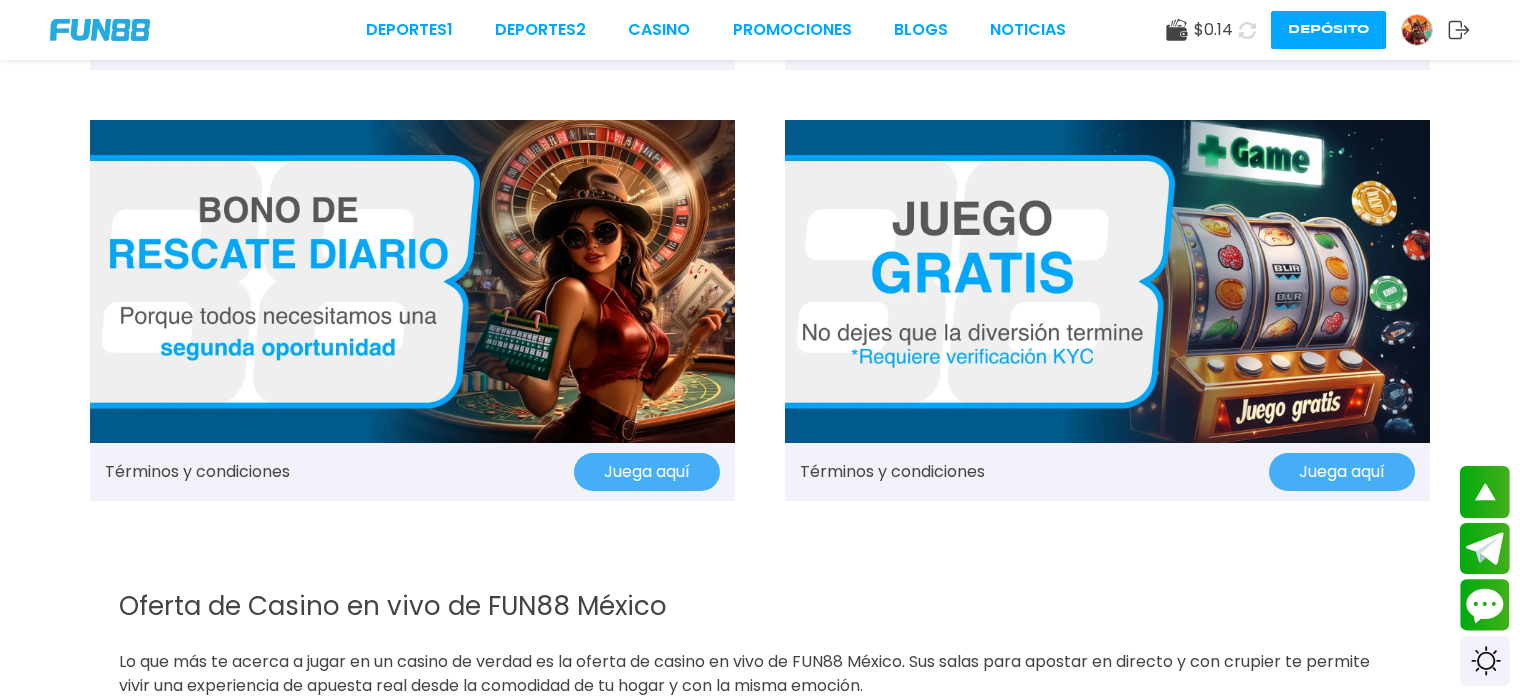 click at bounding box center [1247, 30] 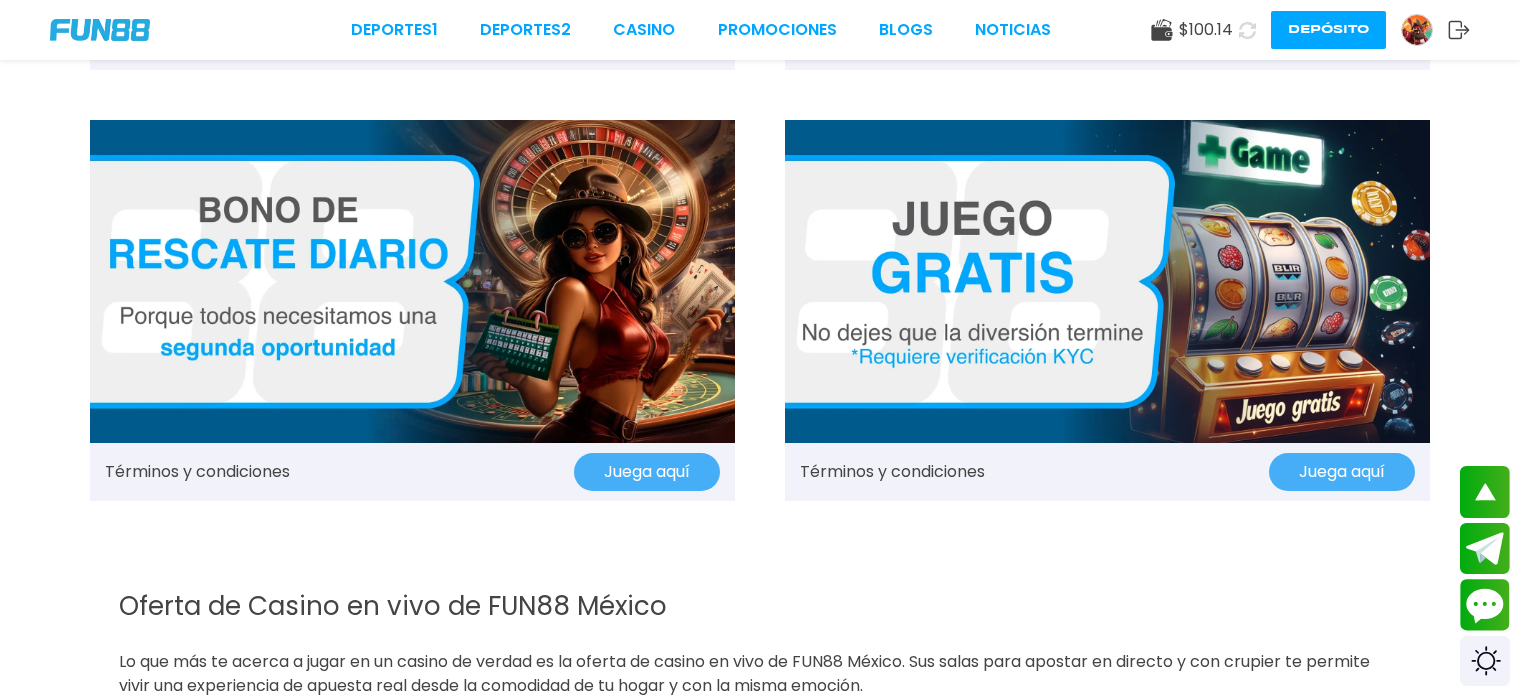 scroll, scrollTop: 0, scrollLeft: 0, axis: both 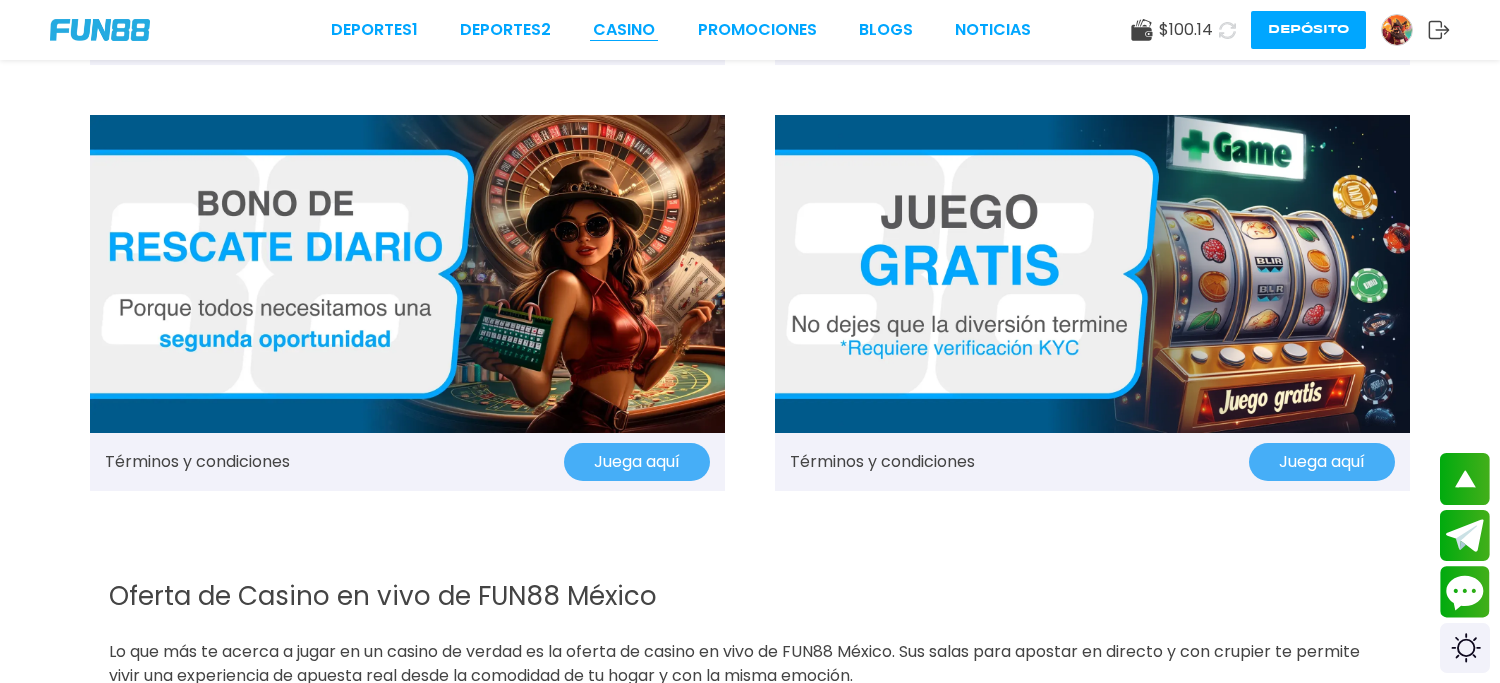 click on "CASINO" at bounding box center [624, 30] 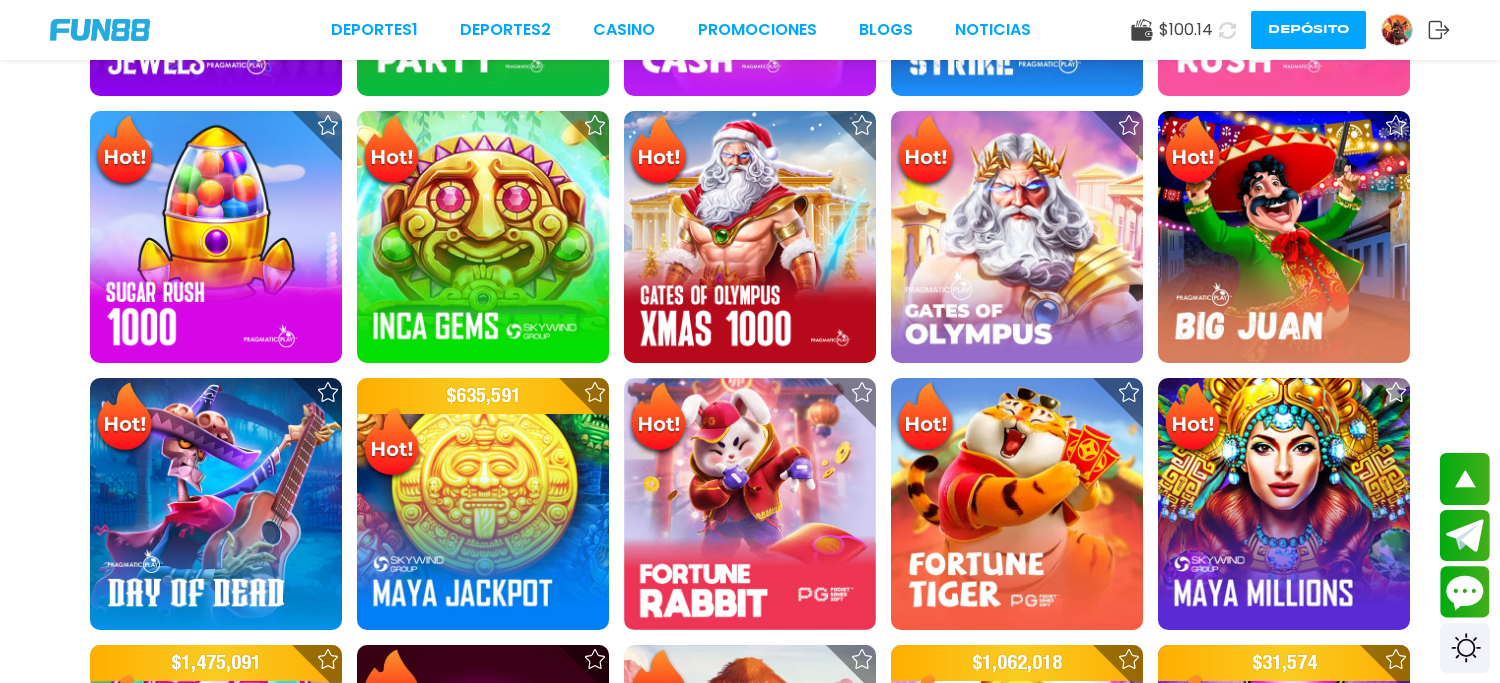 scroll, scrollTop: 836, scrollLeft: 0, axis: vertical 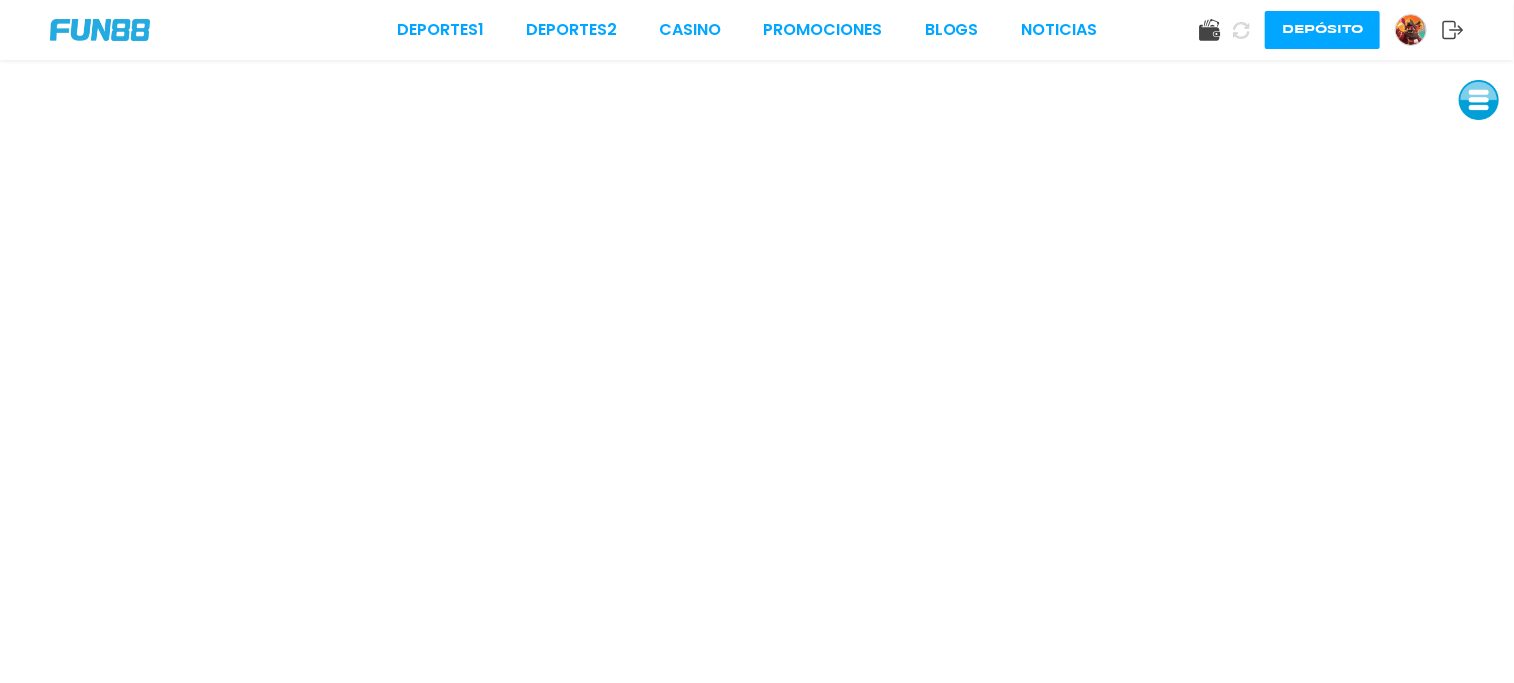 click at bounding box center [1411, 30] 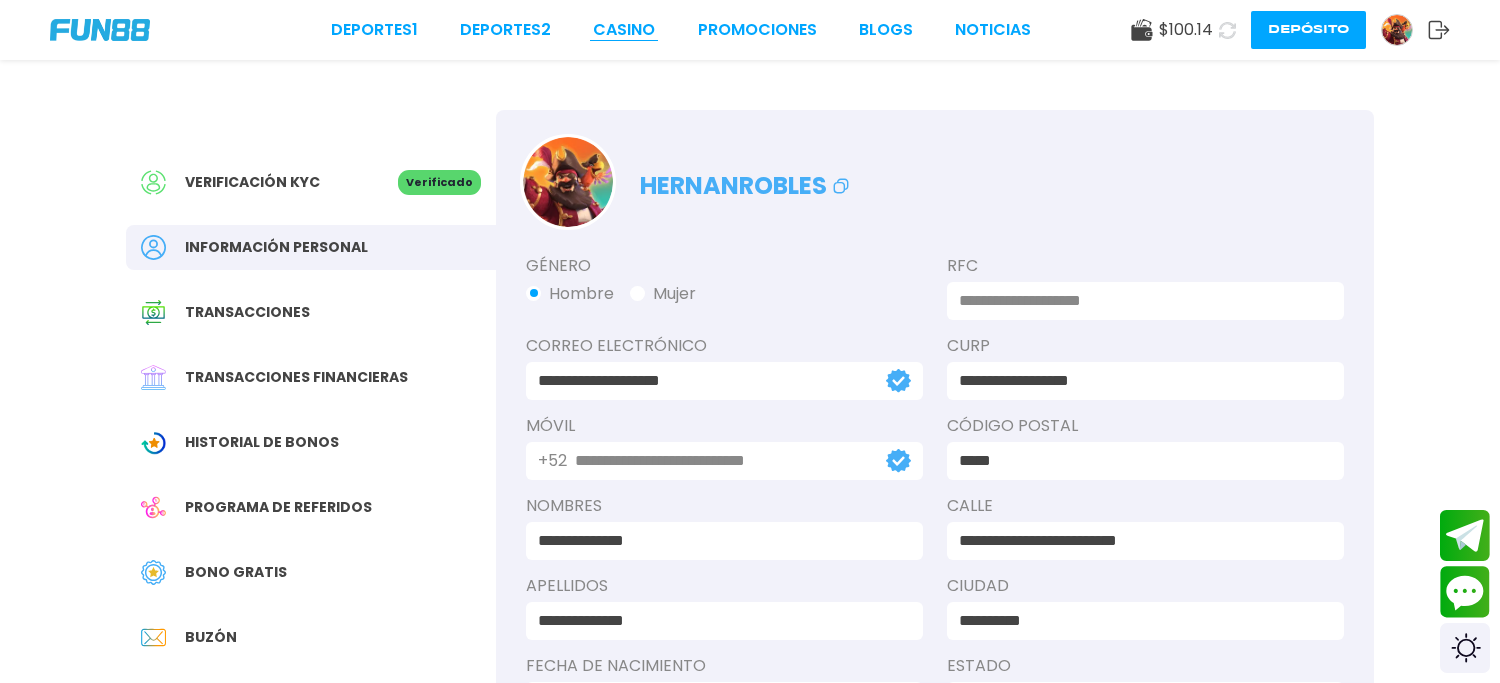 click on "CASINO" at bounding box center [624, 30] 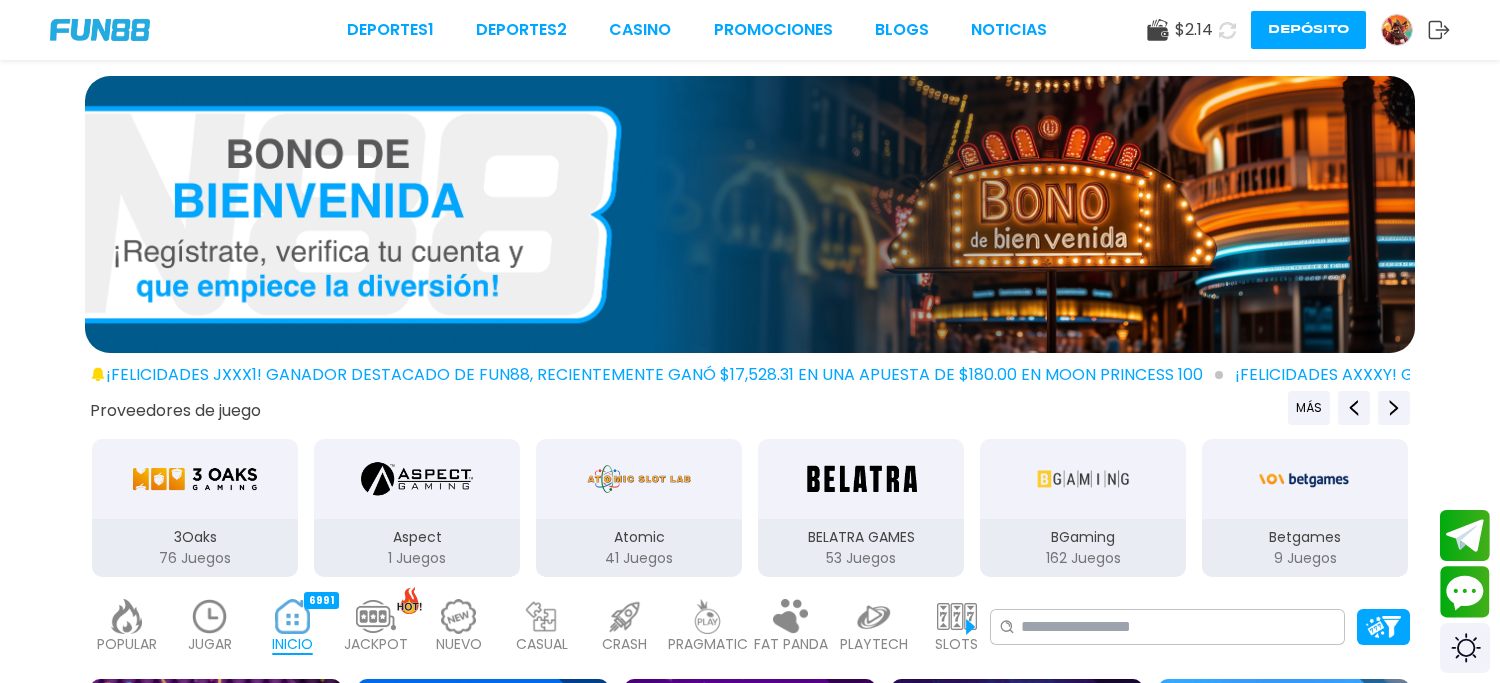 click 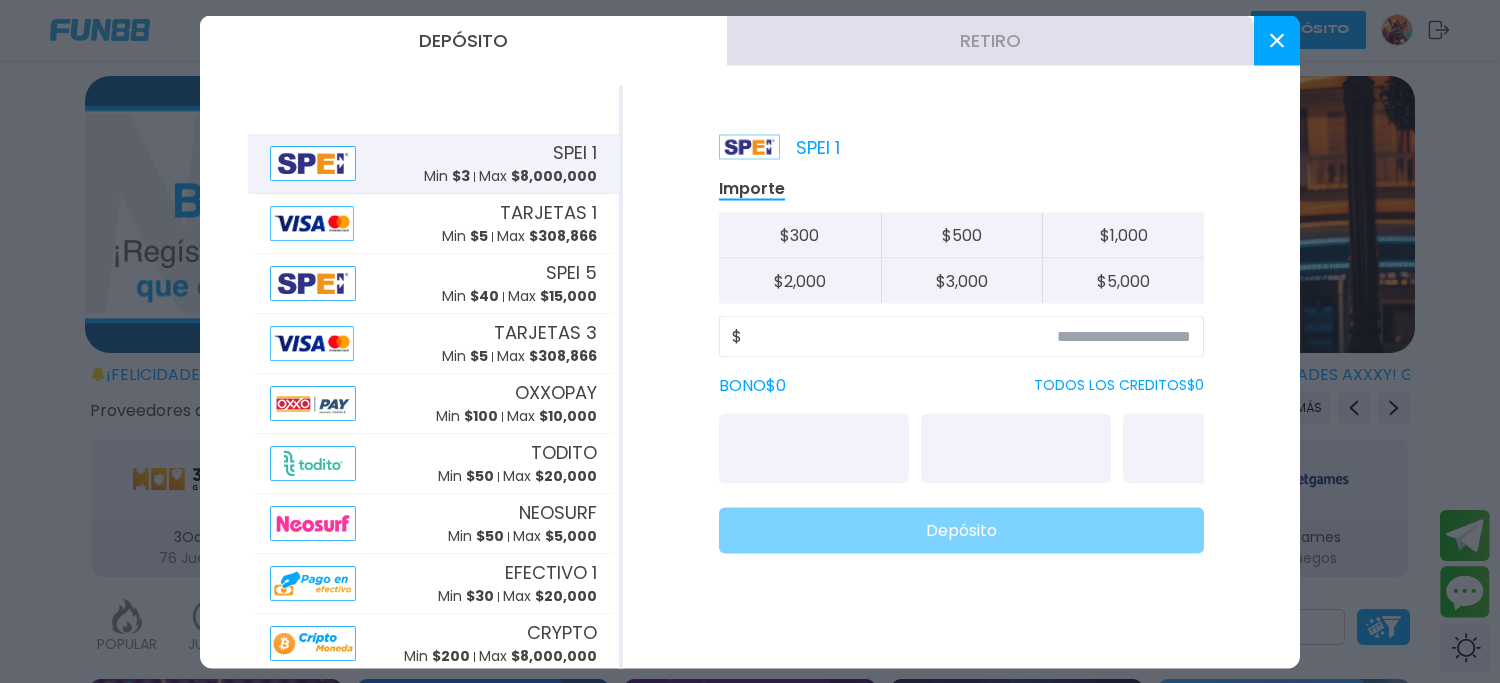click at bounding box center (1277, 40) 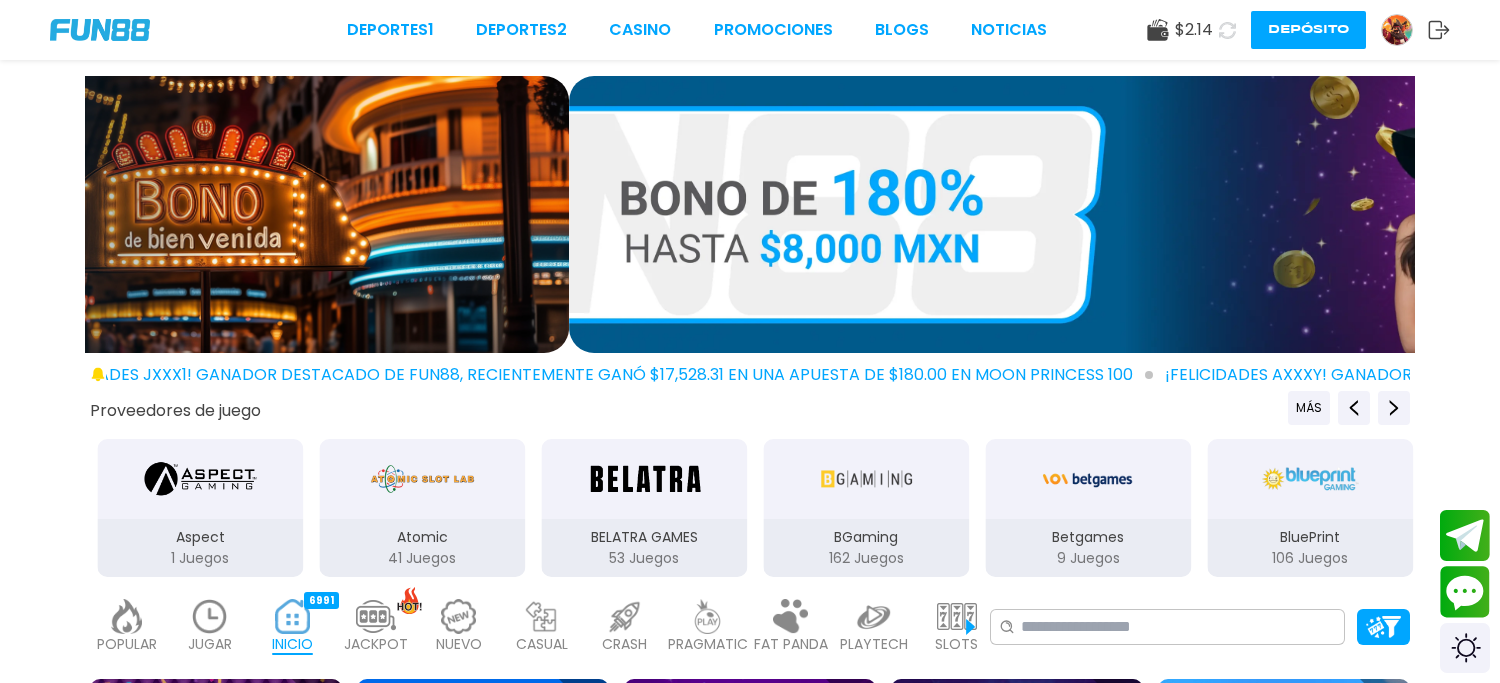 click at bounding box center [1397, 30] 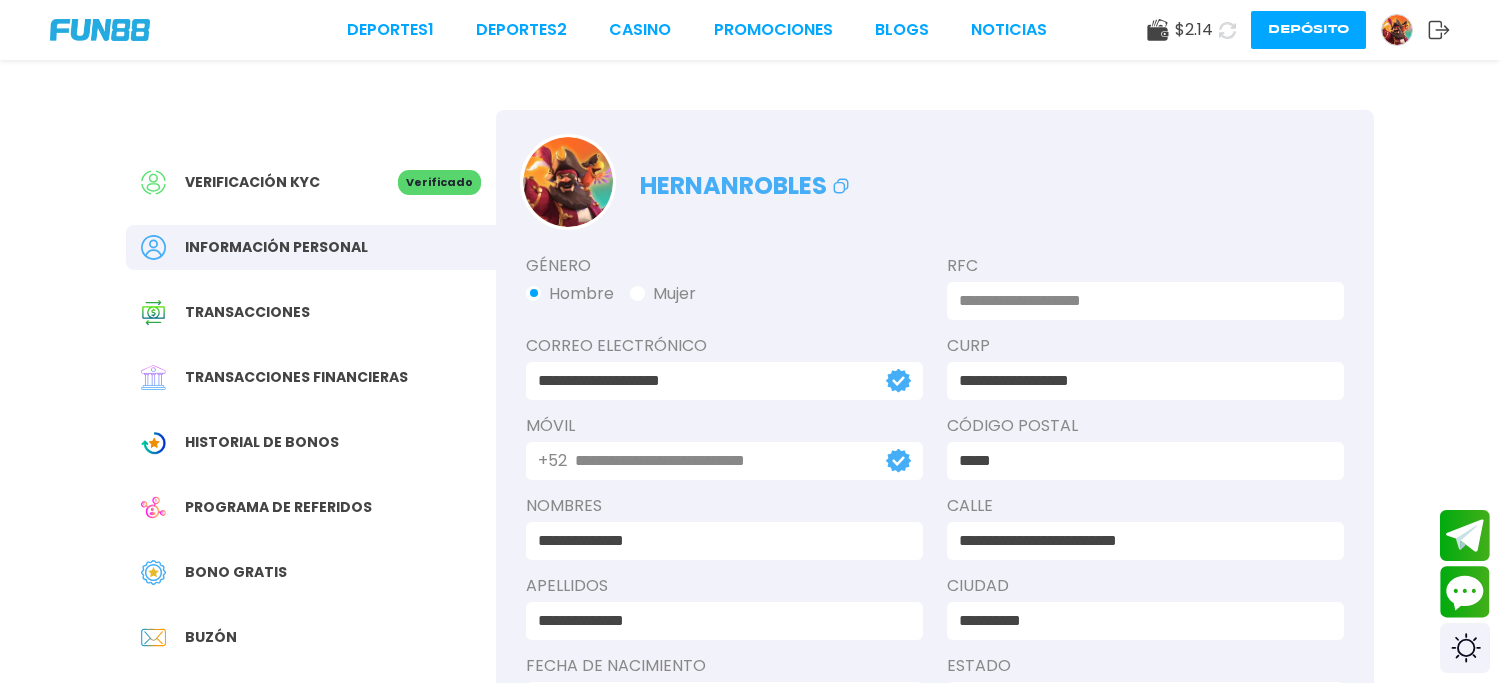click on "Bono Gratis" at bounding box center (236, 572) 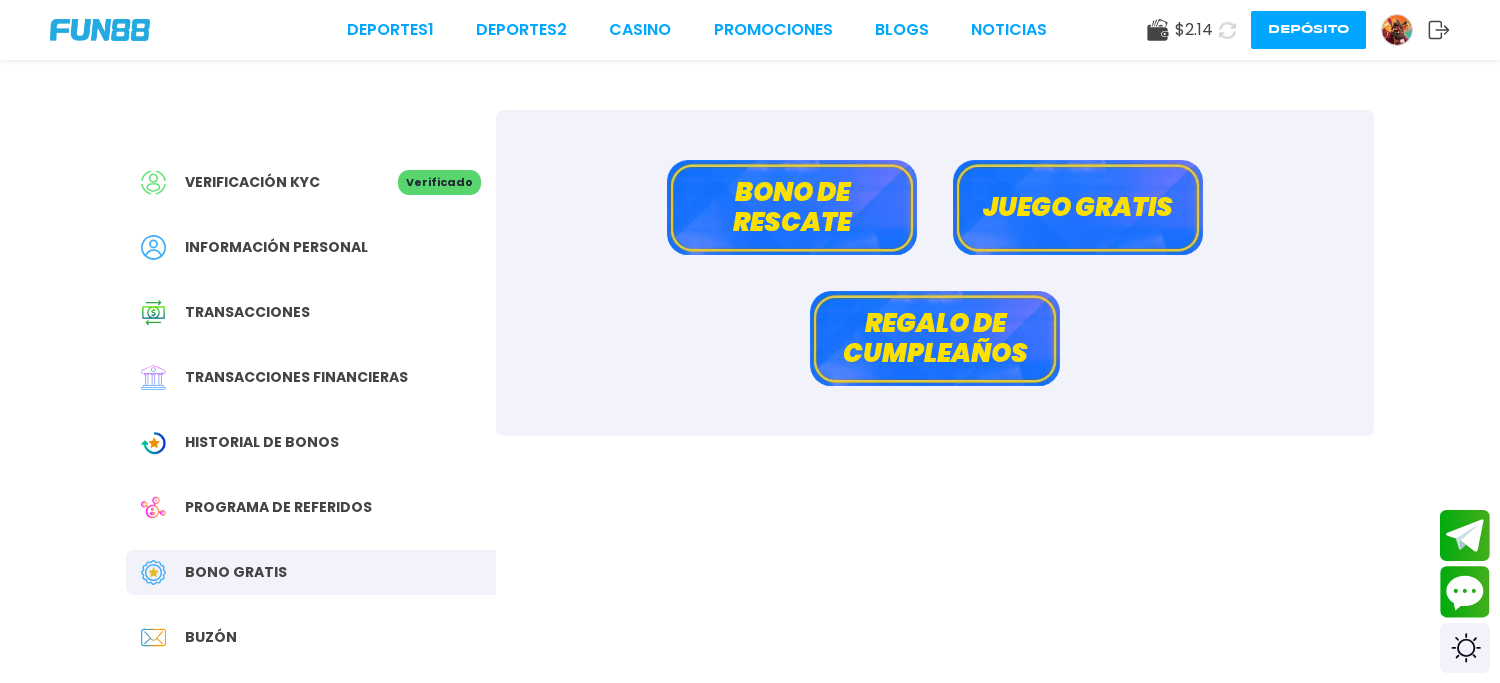click on "Bono de rescate" at bounding box center (792, 207) 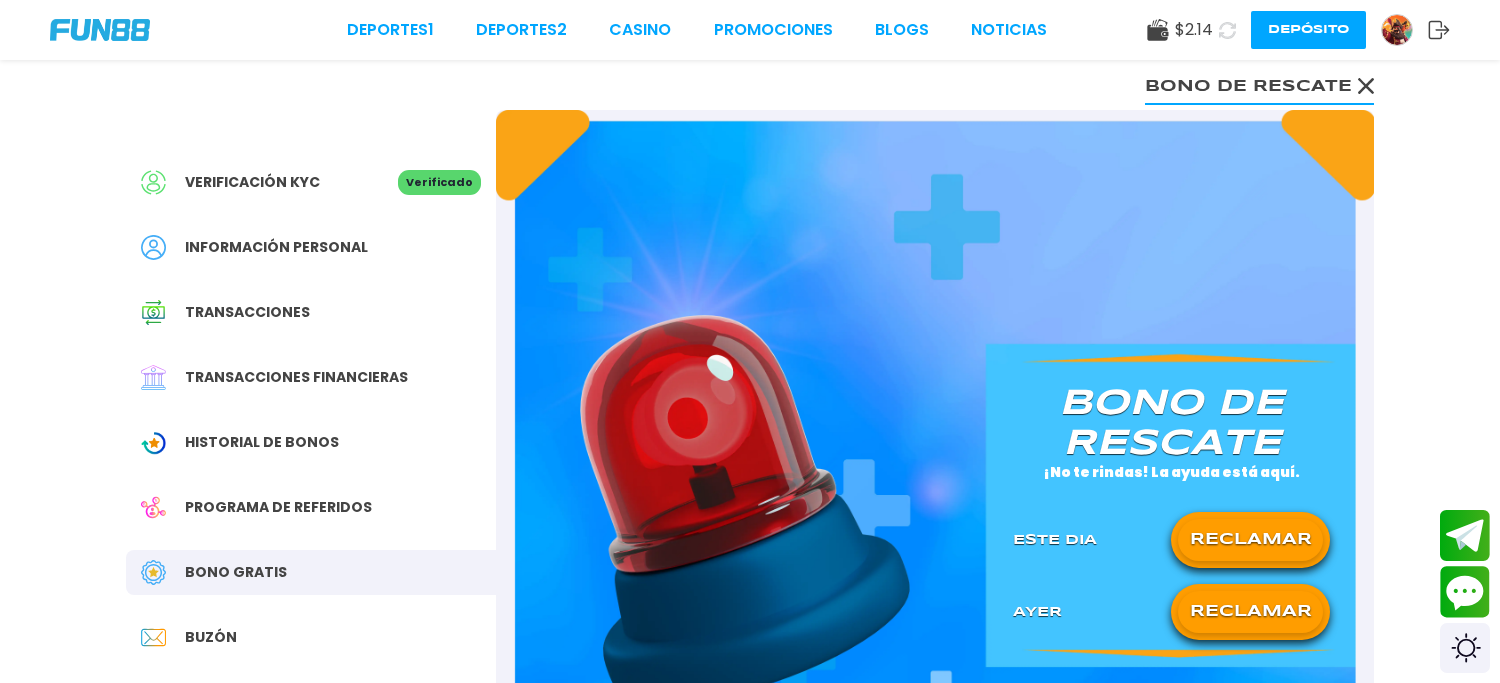 click on "RECLAMAR" at bounding box center [1250, 540] 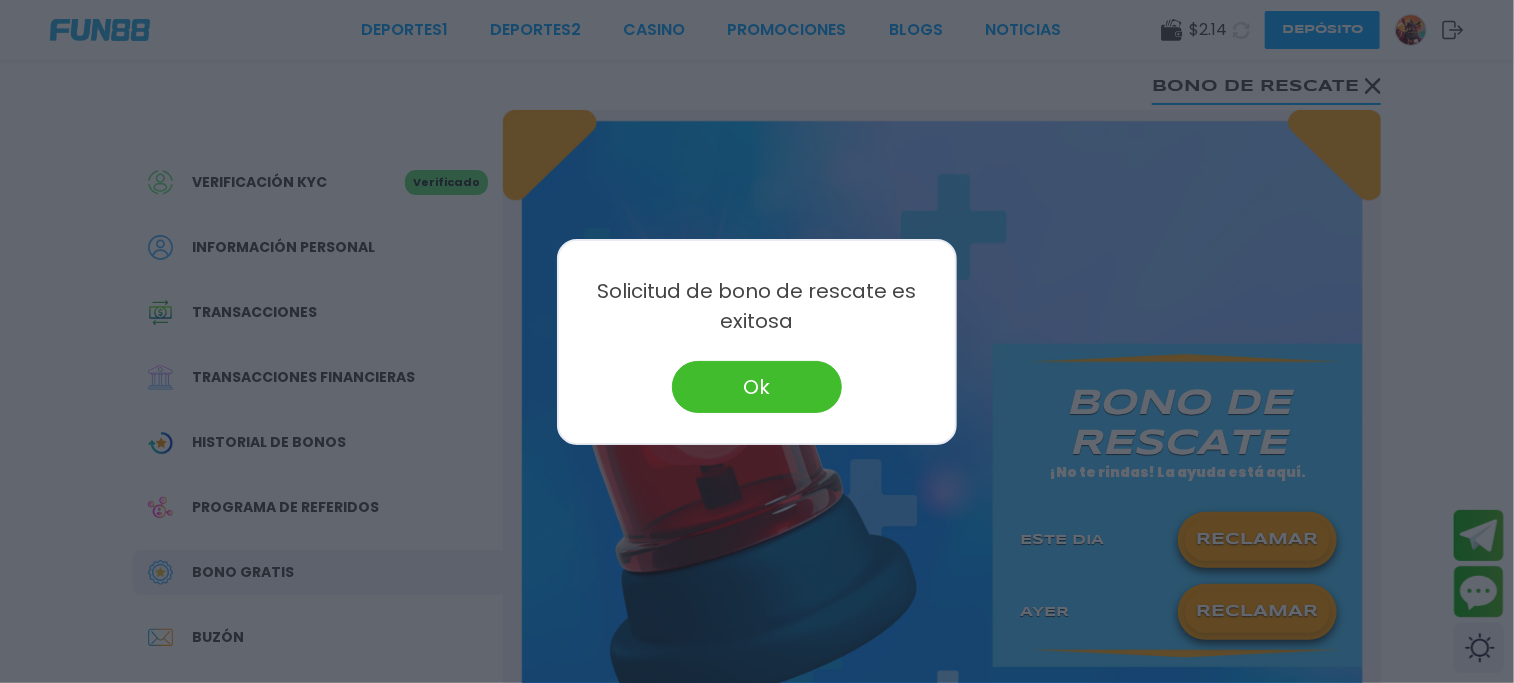 click on "Ok" at bounding box center [757, 387] 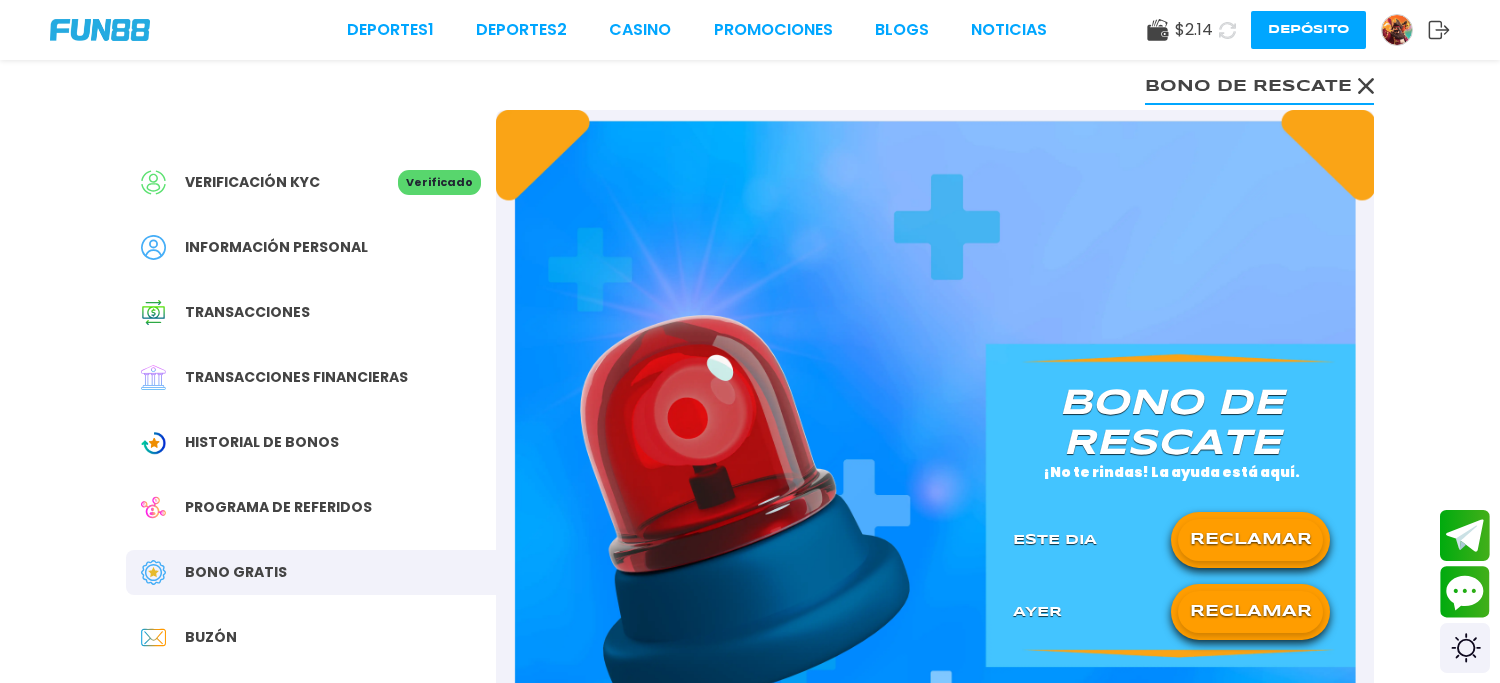 click 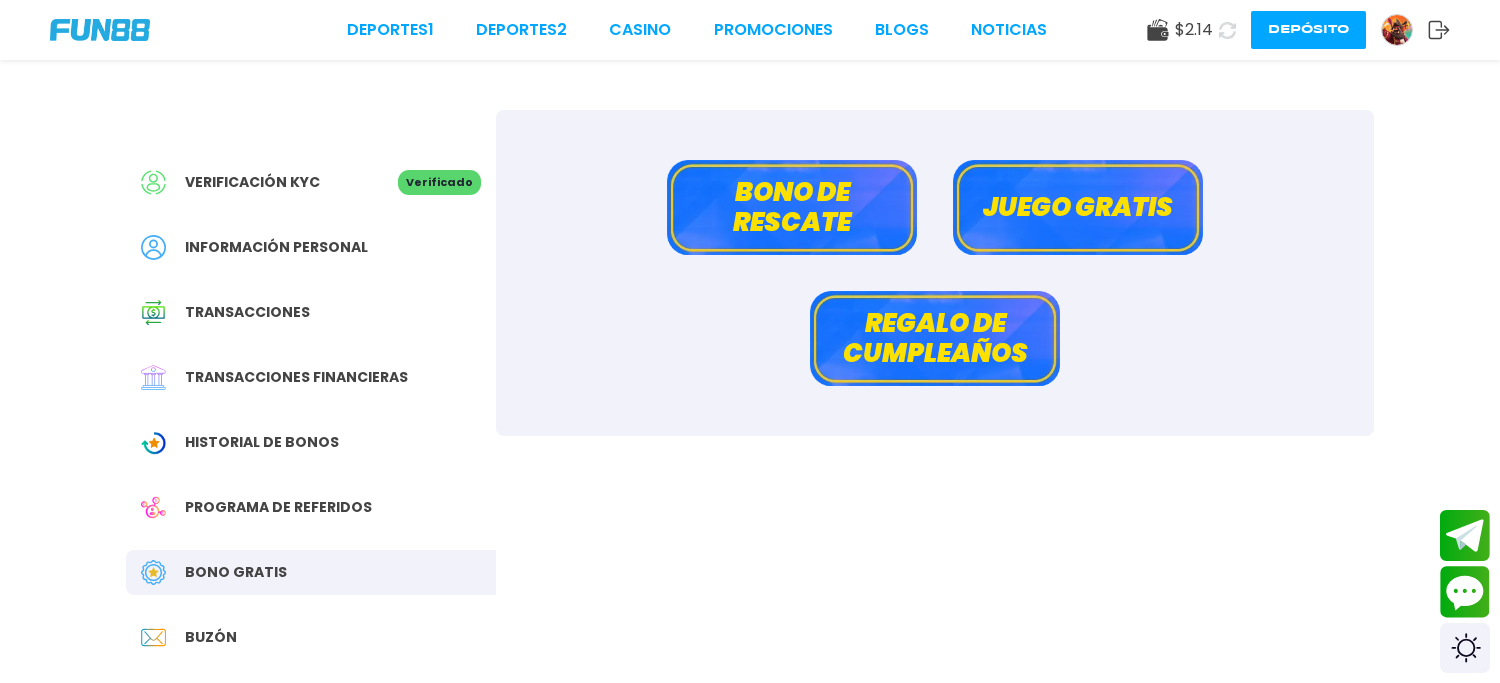 click 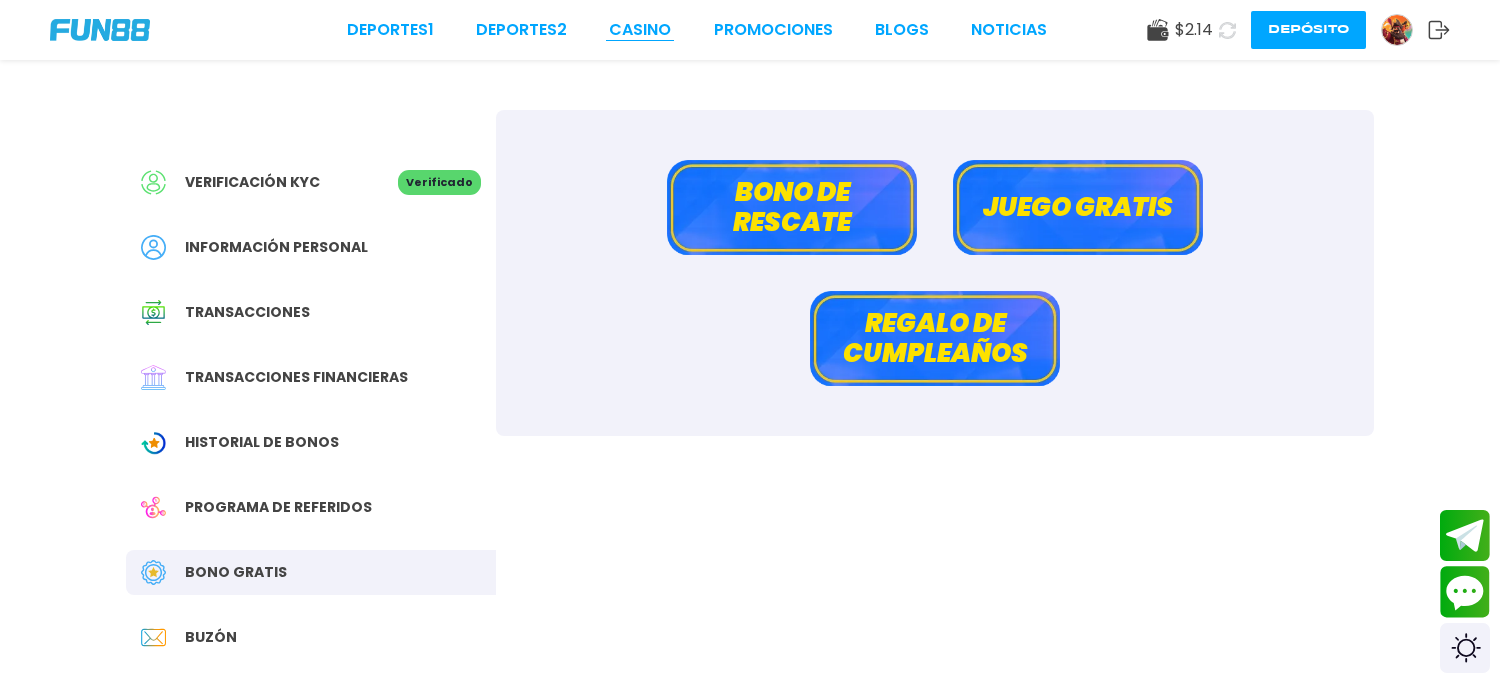 click on "CASINO" at bounding box center (640, 30) 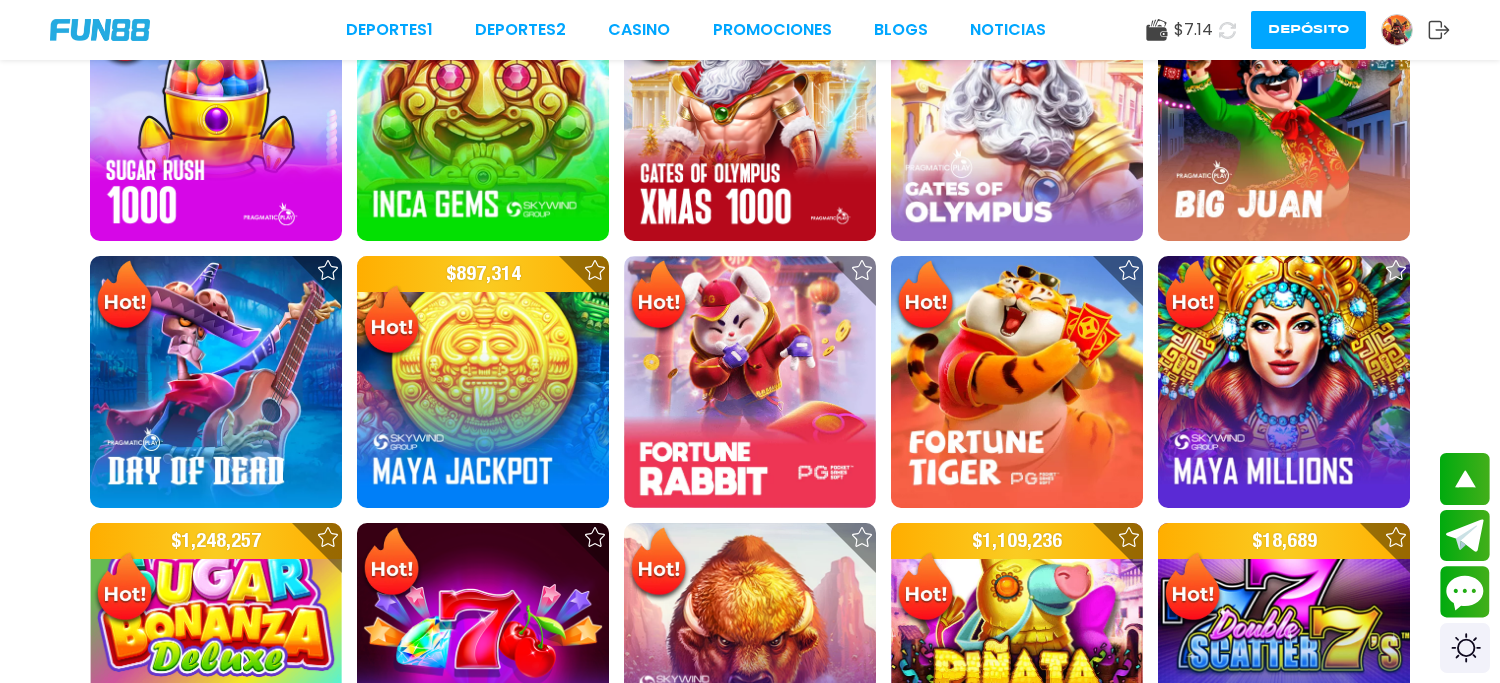scroll, scrollTop: 964, scrollLeft: 0, axis: vertical 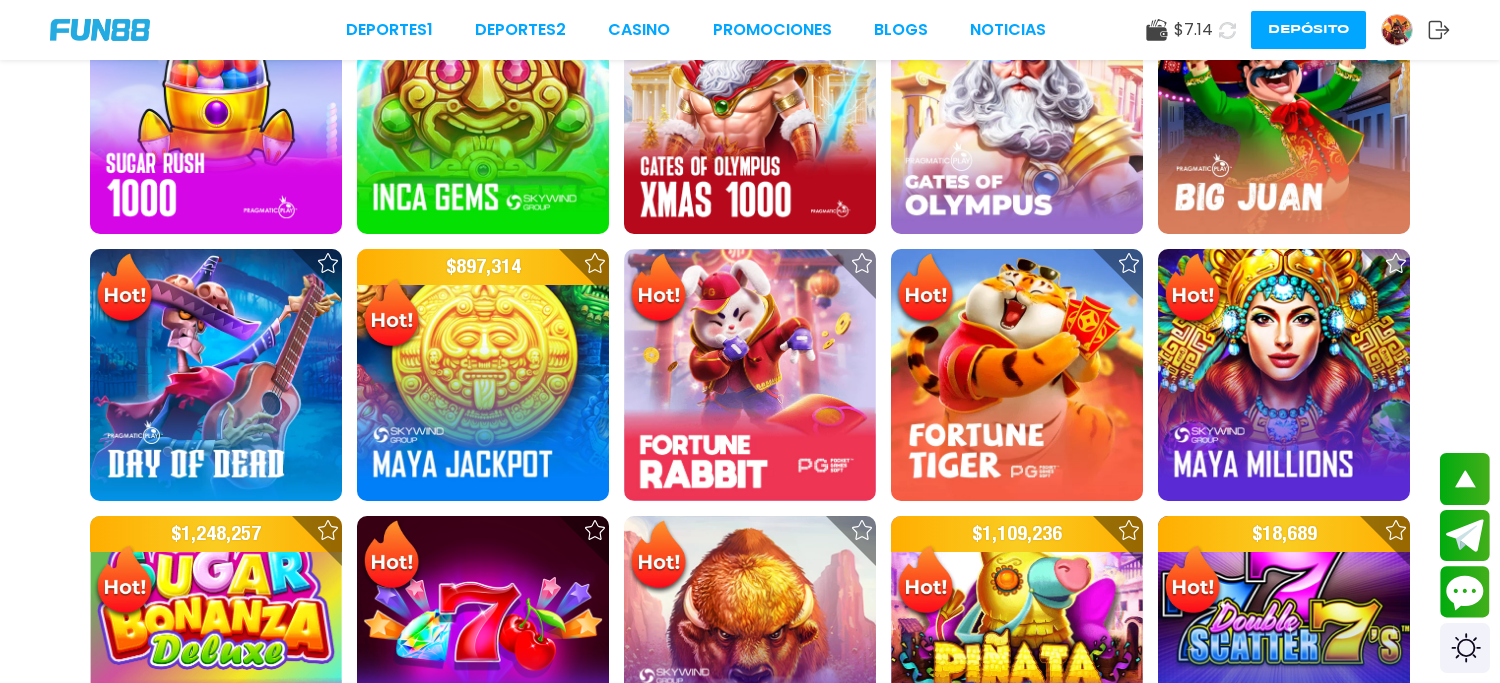click at bounding box center (1017, 108) 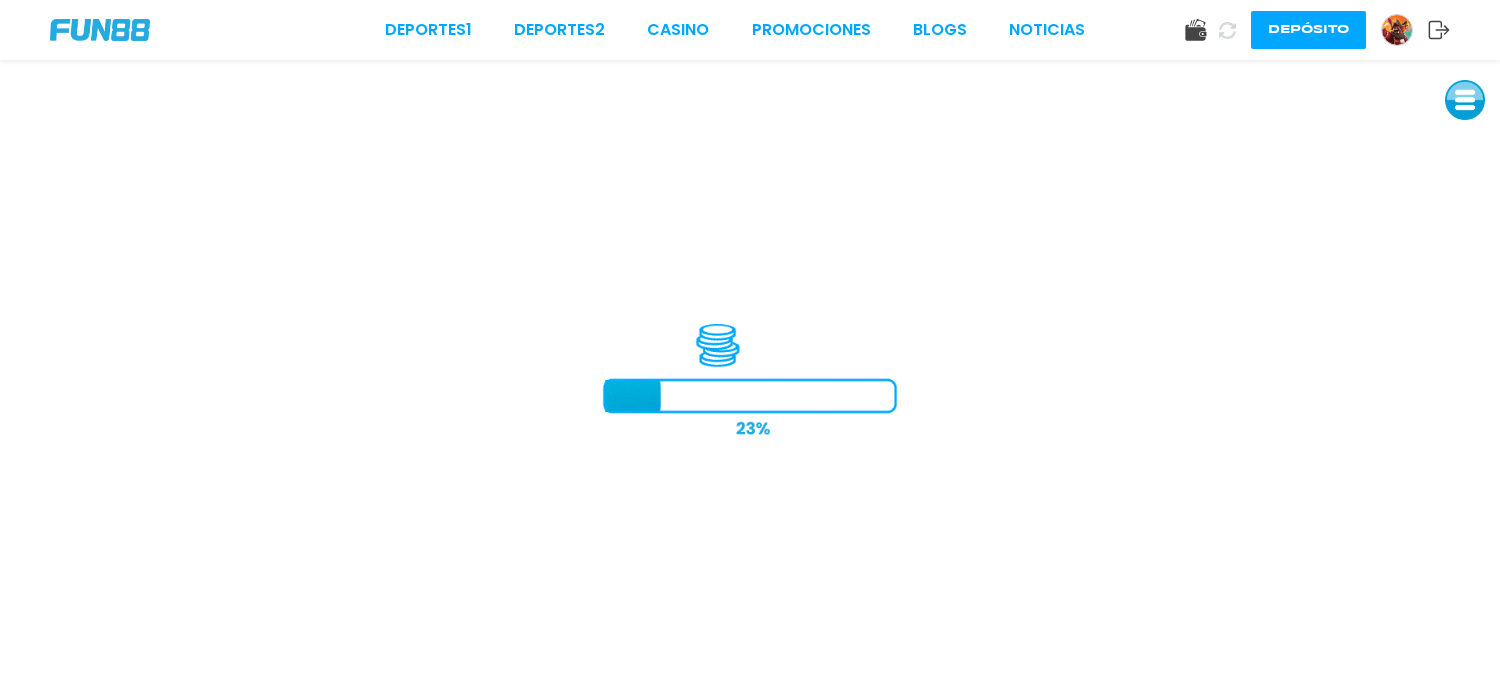 scroll, scrollTop: 0, scrollLeft: 0, axis: both 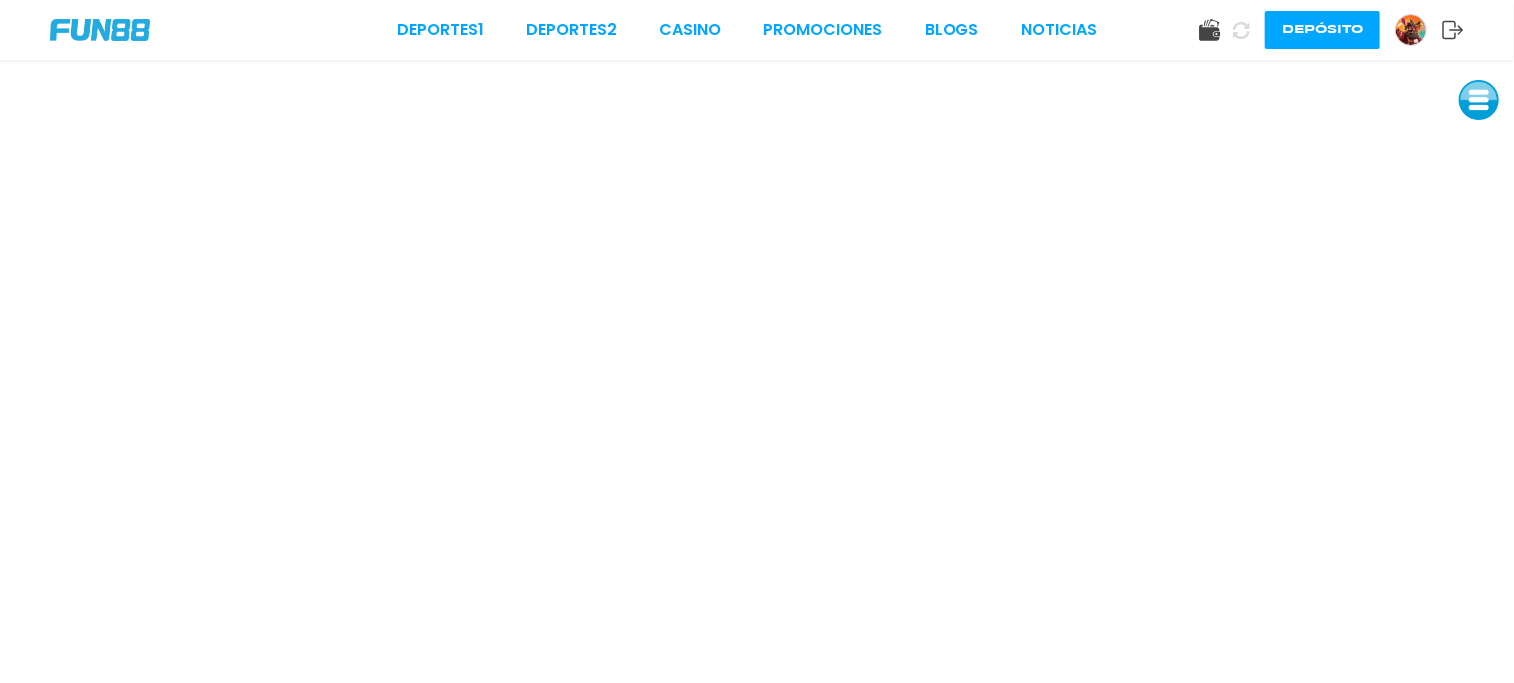 click 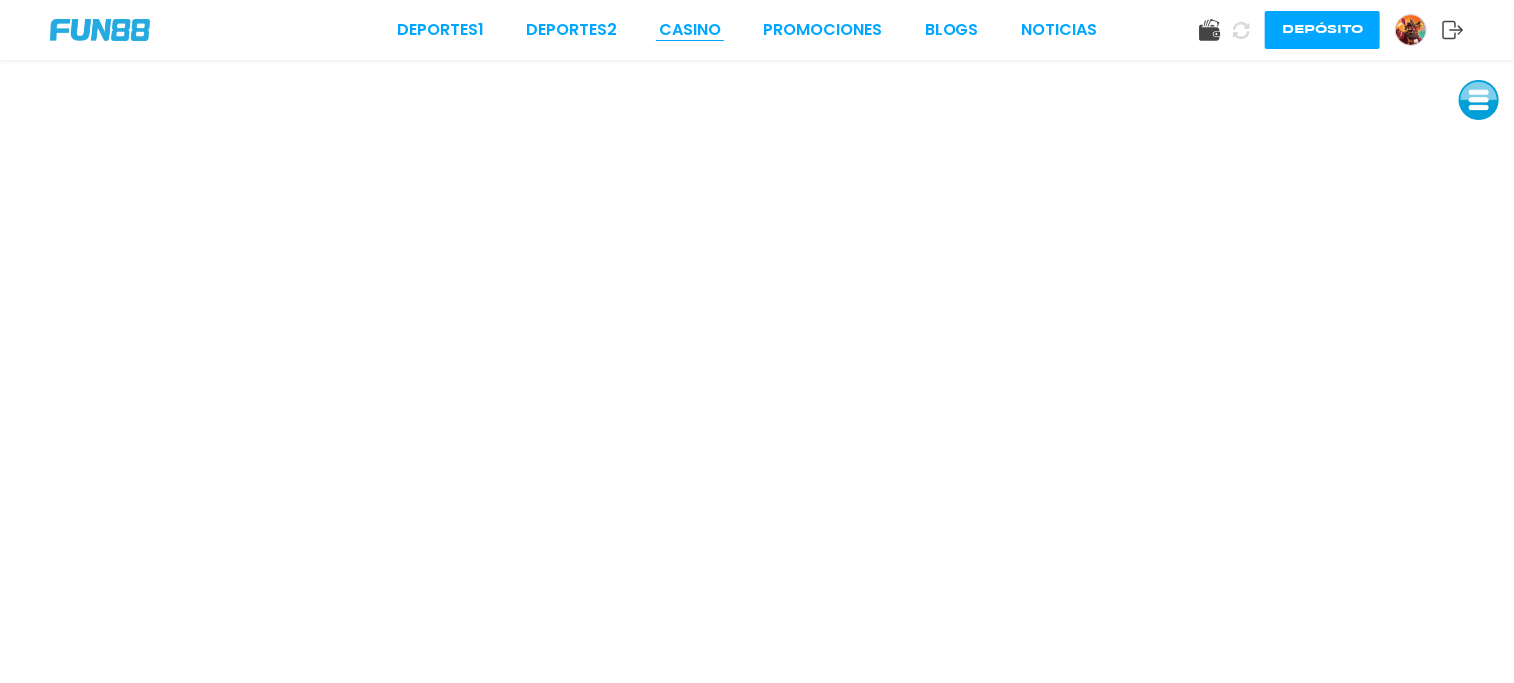 click on "CASINO" at bounding box center (690, 30) 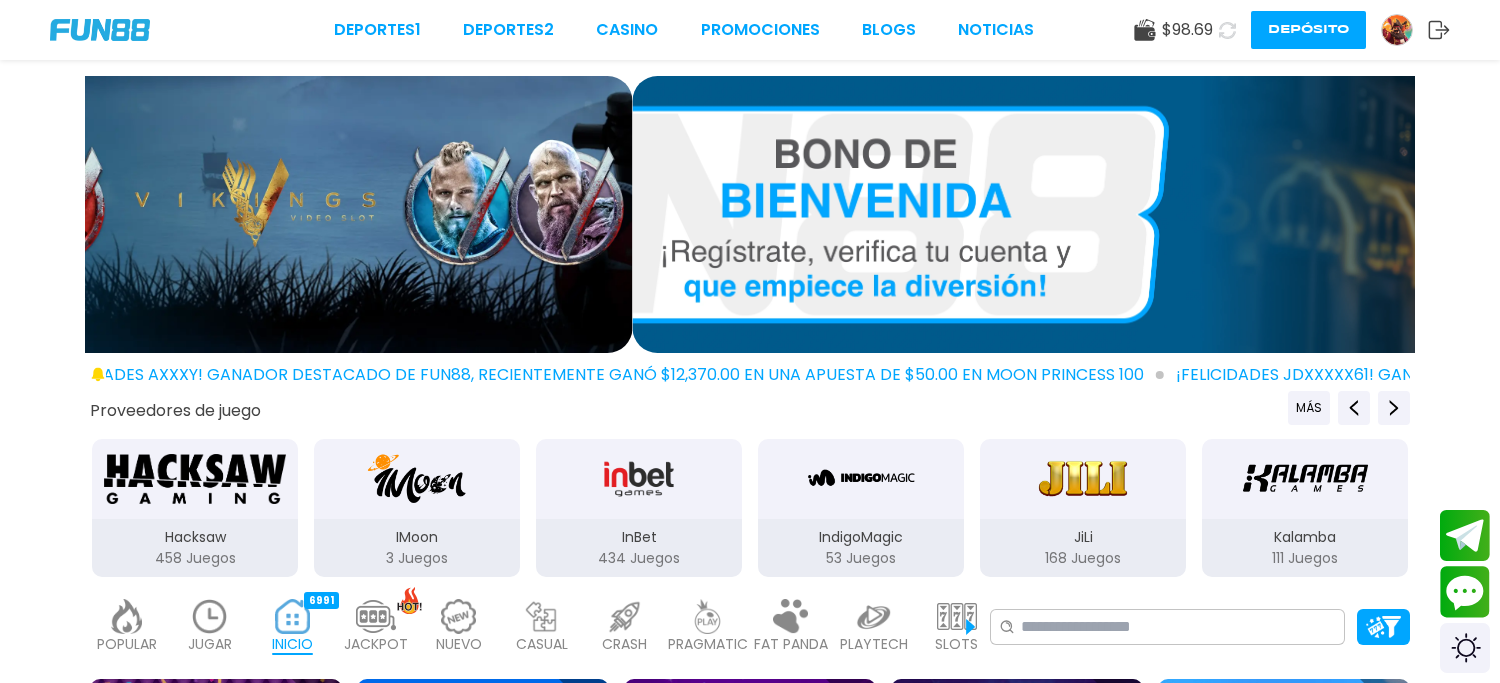 drag, startPoint x: 680, startPoint y: 318, endPoint x: 755, endPoint y: 60, distance: 268.6801 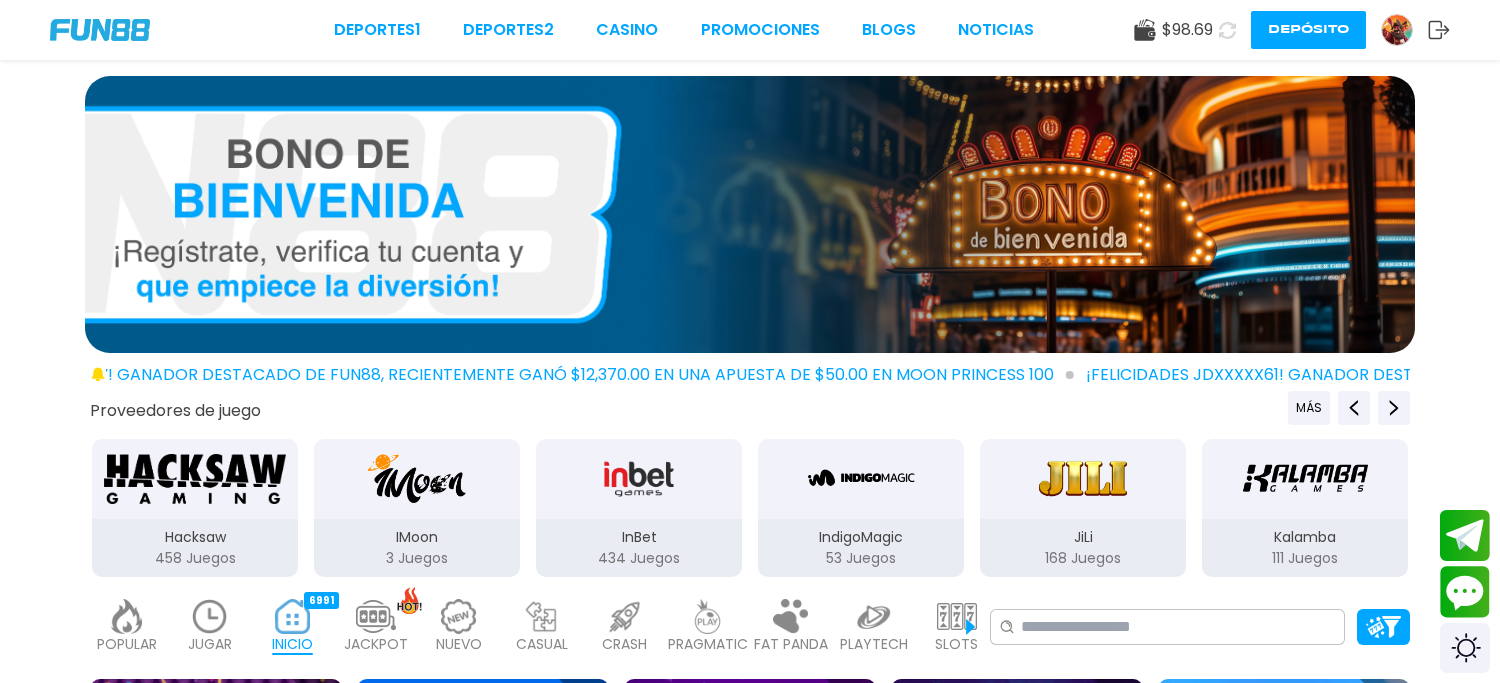 scroll, scrollTop: 597, scrollLeft: 0, axis: vertical 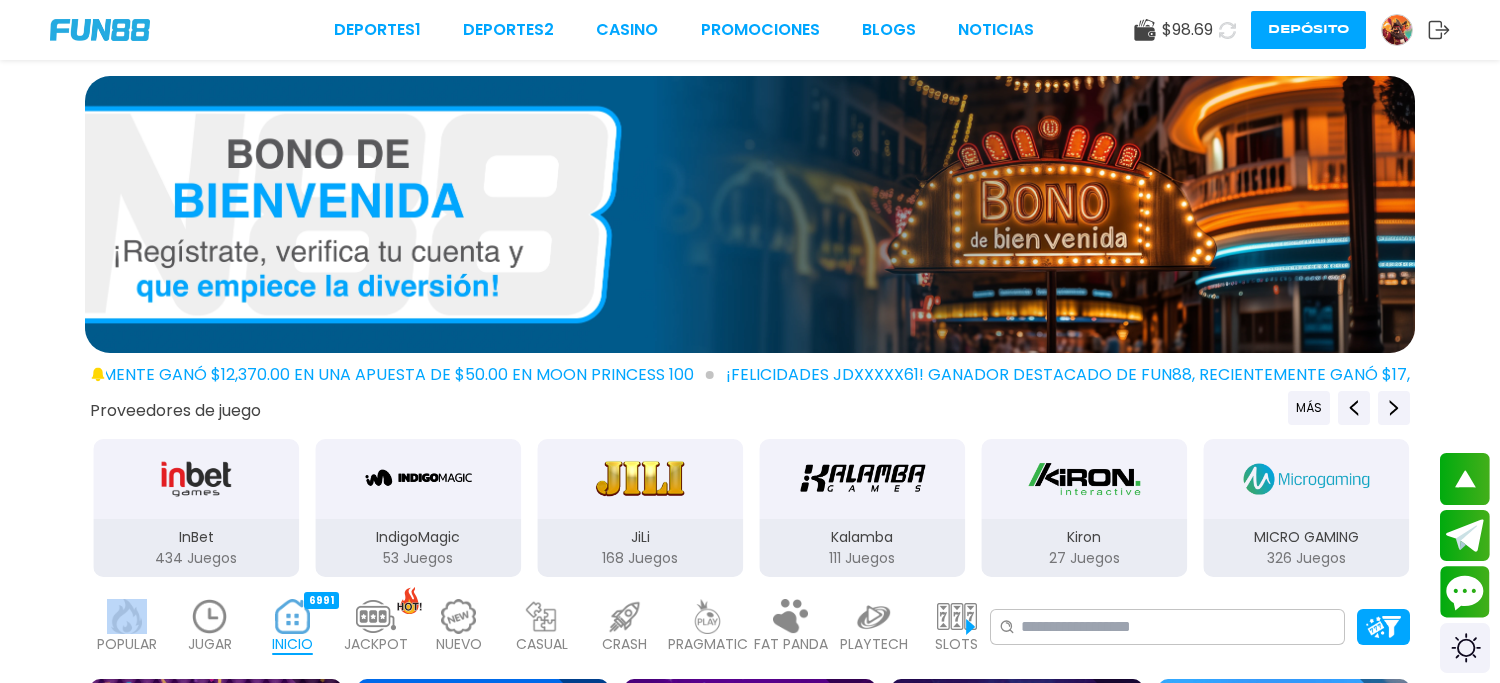 drag, startPoint x: 80, startPoint y: 626, endPoint x: 128, endPoint y: 629, distance: 48.09366 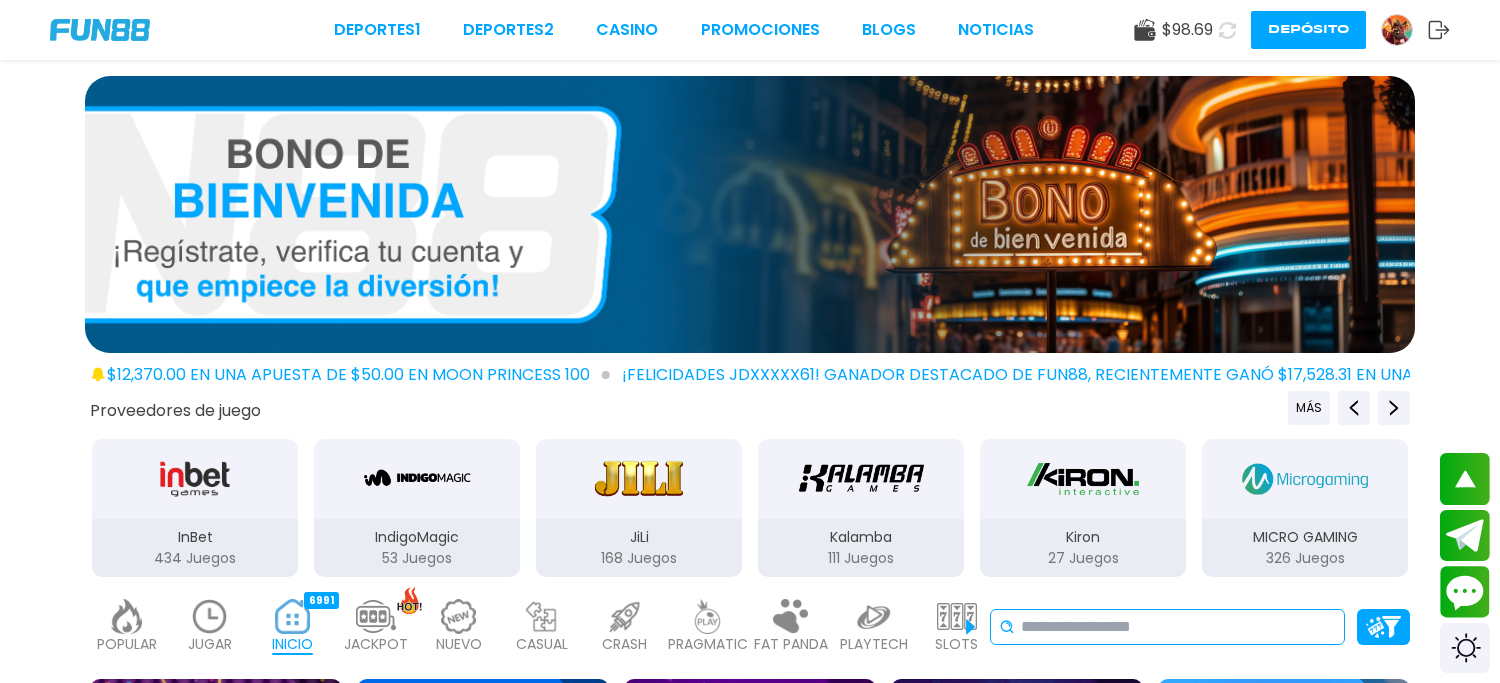 click at bounding box center [1178, 627] 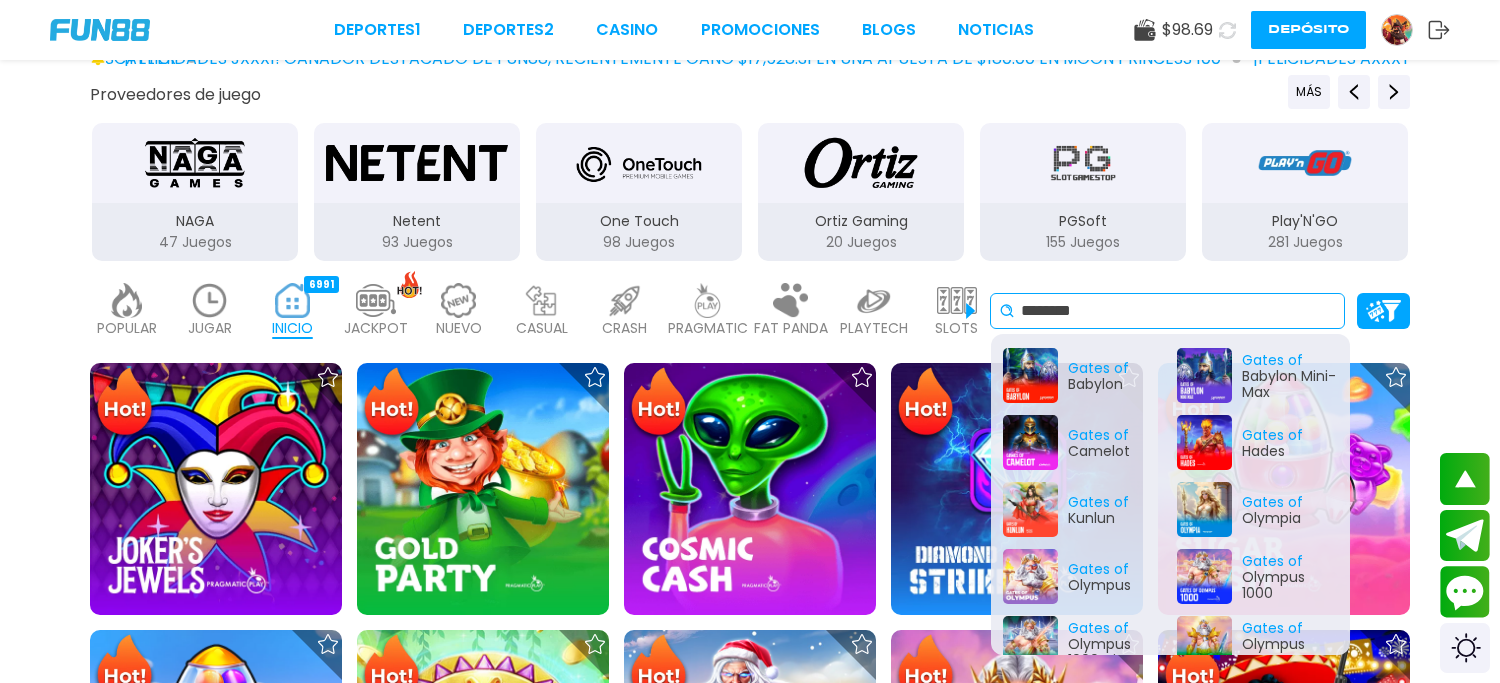 scroll, scrollTop: 400, scrollLeft: 0, axis: vertical 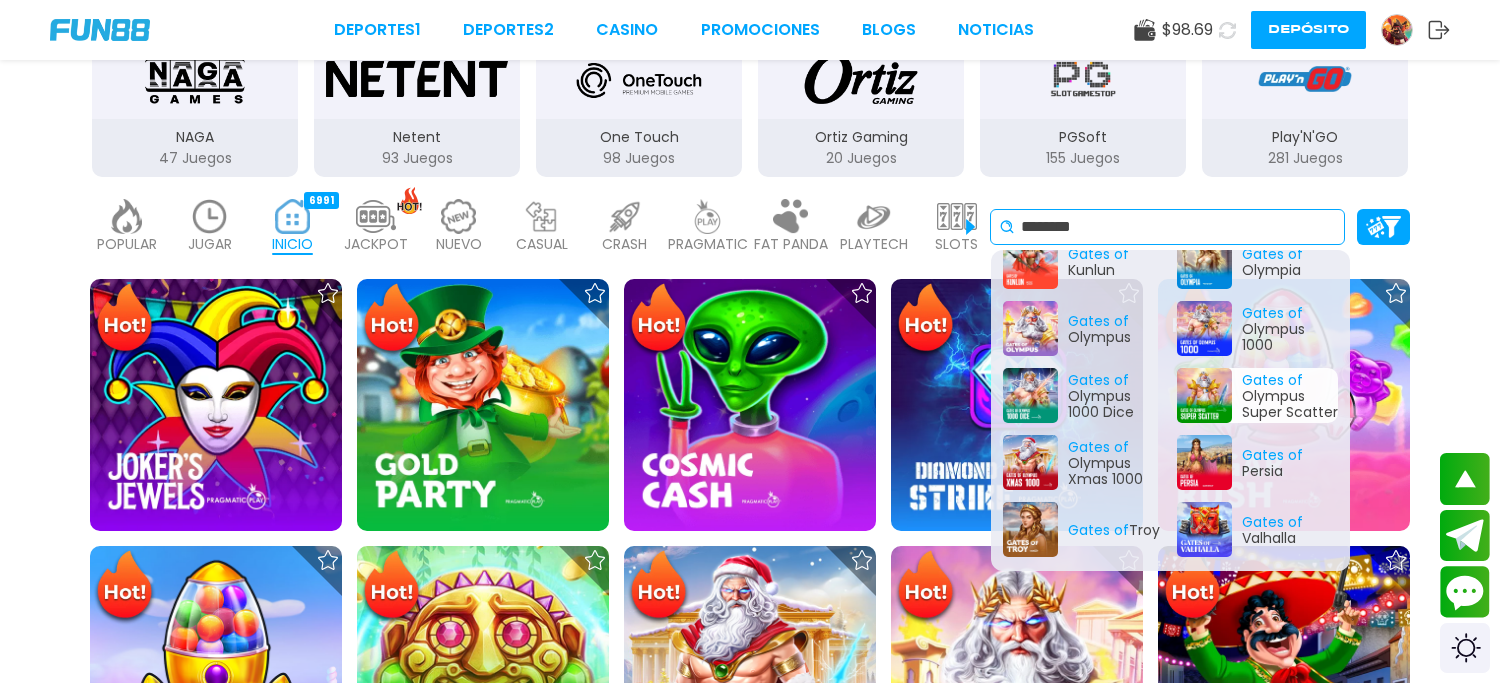 type on "********" 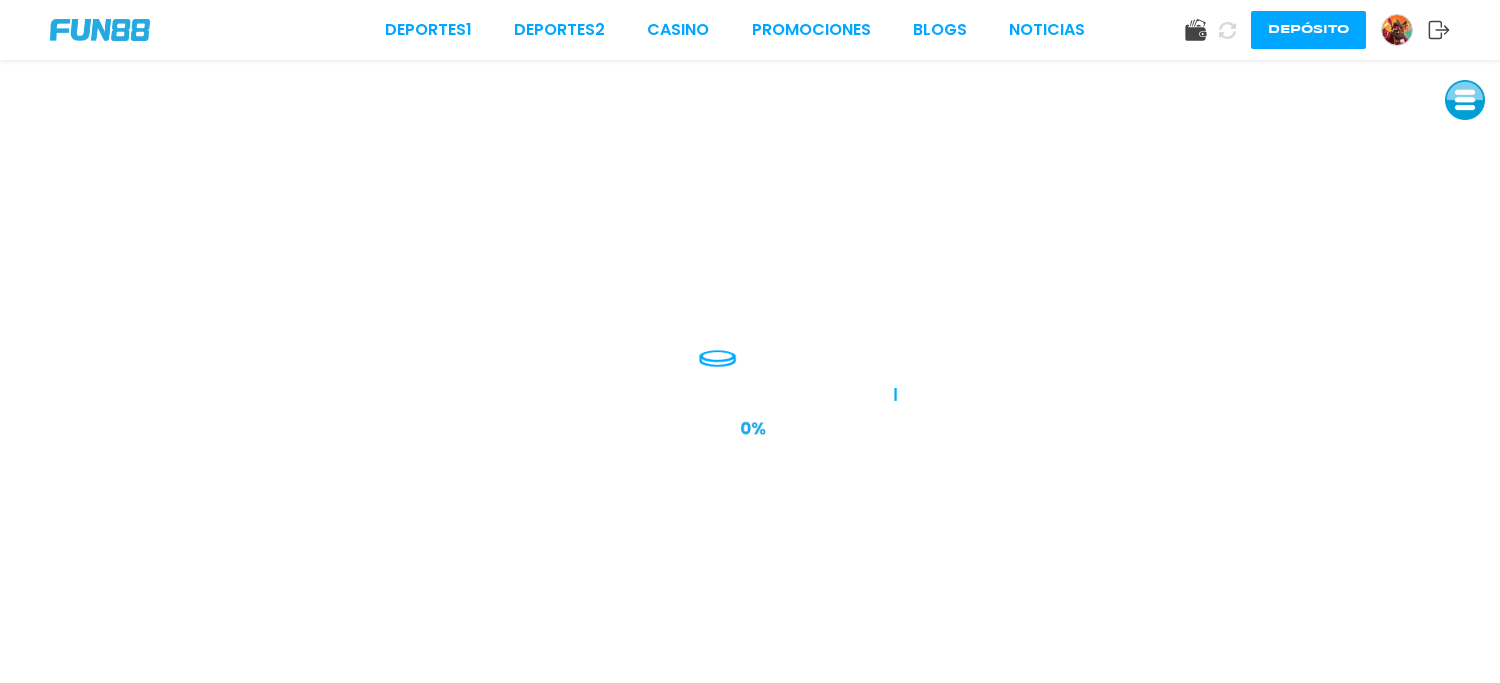 scroll, scrollTop: 0, scrollLeft: 0, axis: both 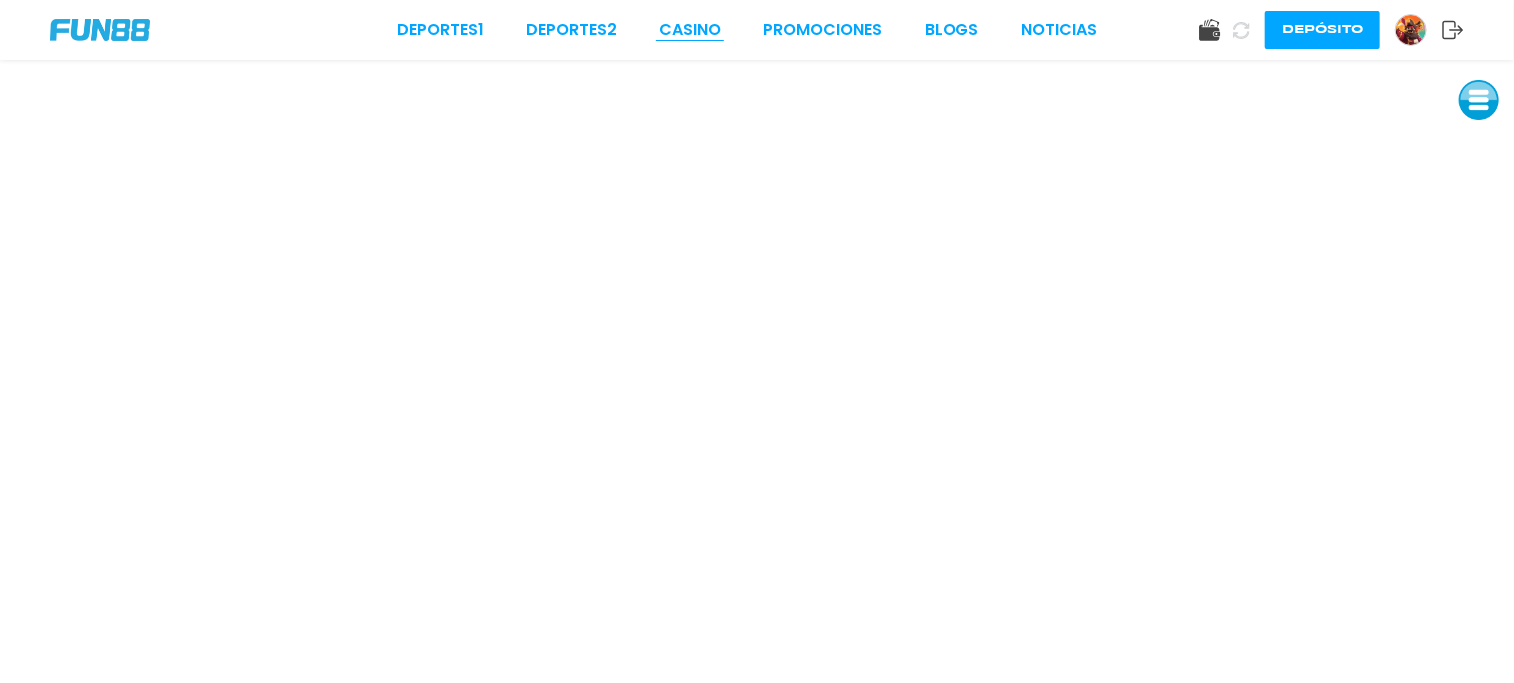 click on "CASINO" at bounding box center [690, 30] 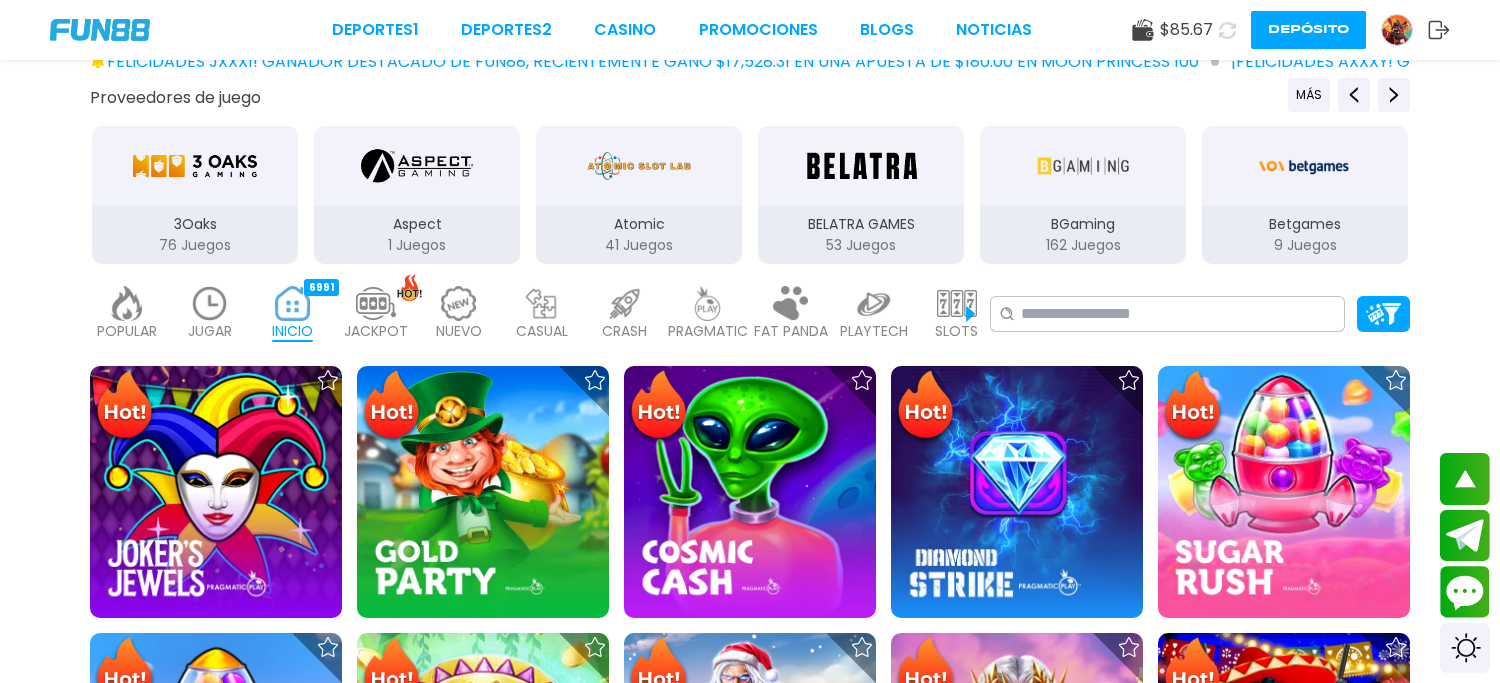 scroll, scrollTop: 316, scrollLeft: 0, axis: vertical 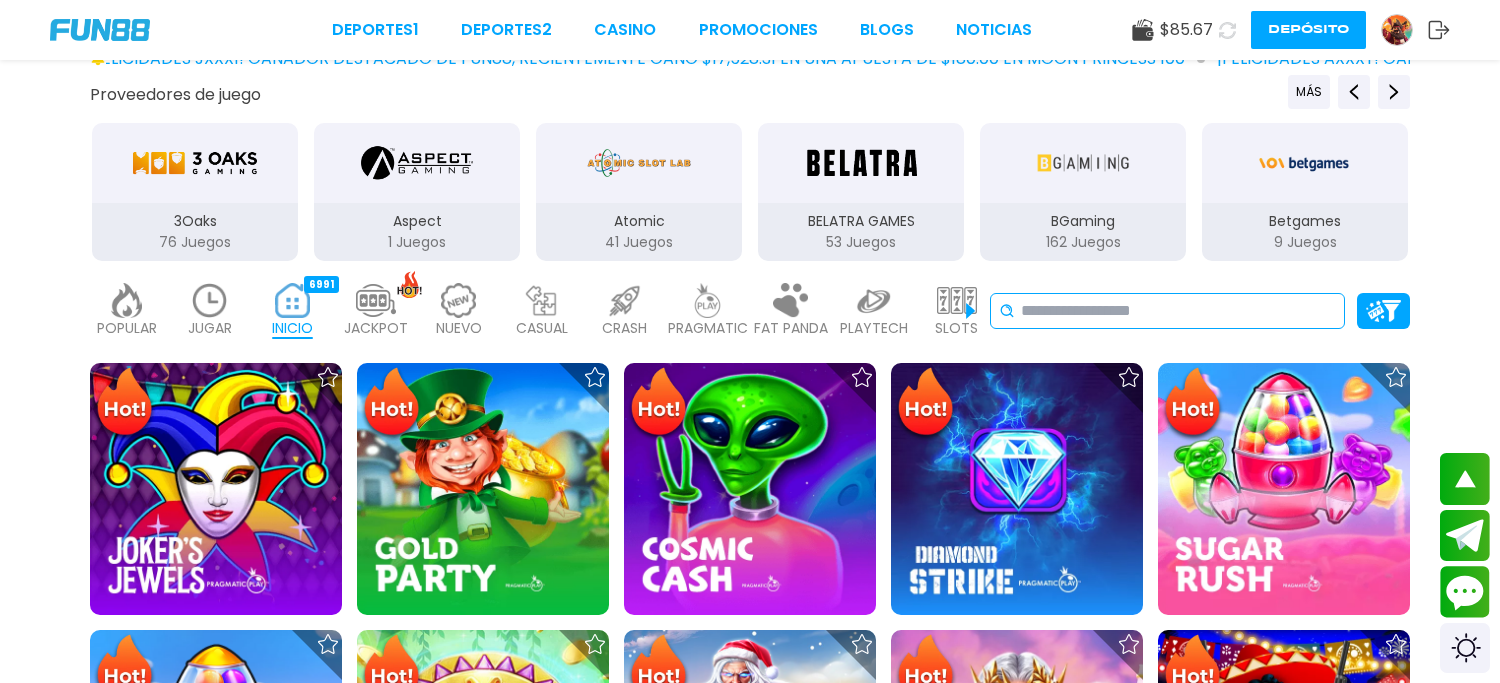 click at bounding box center [1178, 311] 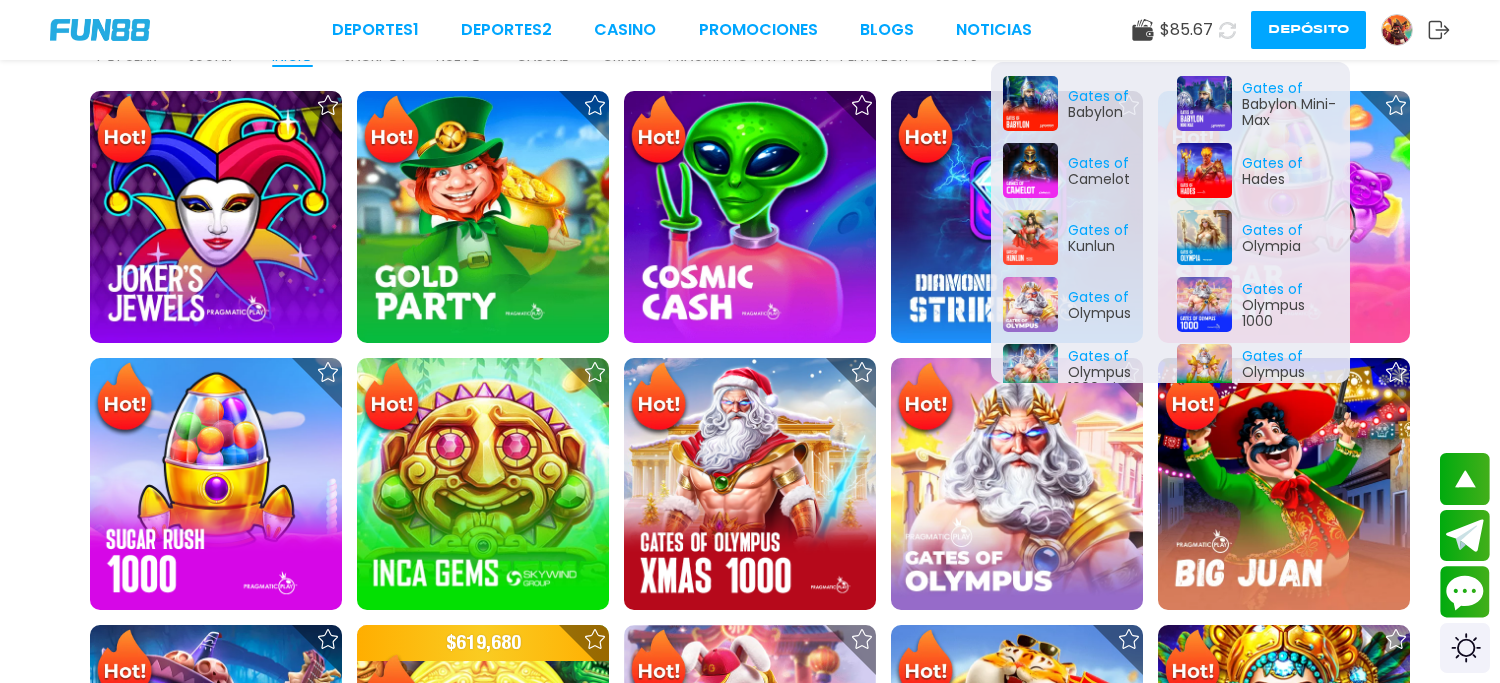 scroll, scrollTop: 595, scrollLeft: 0, axis: vertical 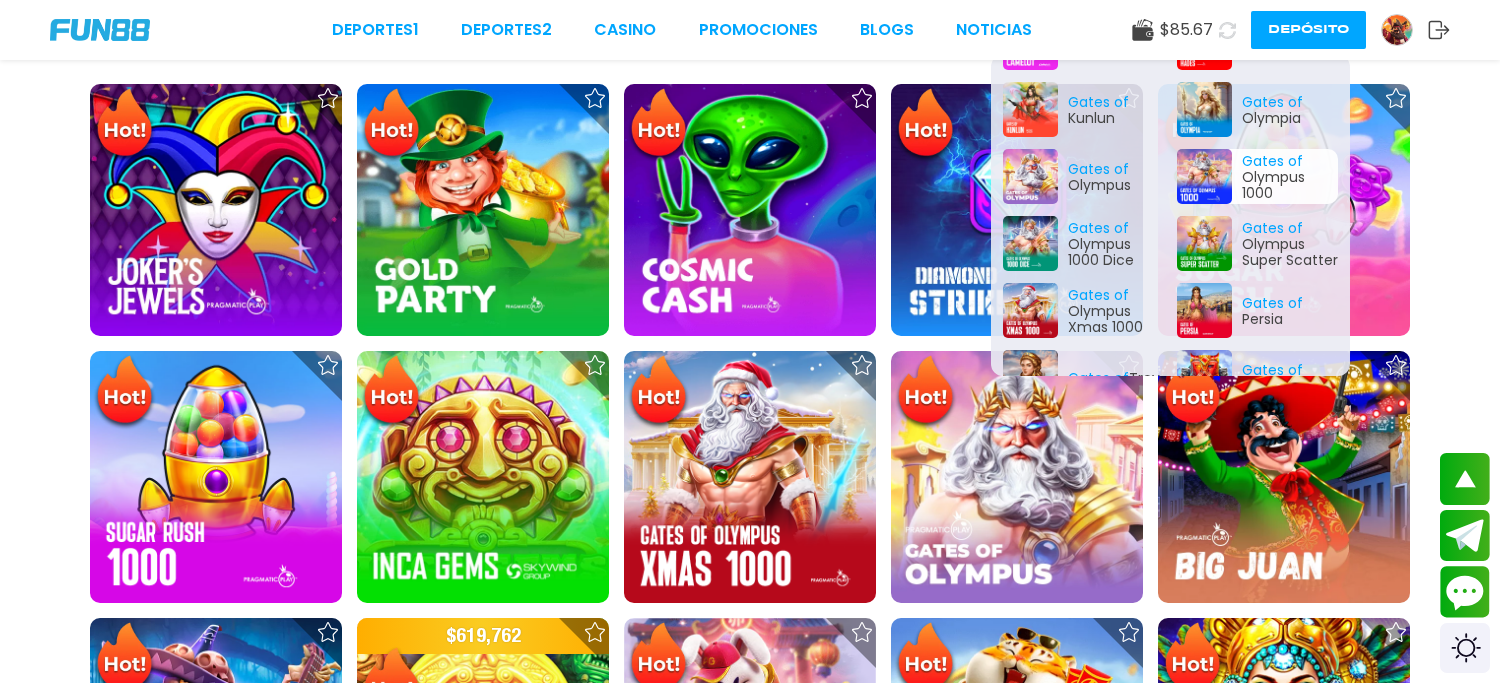 type on "********" 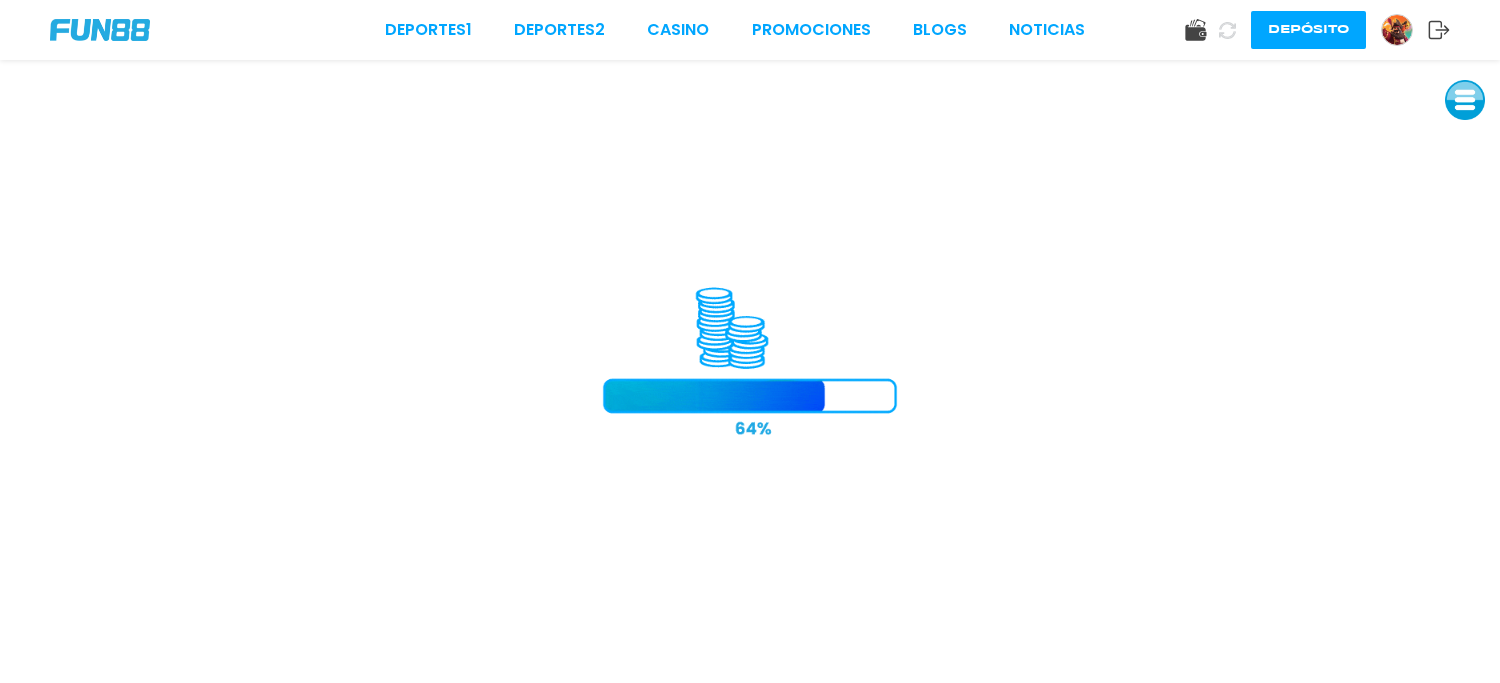 scroll, scrollTop: 0, scrollLeft: 0, axis: both 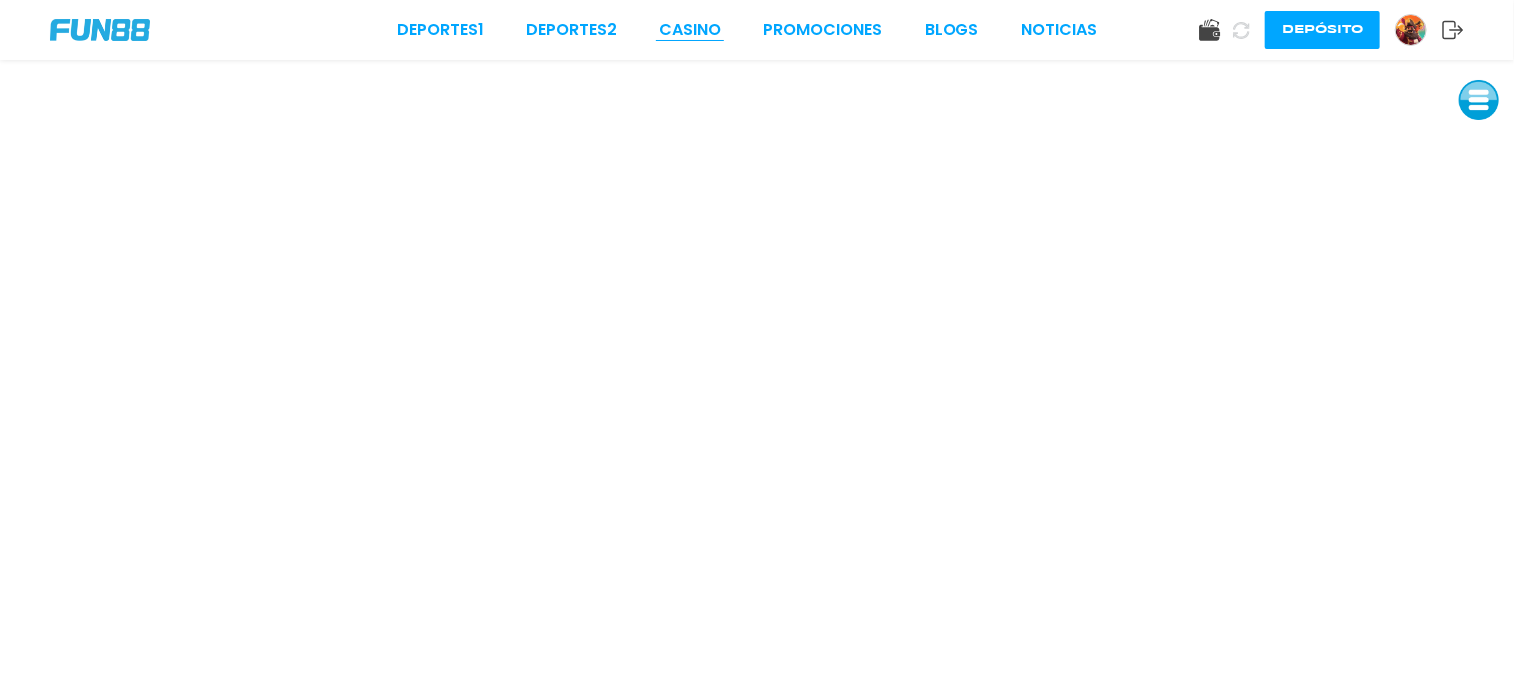 click on "CASINO" at bounding box center [690, 30] 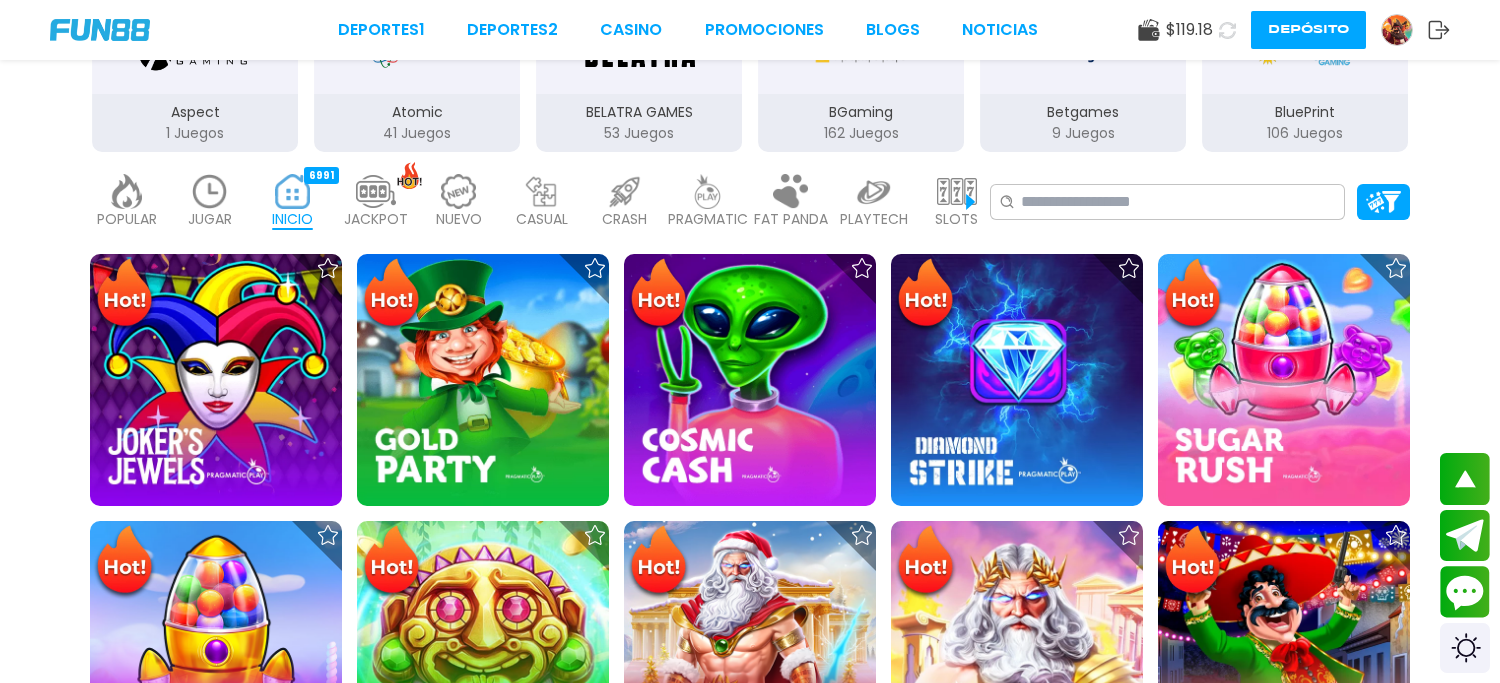 scroll, scrollTop: 424, scrollLeft: 0, axis: vertical 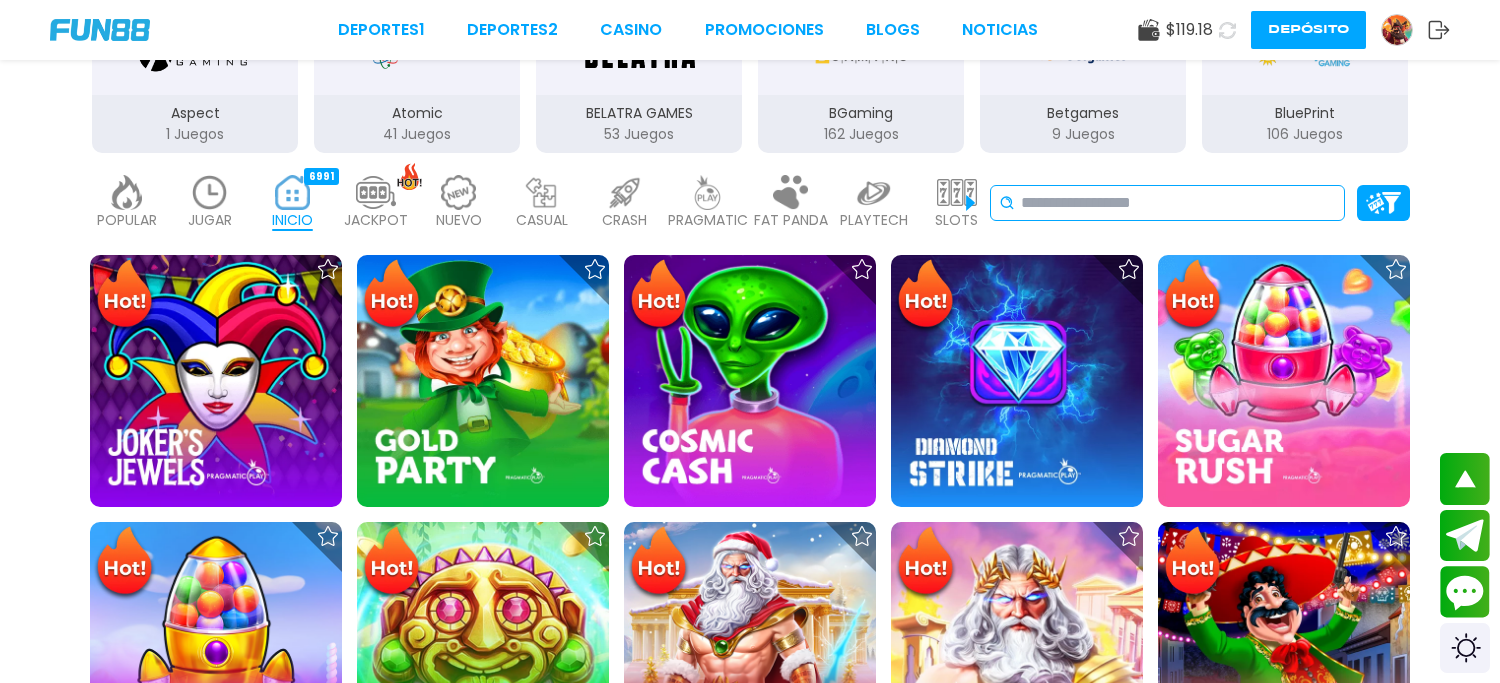 click at bounding box center (1178, 203) 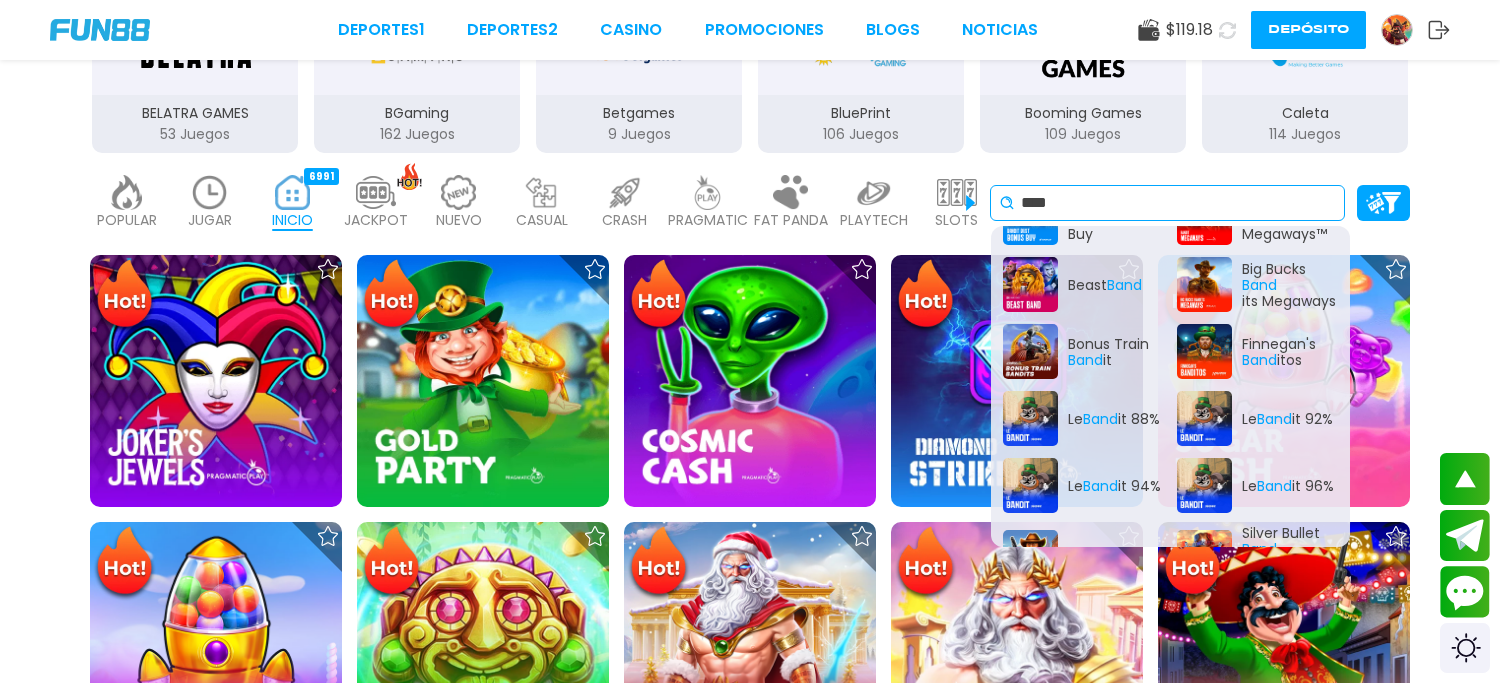scroll, scrollTop: 0, scrollLeft: 0, axis: both 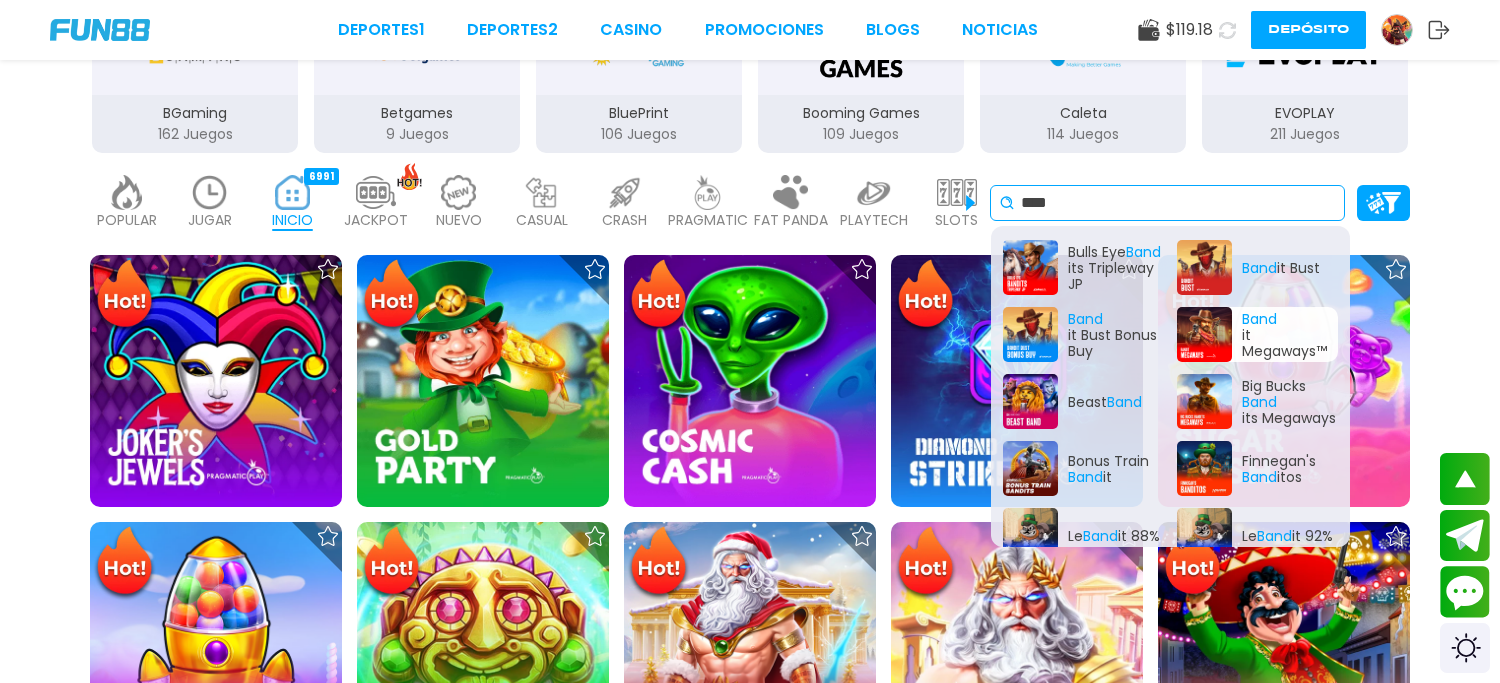 type on "****" 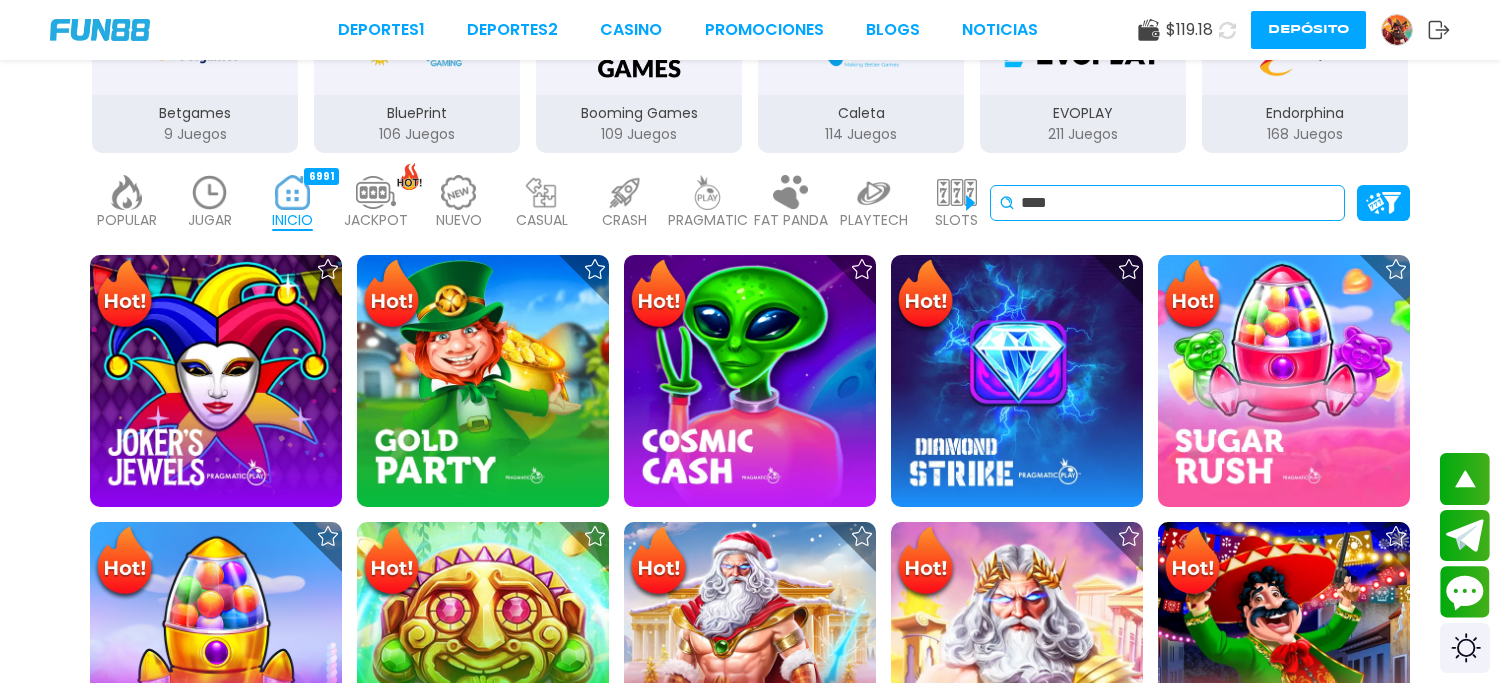 scroll, scrollTop: 0, scrollLeft: 0, axis: both 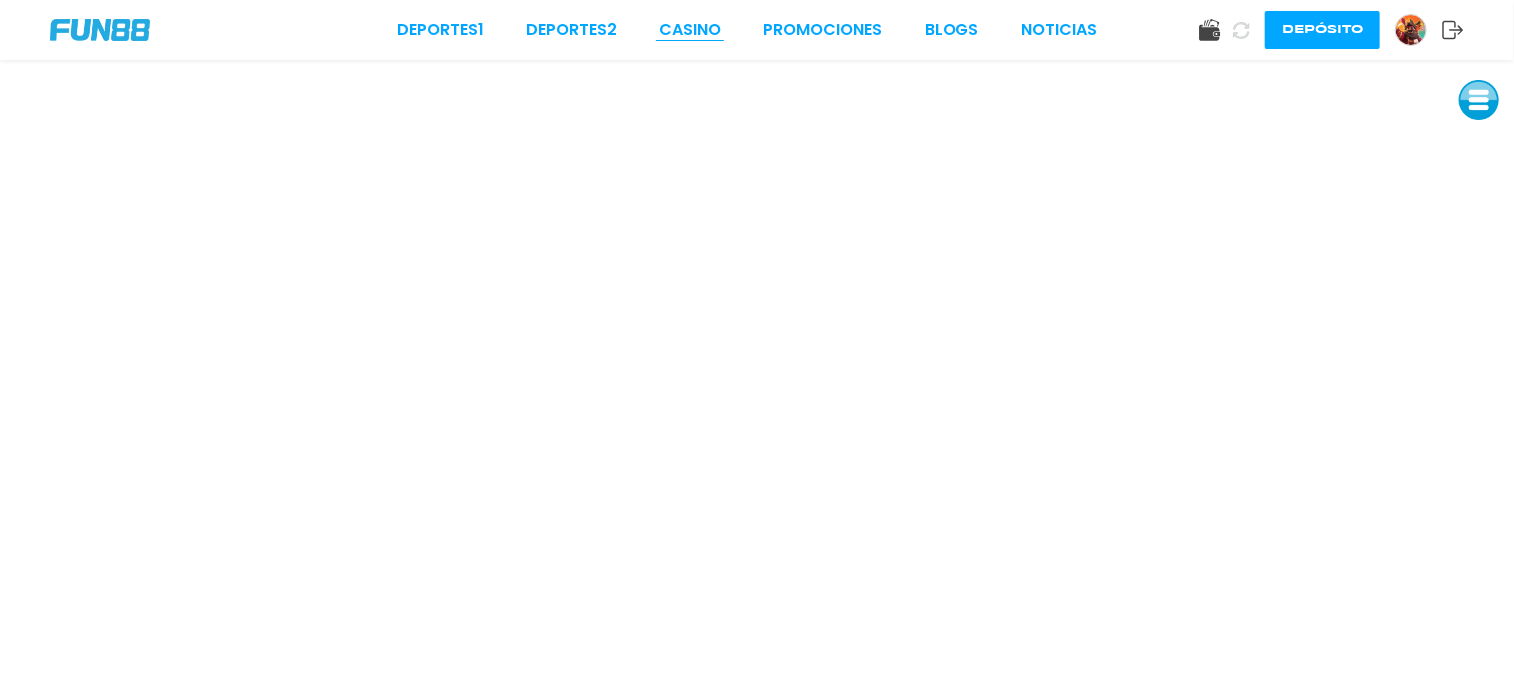 click on "CASINO" at bounding box center (690, 30) 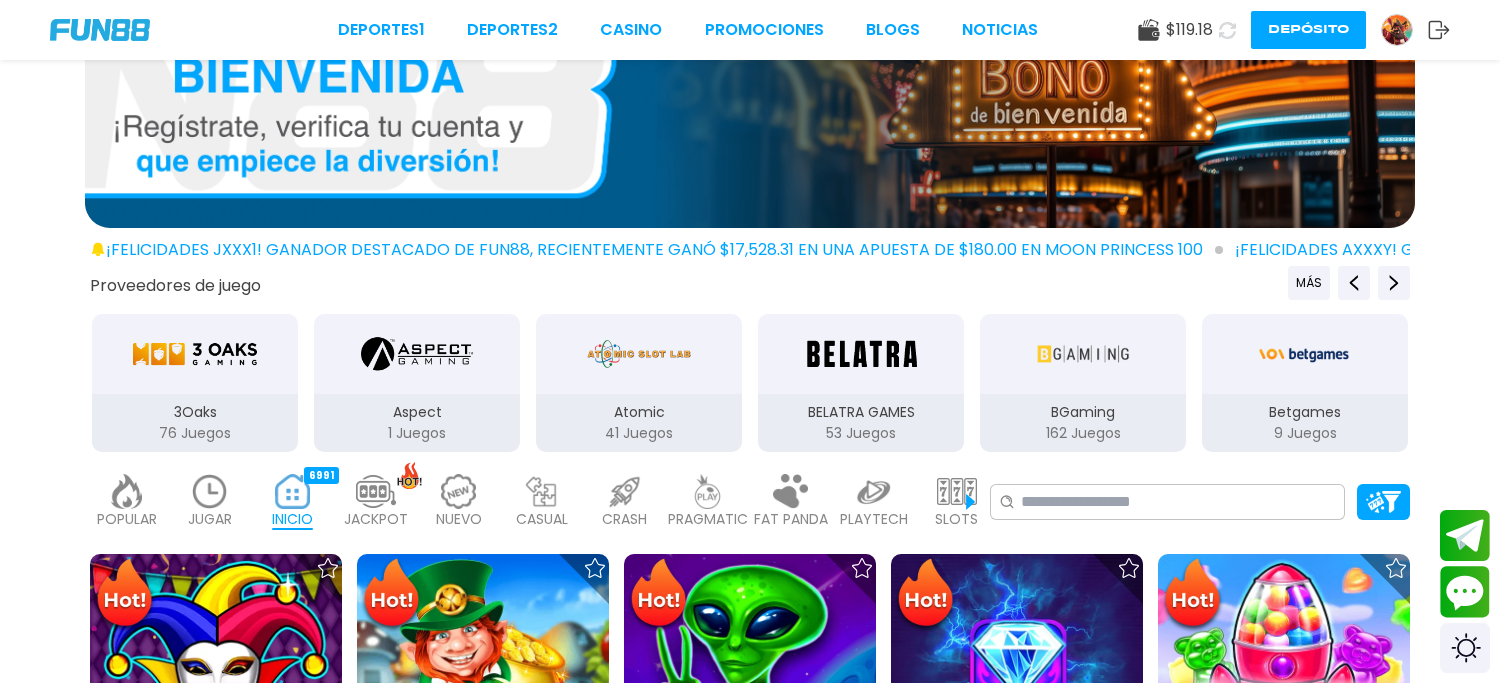 scroll, scrollTop: 140, scrollLeft: 0, axis: vertical 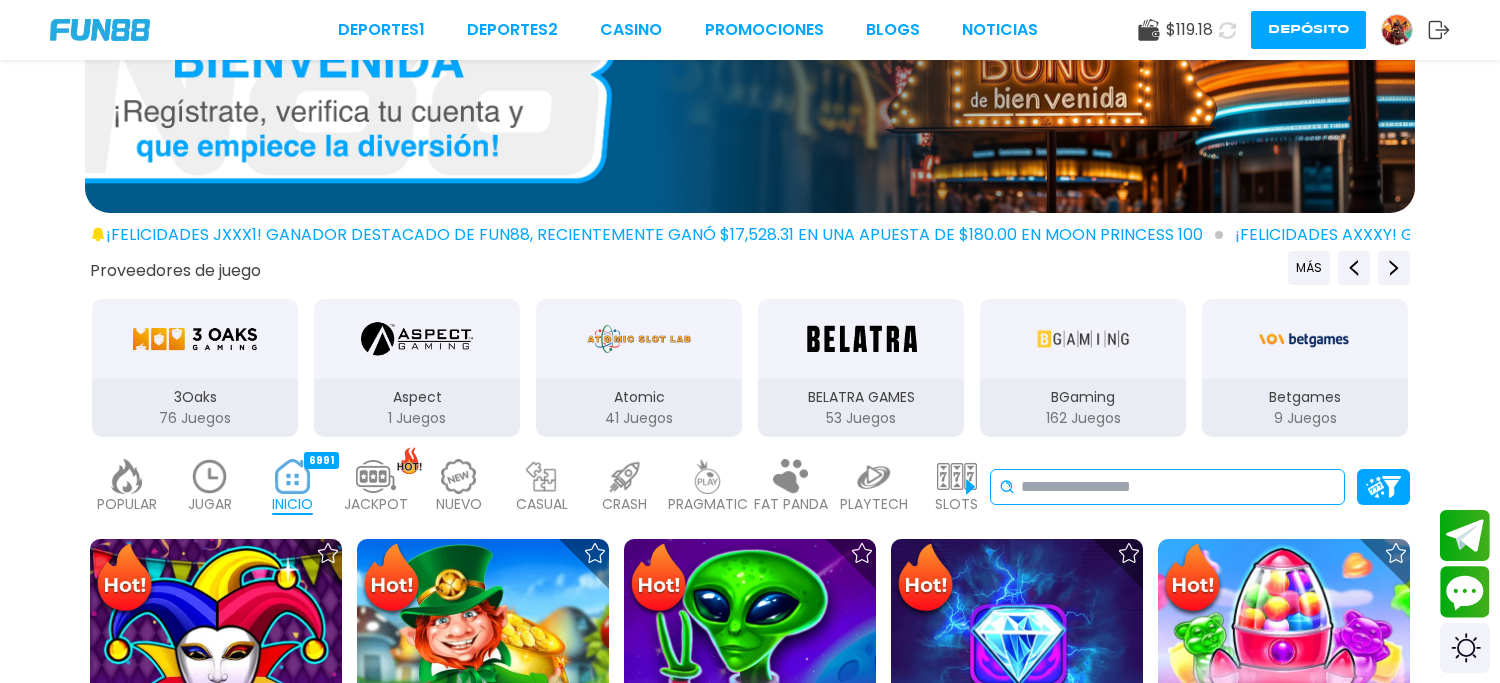 click at bounding box center (1178, 487) 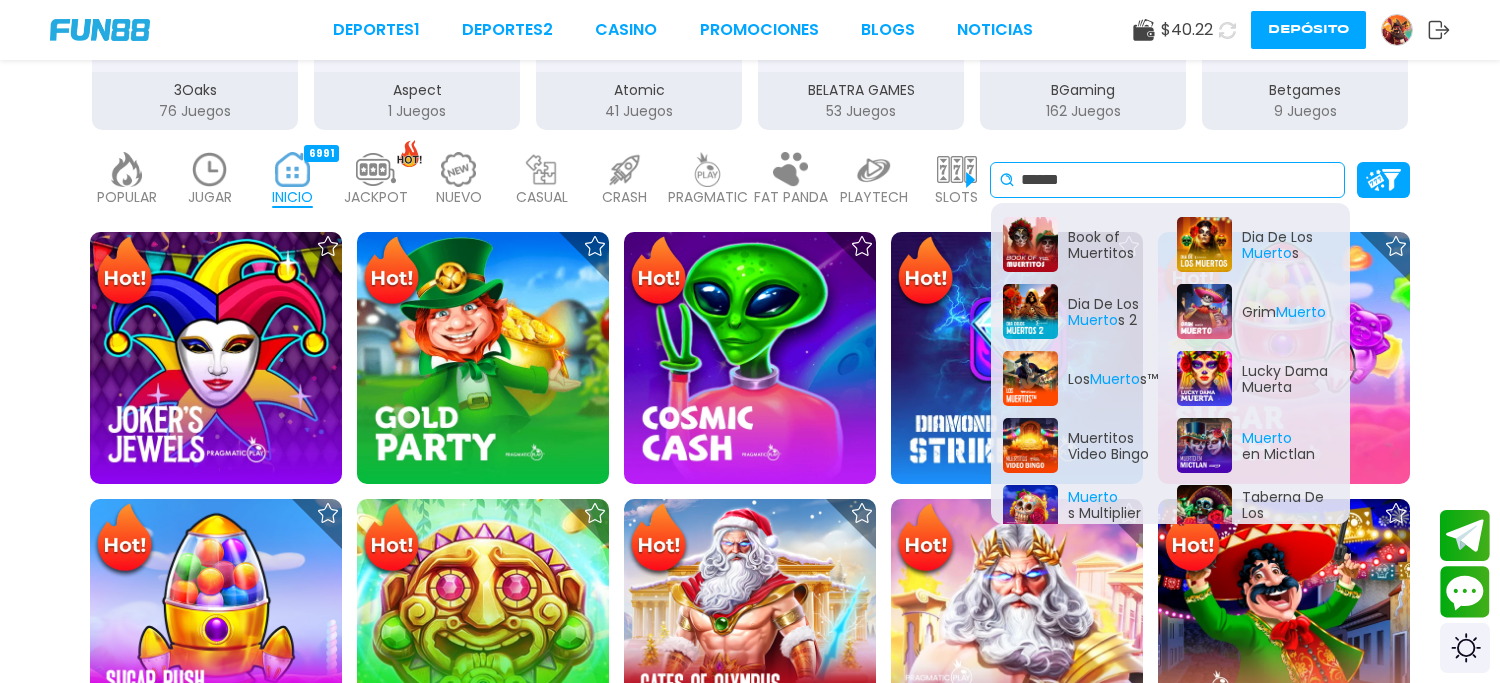 scroll, scrollTop: 455, scrollLeft: 0, axis: vertical 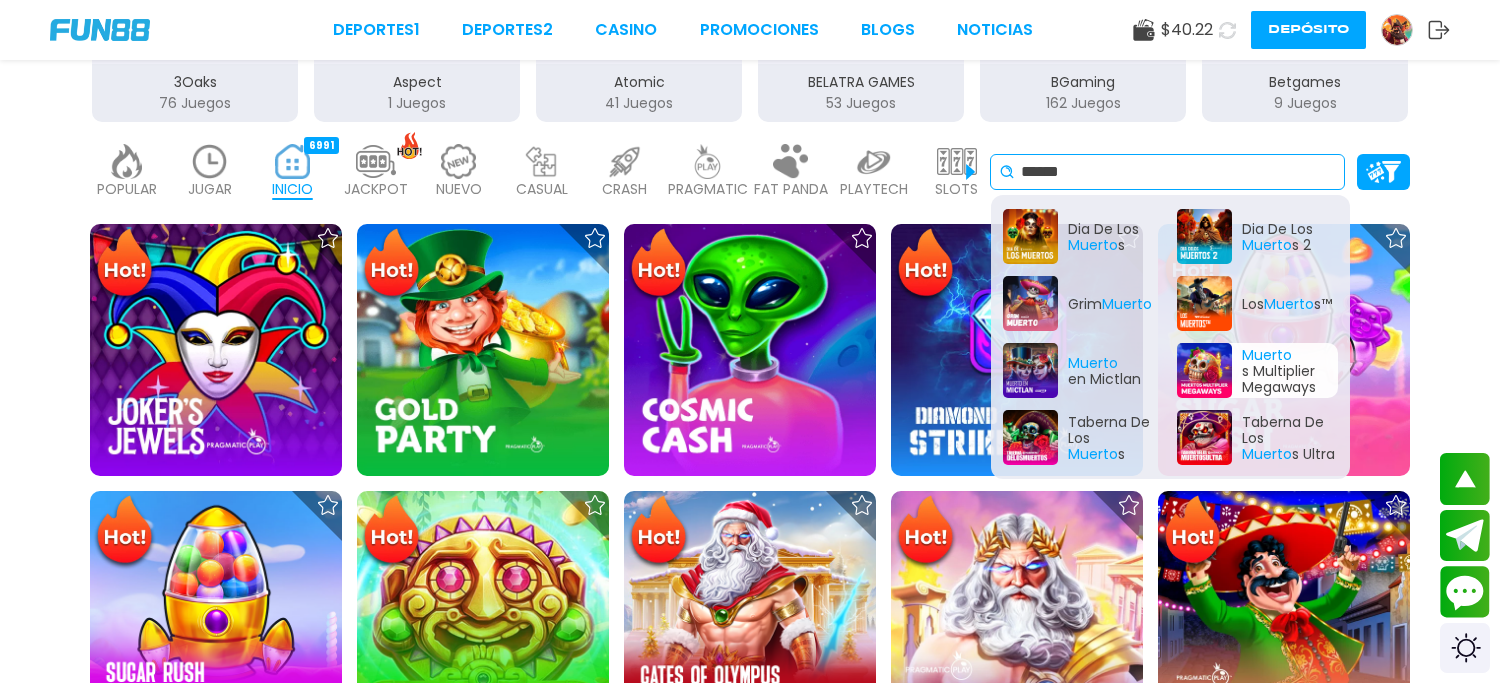 type on "******" 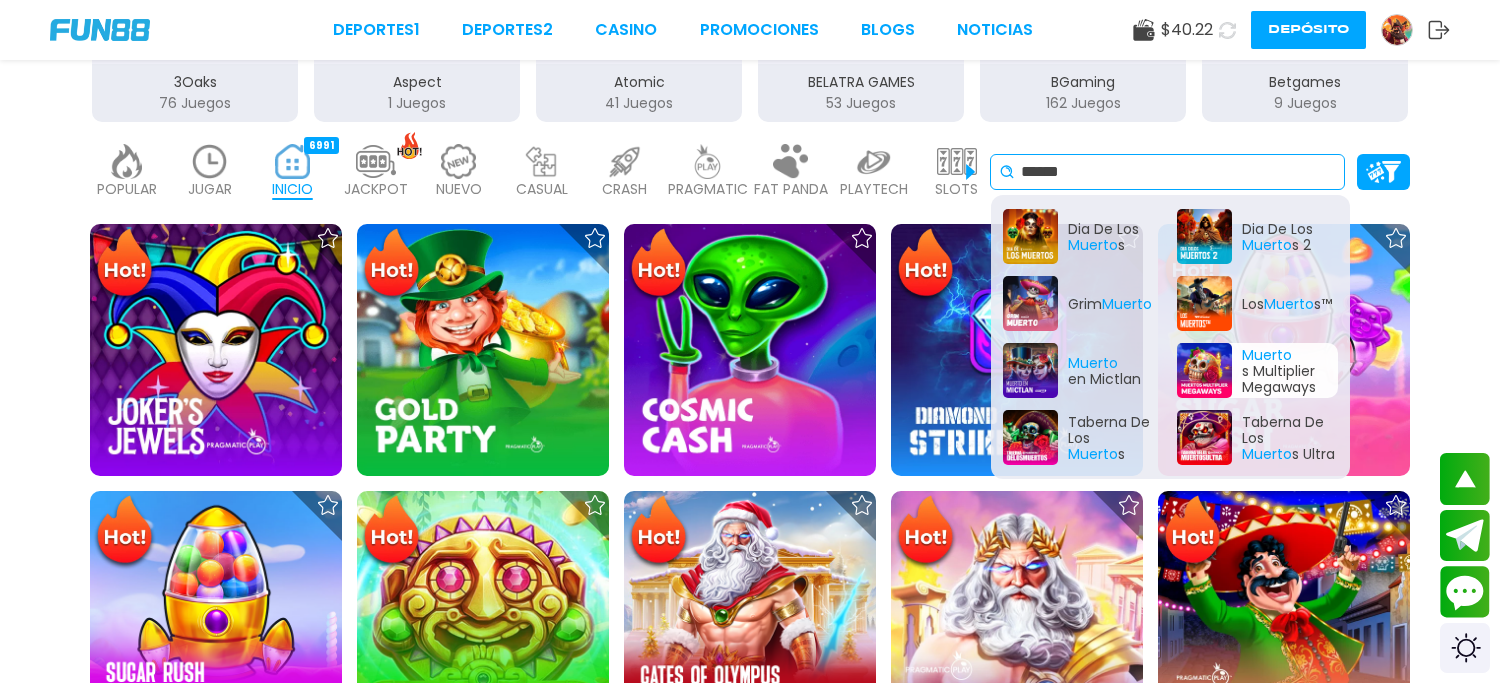 click on "Muerto s Multiplier Megaways" at bounding box center [1258, 370] 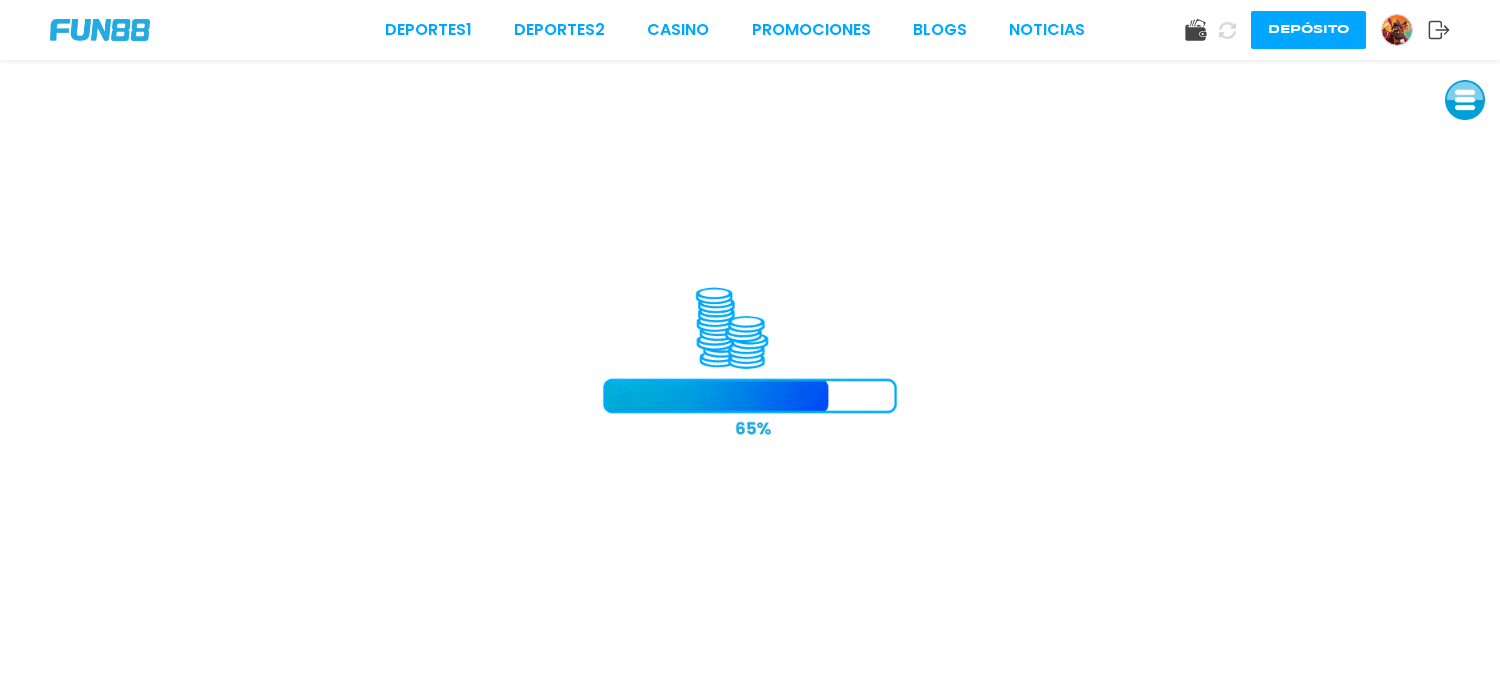 scroll, scrollTop: 0, scrollLeft: 0, axis: both 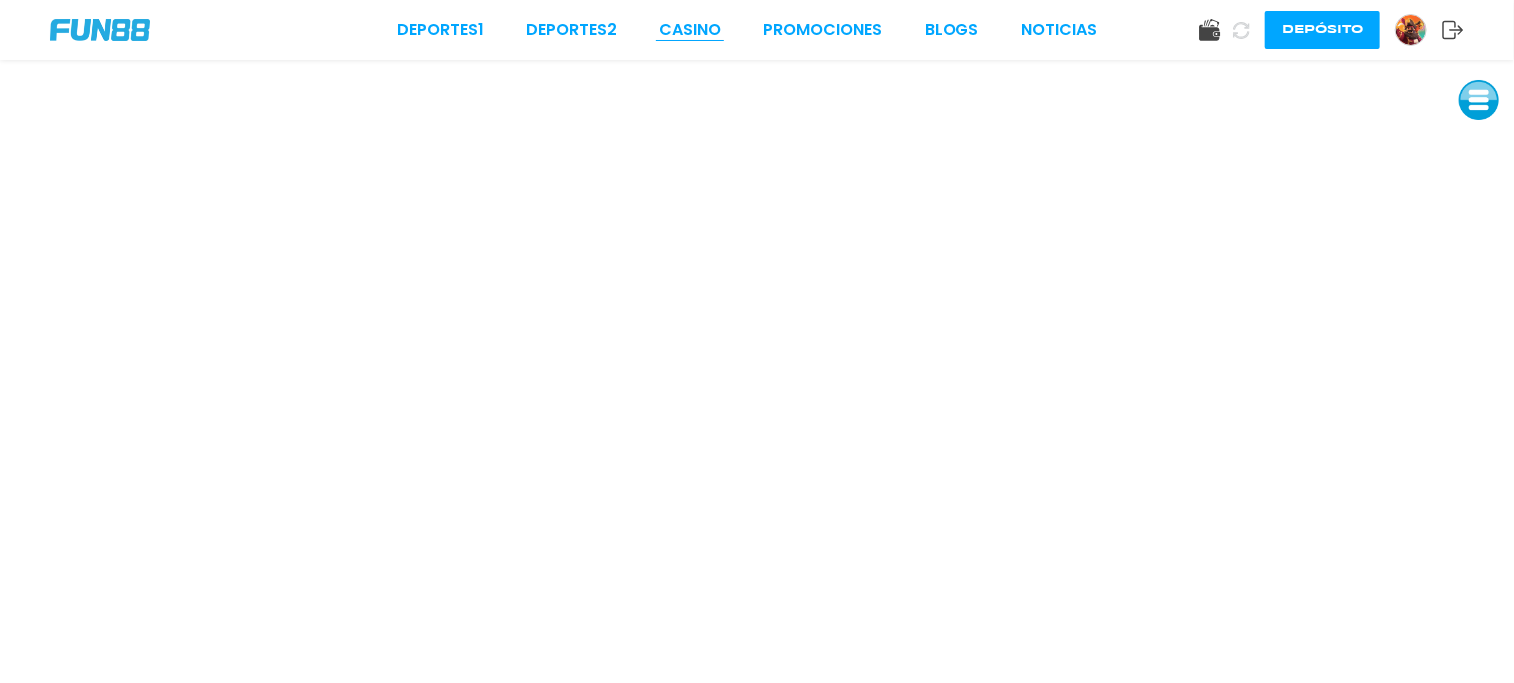 click on "CASINO" at bounding box center (690, 30) 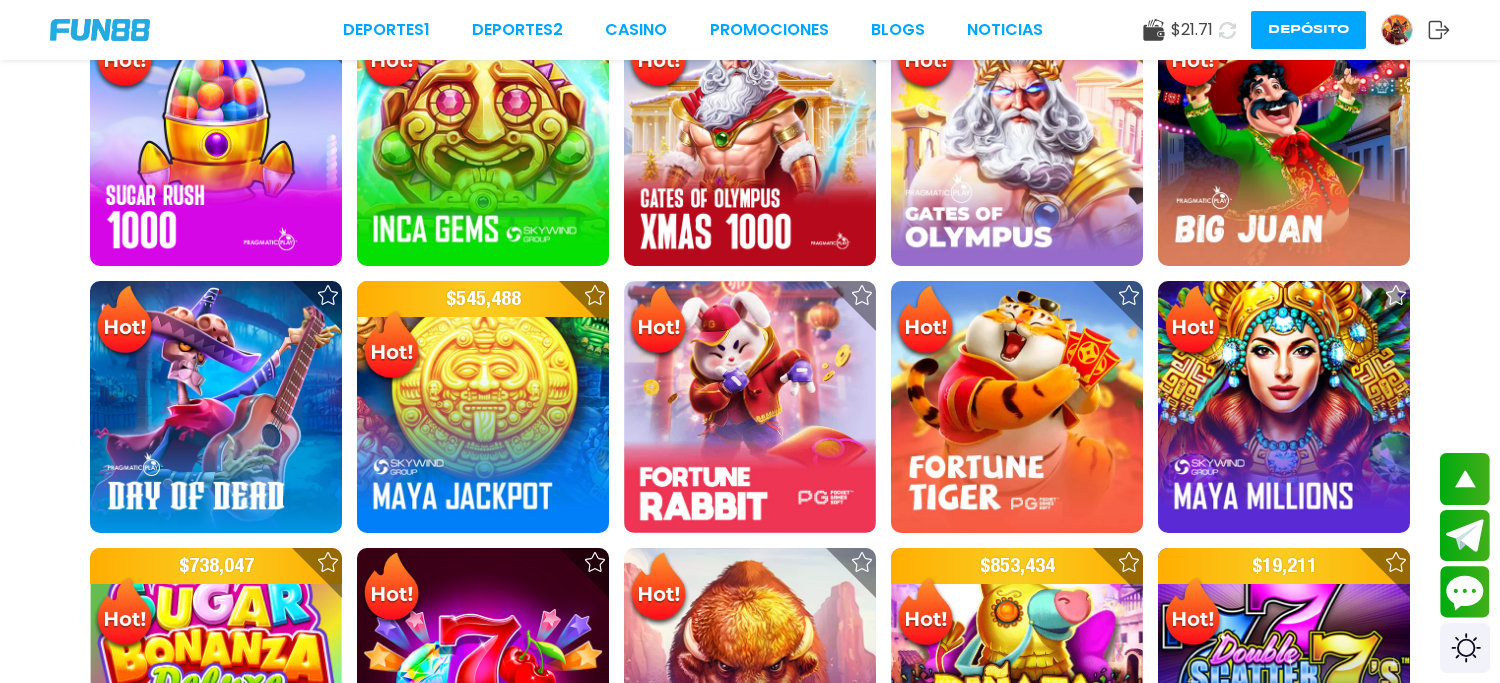 scroll, scrollTop: 921, scrollLeft: 0, axis: vertical 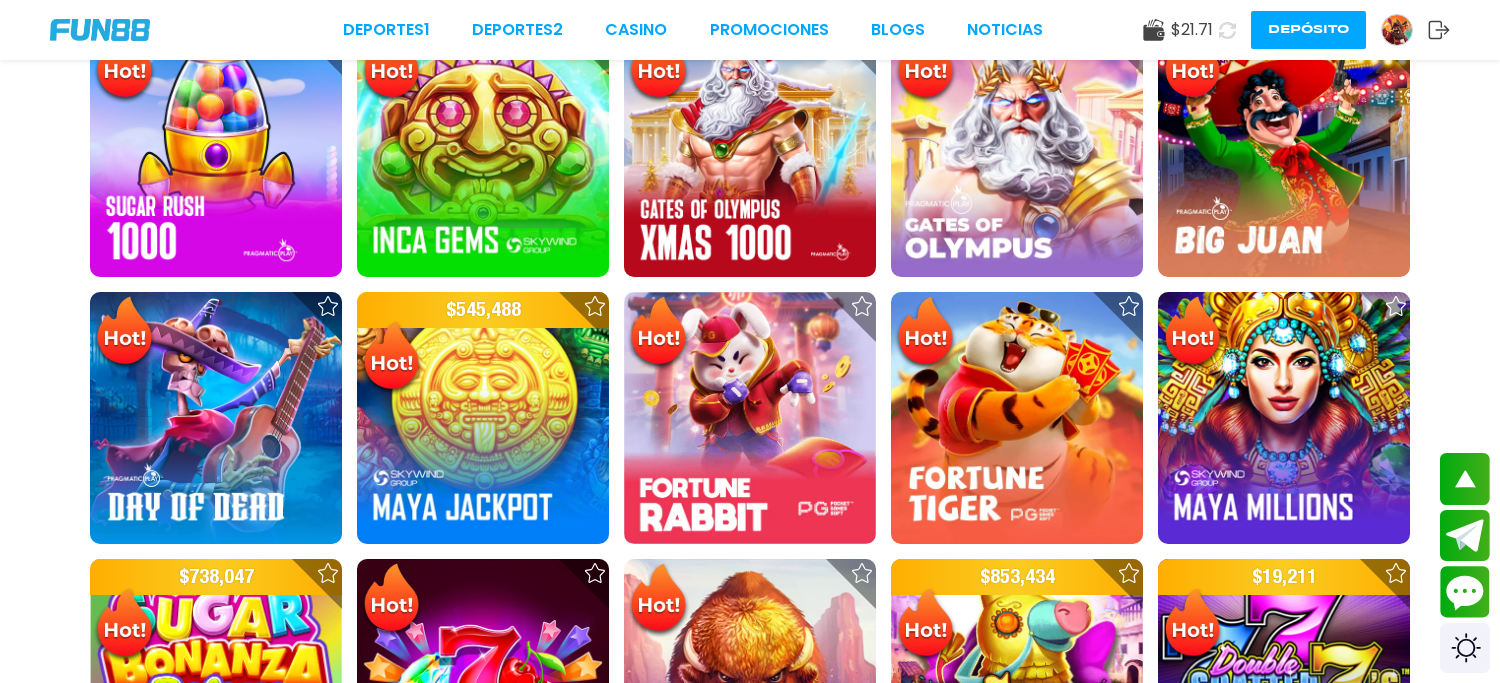click at bounding box center [1284, 418] 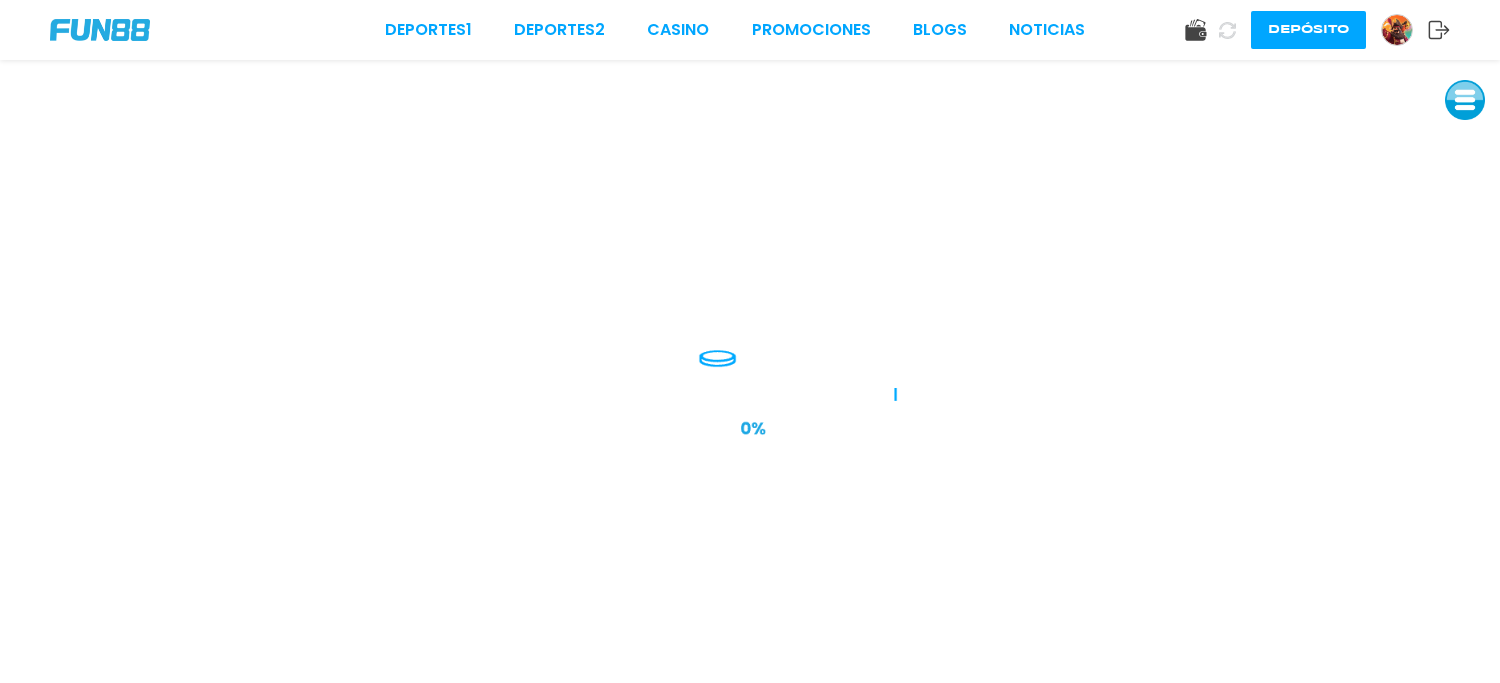 scroll, scrollTop: 0, scrollLeft: 0, axis: both 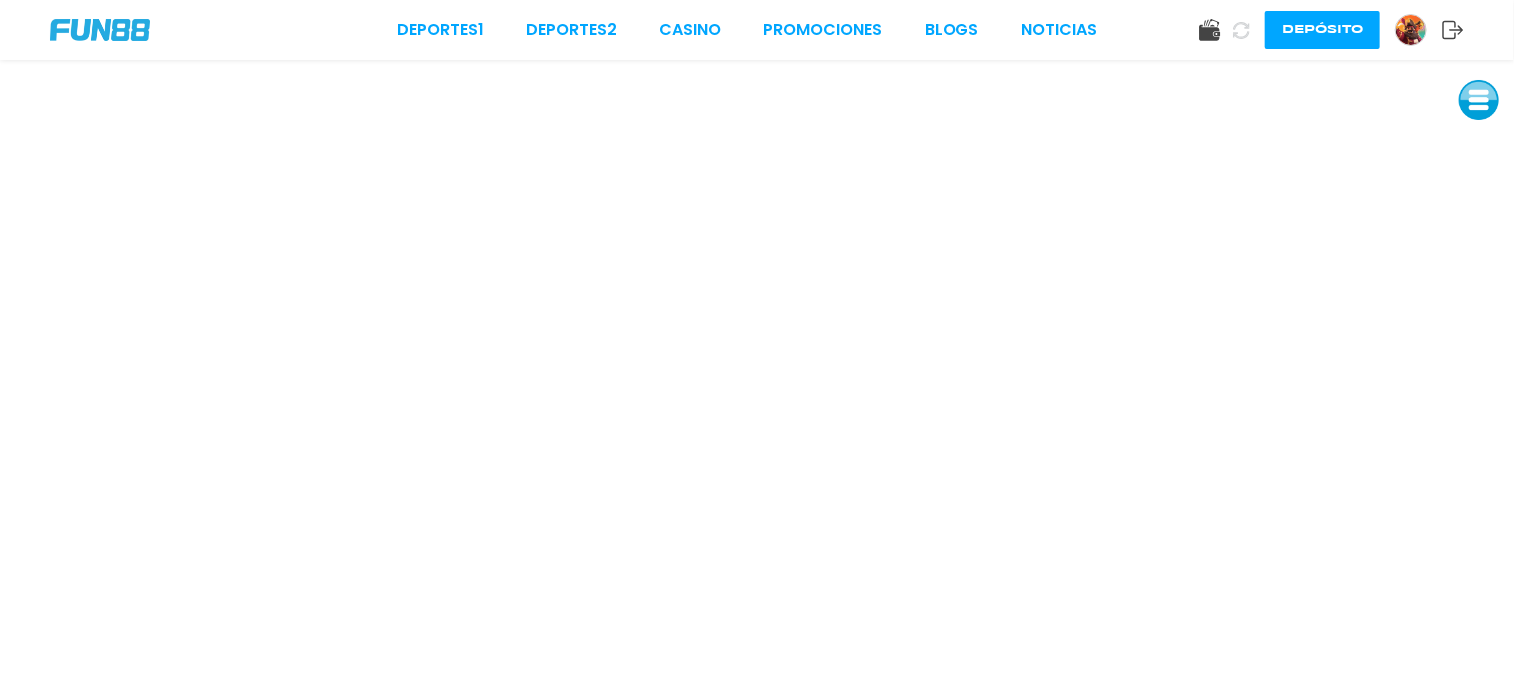 click 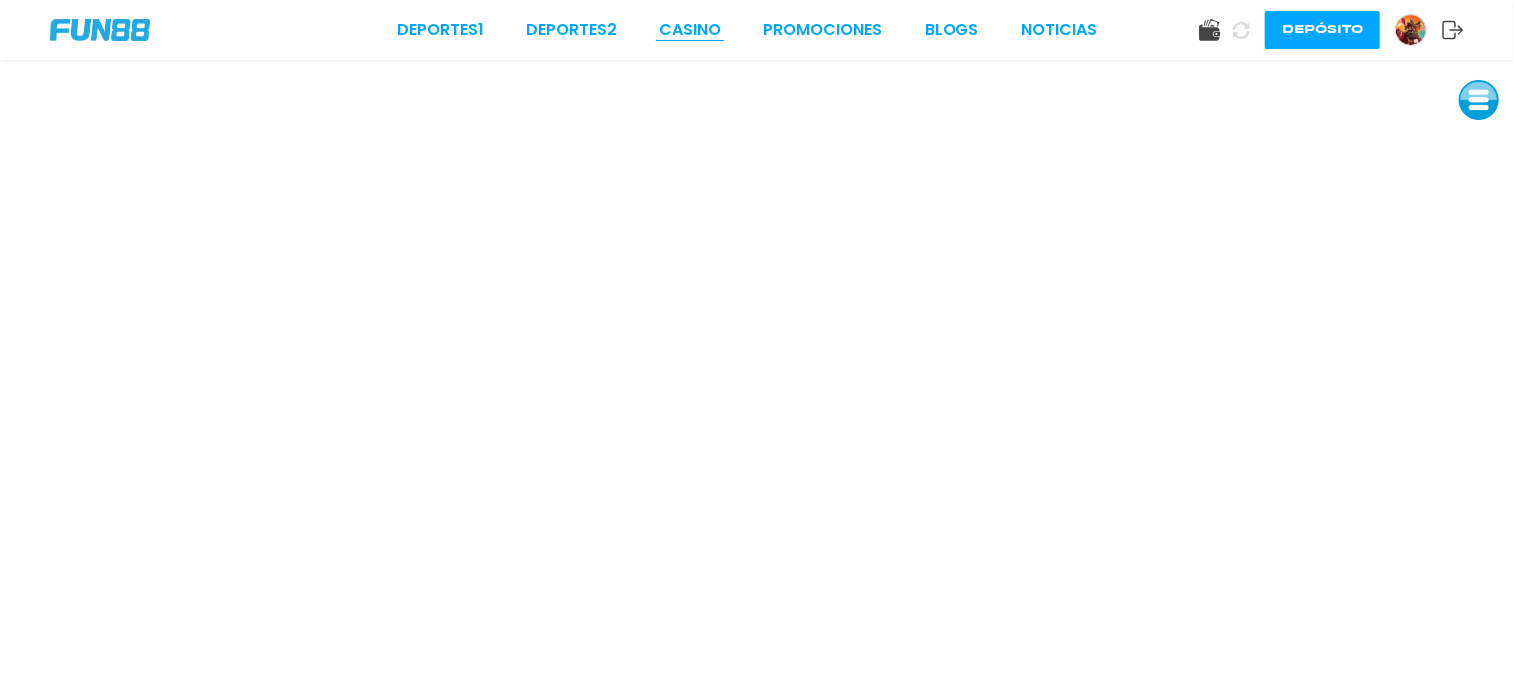 click on "CASINO" at bounding box center (690, 30) 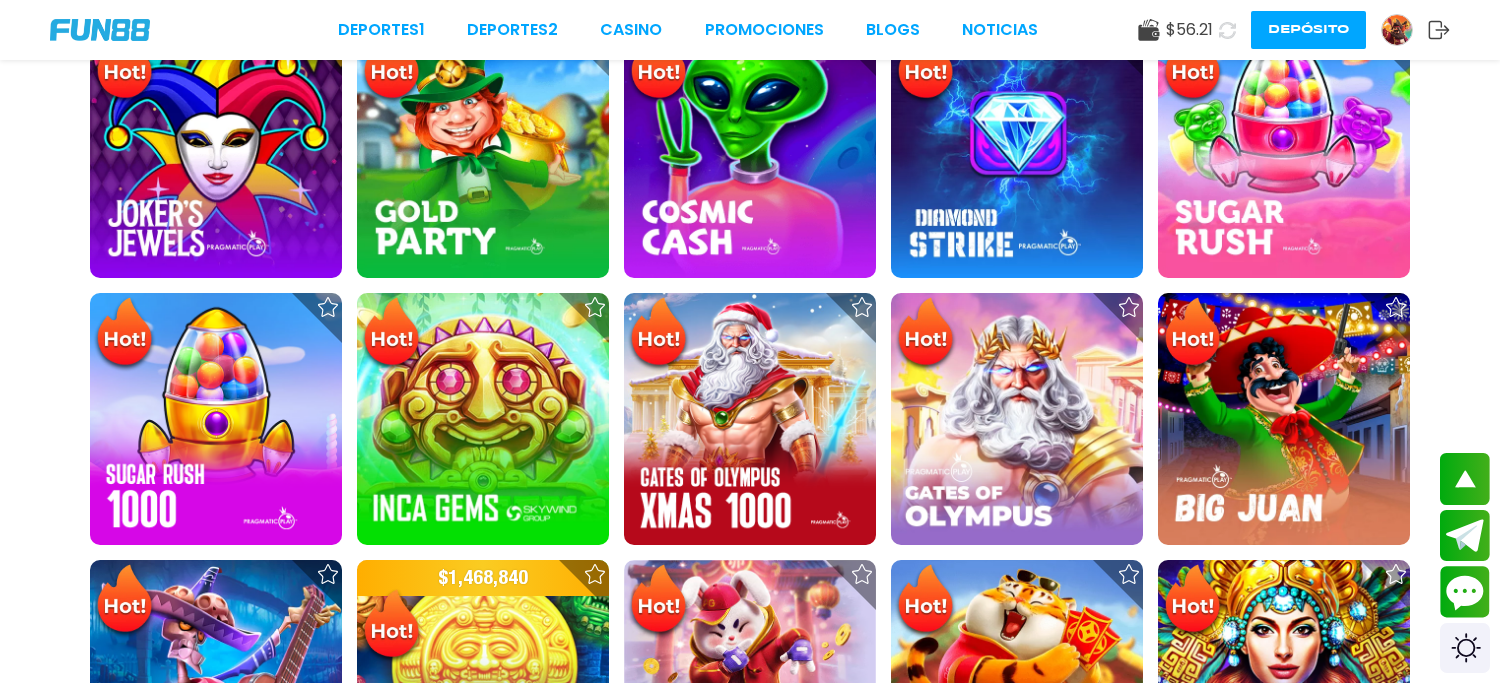 scroll, scrollTop: 656, scrollLeft: 0, axis: vertical 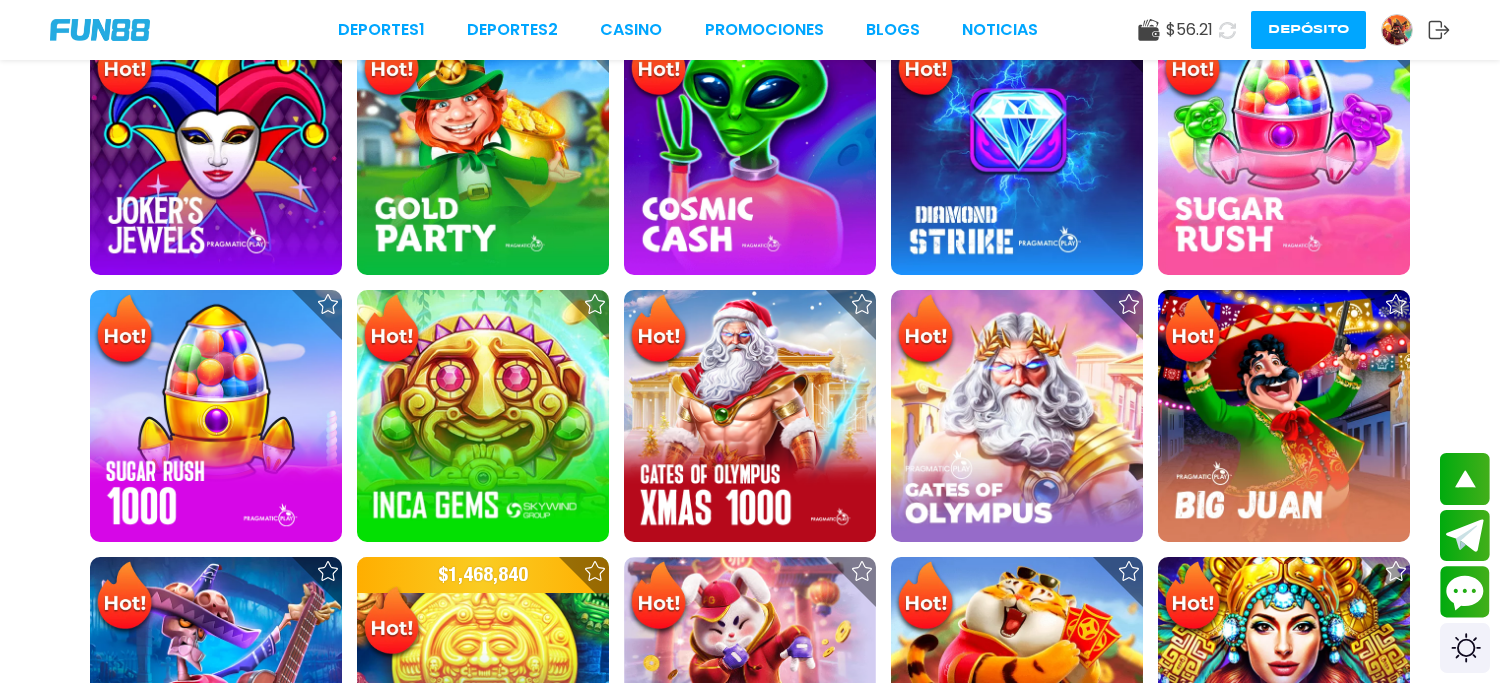 click at bounding box center [750, 149] 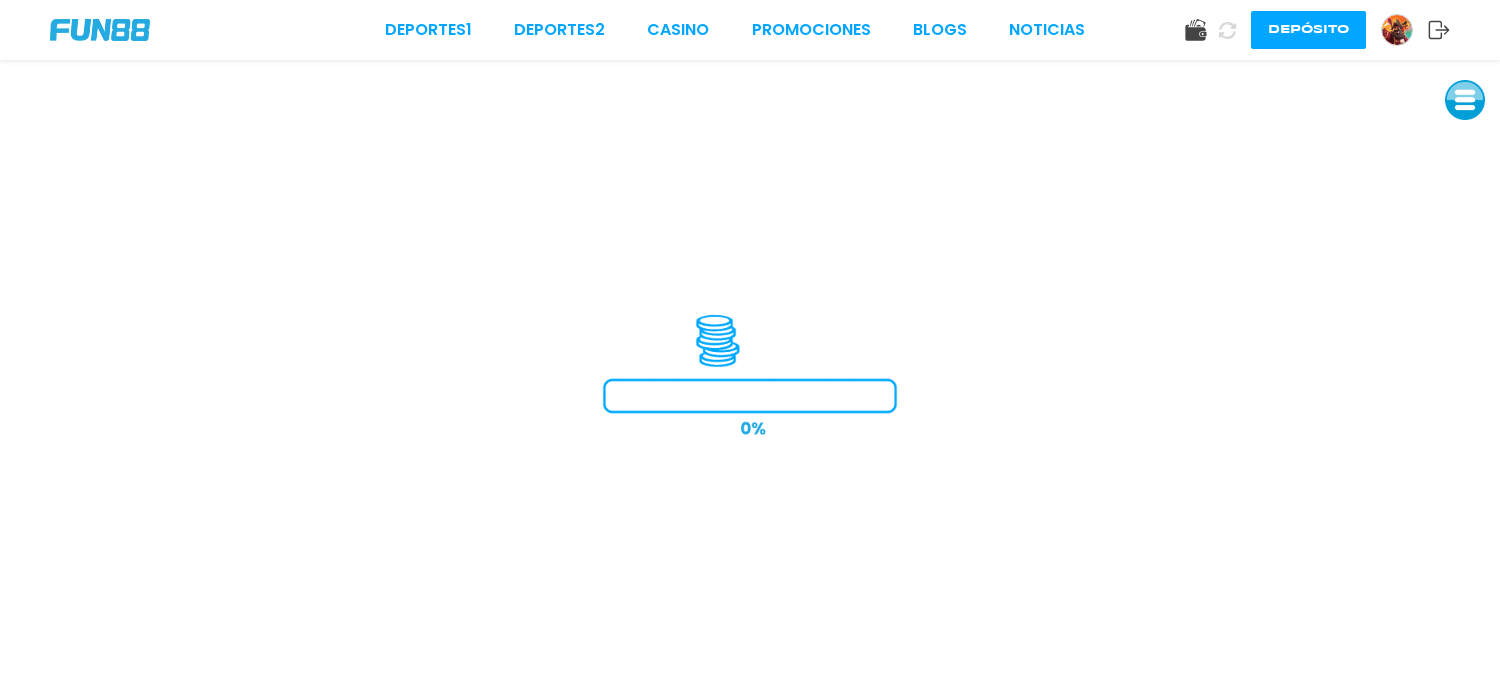 scroll, scrollTop: 0, scrollLeft: 0, axis: both 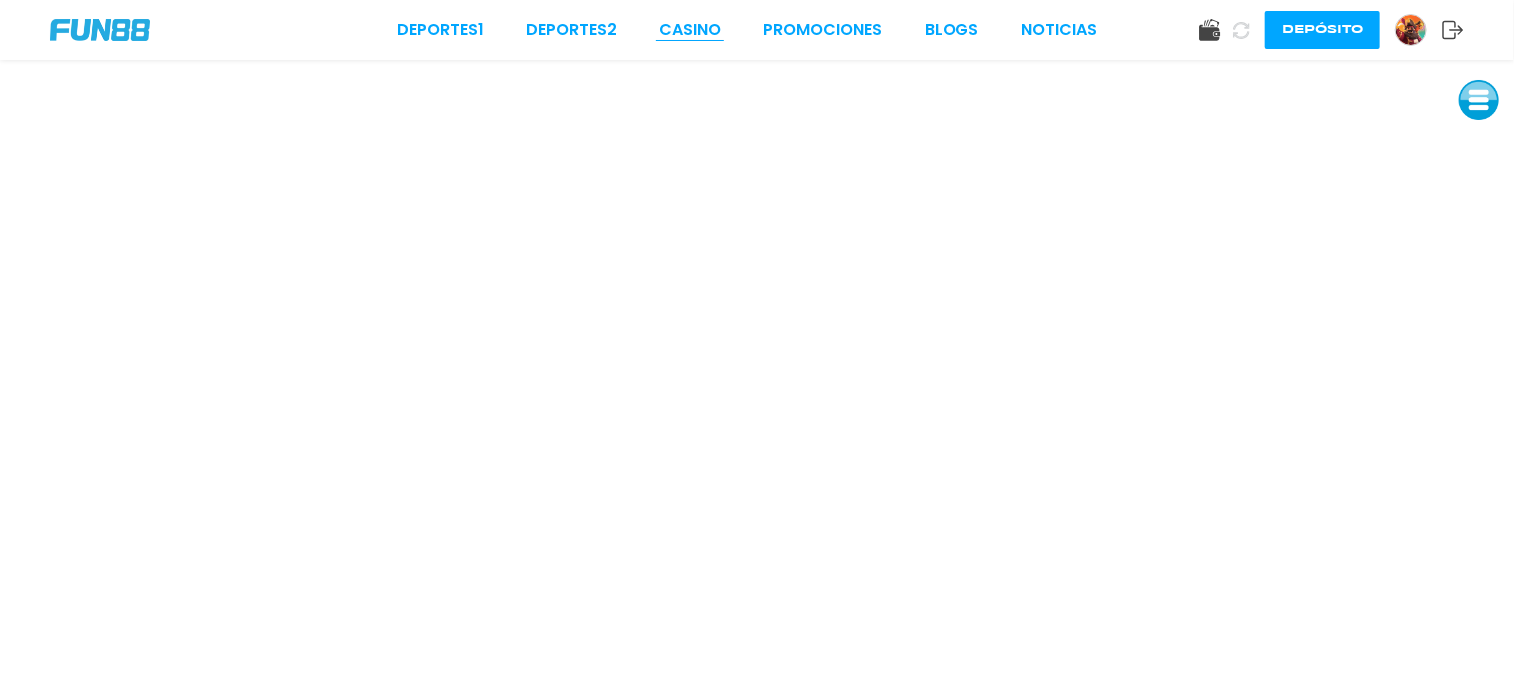 click on "CASINO" at bounding box center [690, 30] 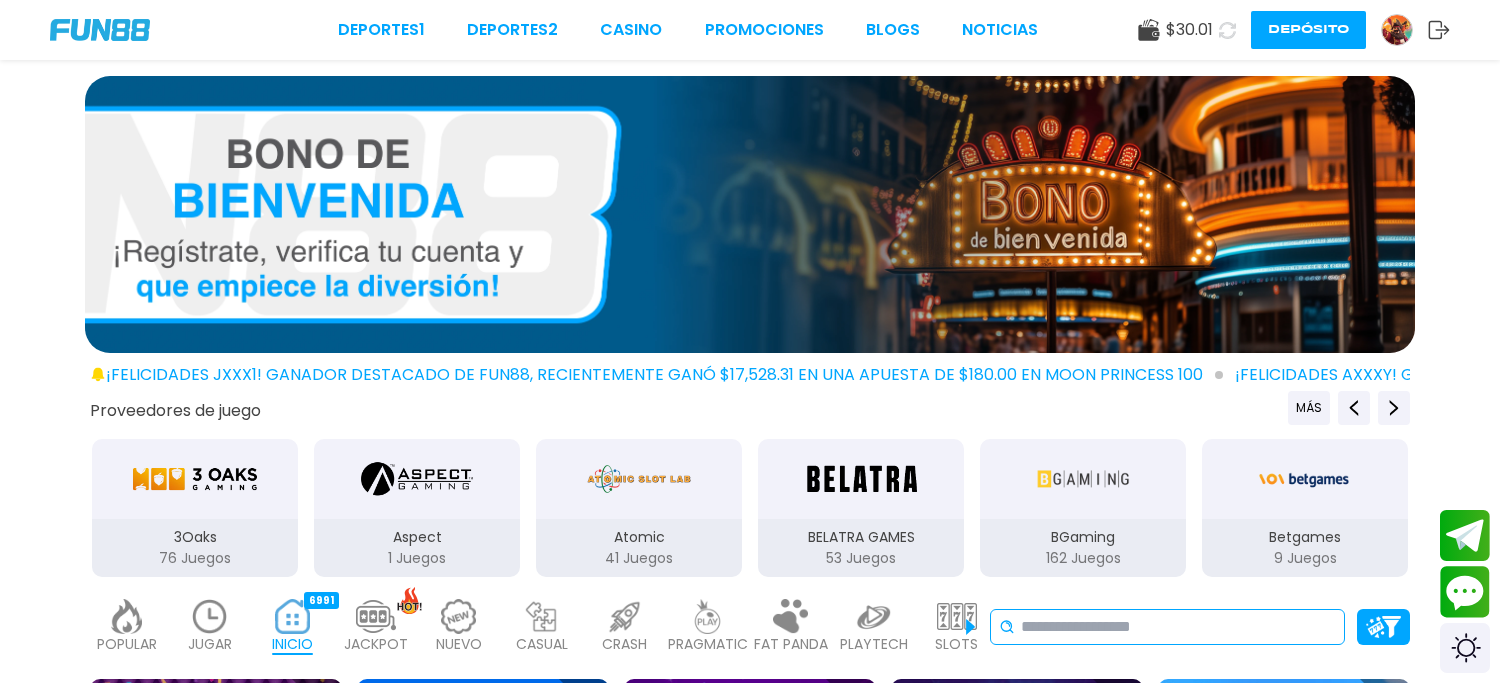 click at bounding box center [1178, 627] 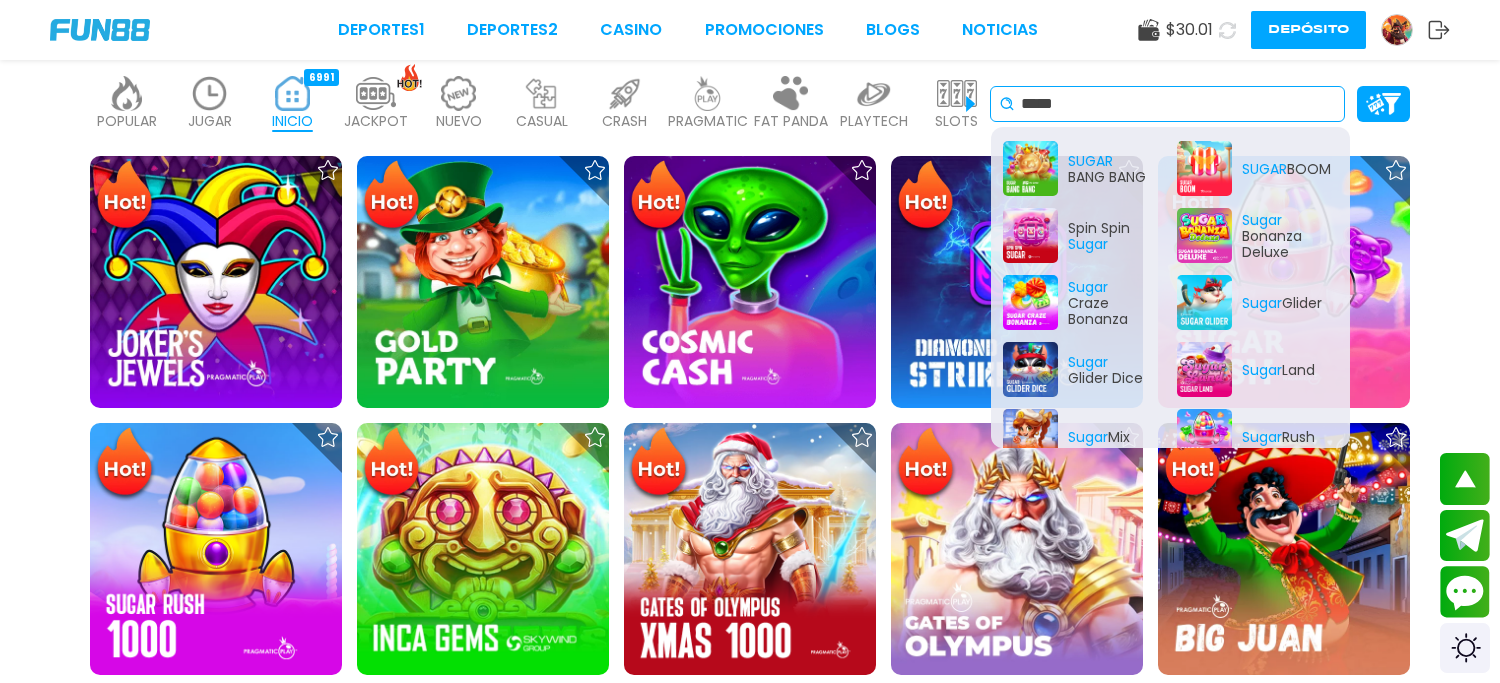 scroll, scrollTop: 520, scrollLeft: 0, axis: vertical 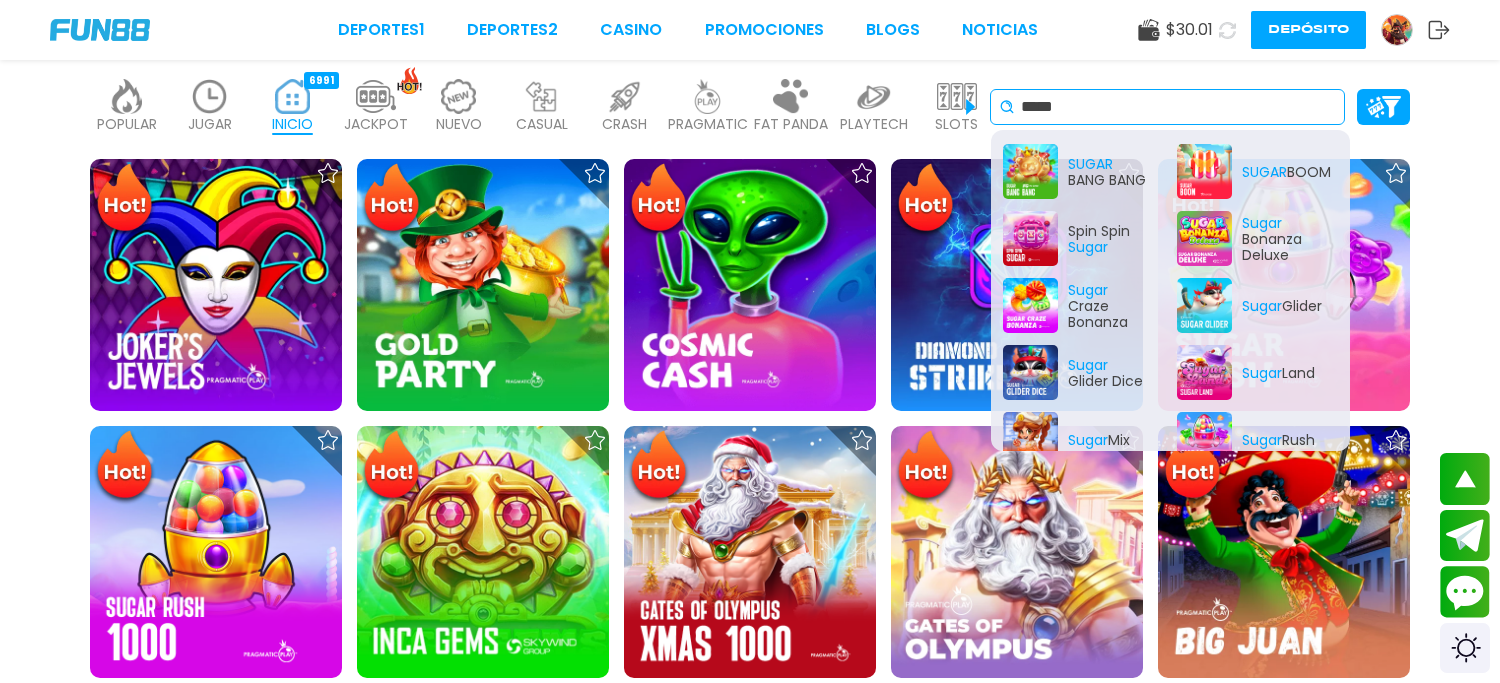 type on "*****" 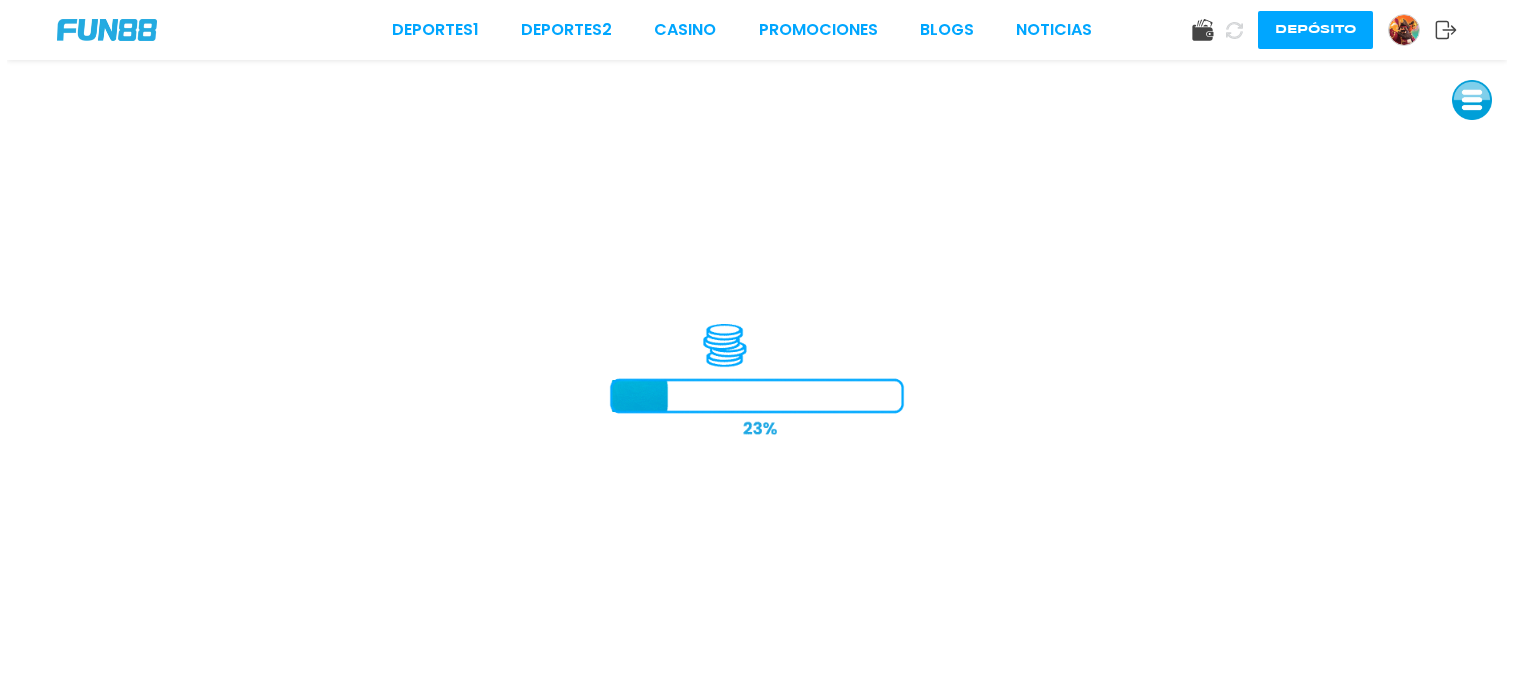 scroll, scrollTop: 0, scrollLeft: 0, axis: both 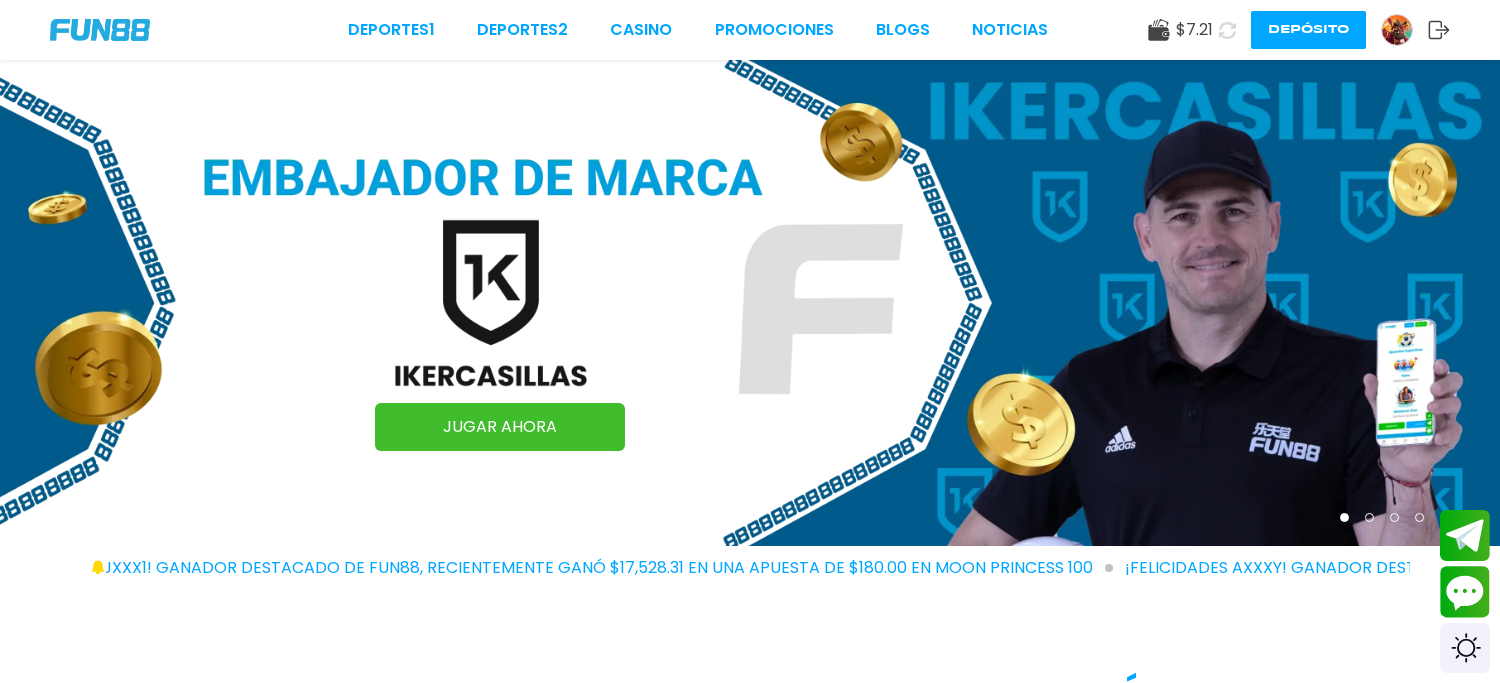 click at bounding box center [1397, 30] 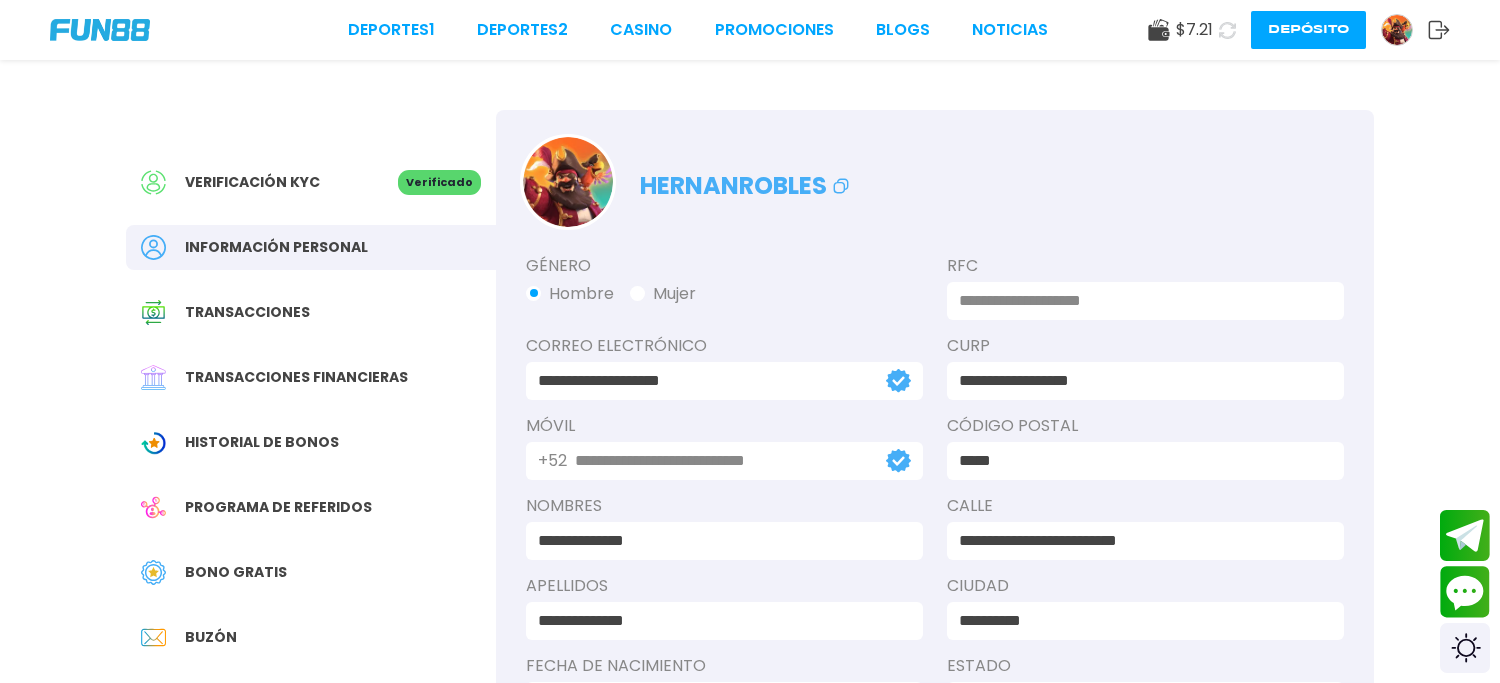 click on "Bono Gratis" at bounding box center [311, 572] 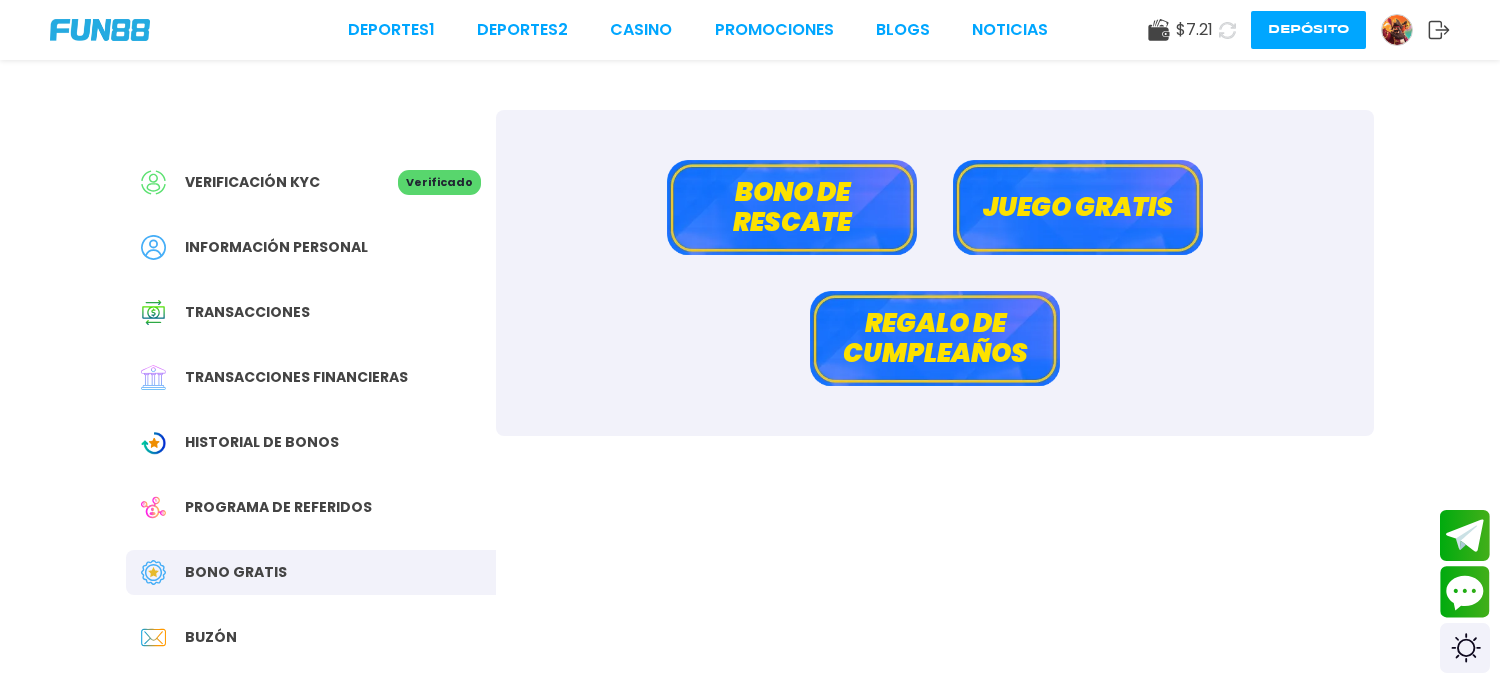 click on "Bono de rescate" at bounding box center [792, 207] 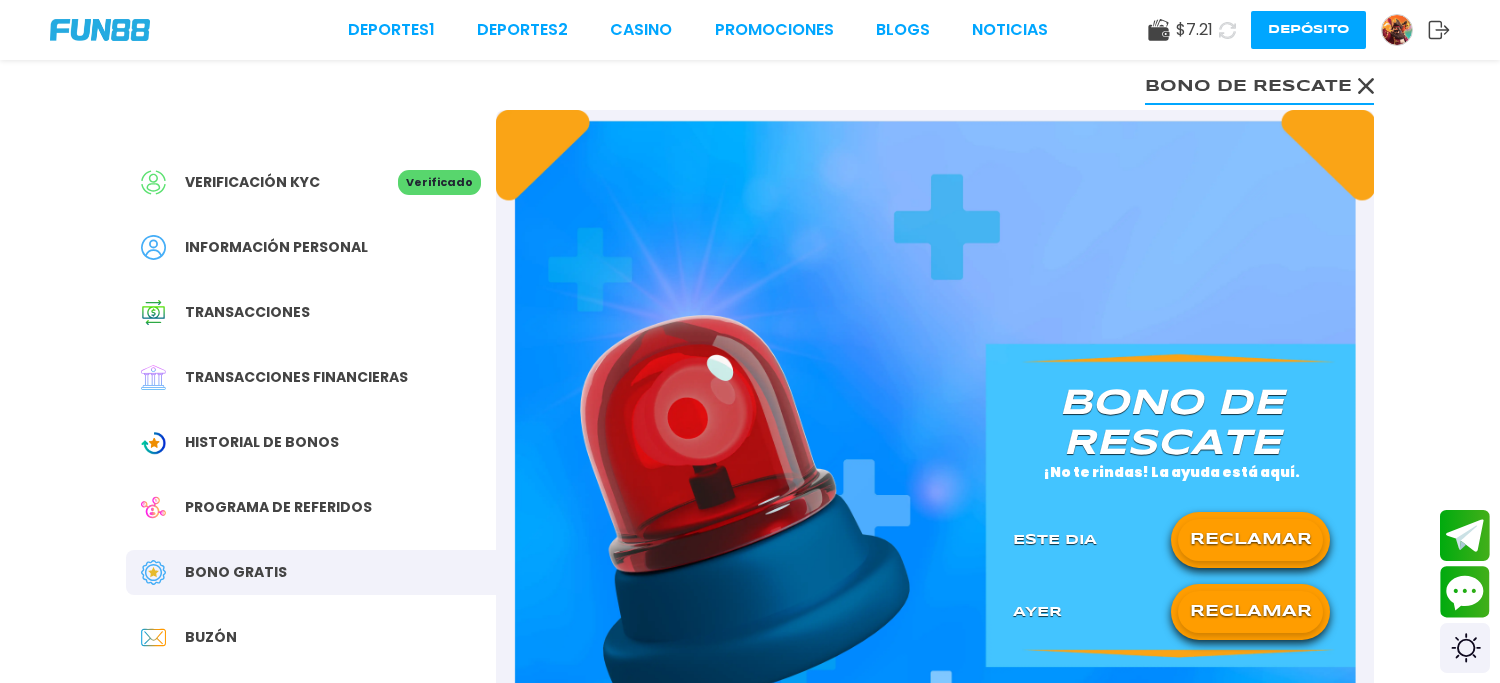 click on "RECLAMAR" at bounding box center [1250, 540] 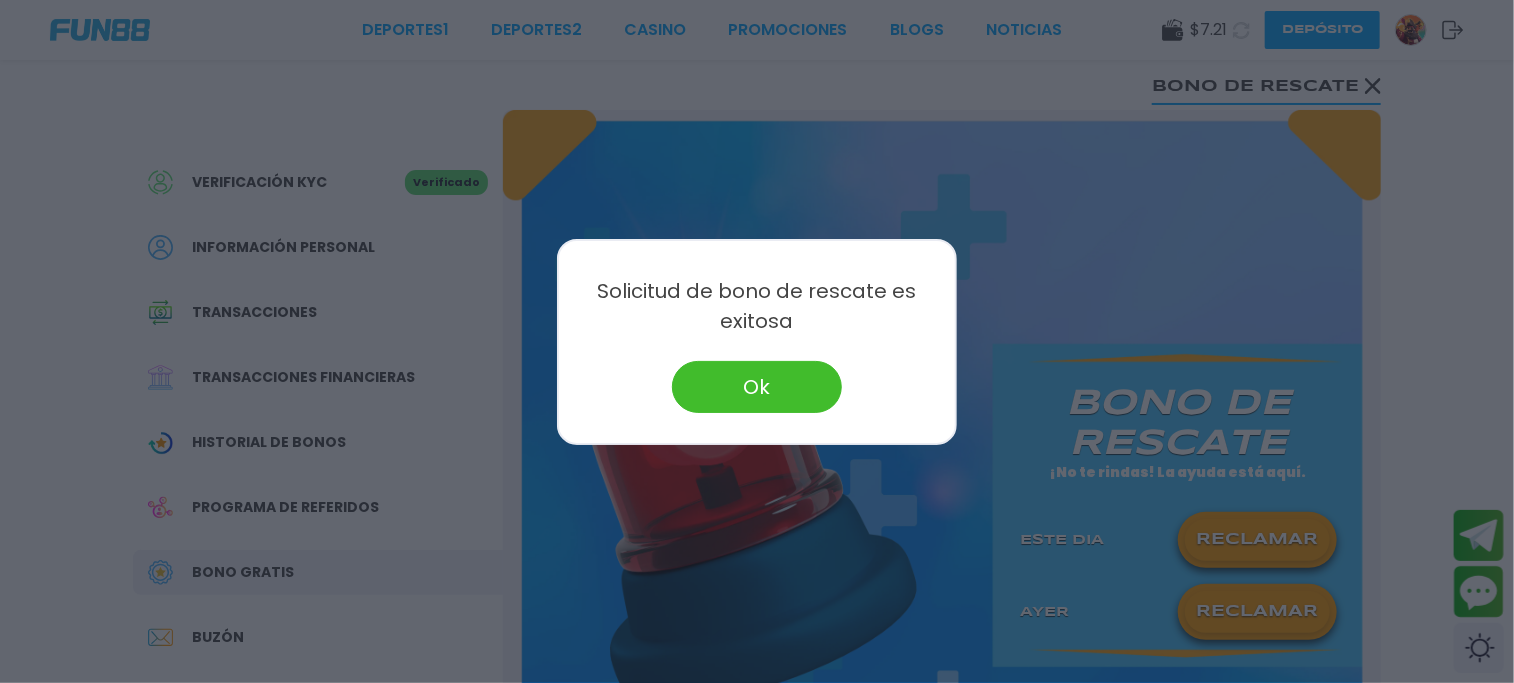 click on "Ok" at bounding box center [757, 387] 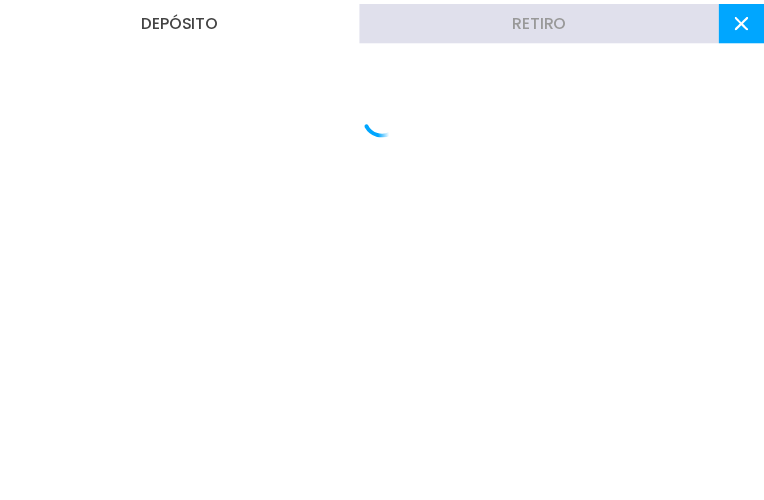scroll, scrollTop: 0, scrollLeft: 0, axis: both 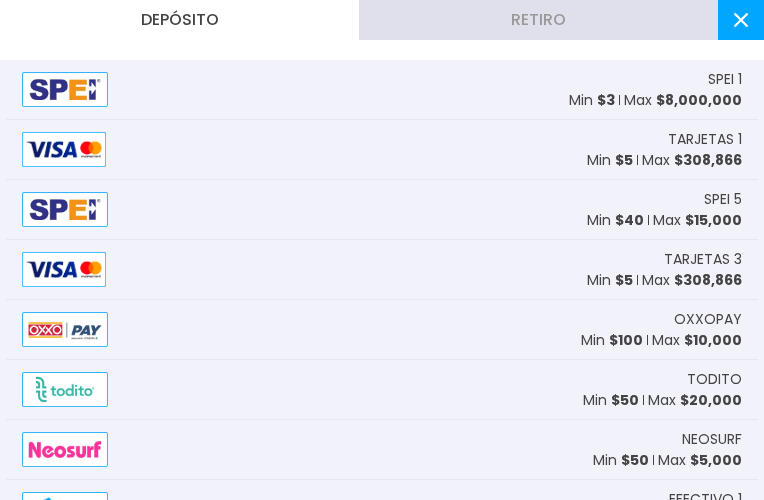 click on "Retiro" at bounding box center [538, 20] 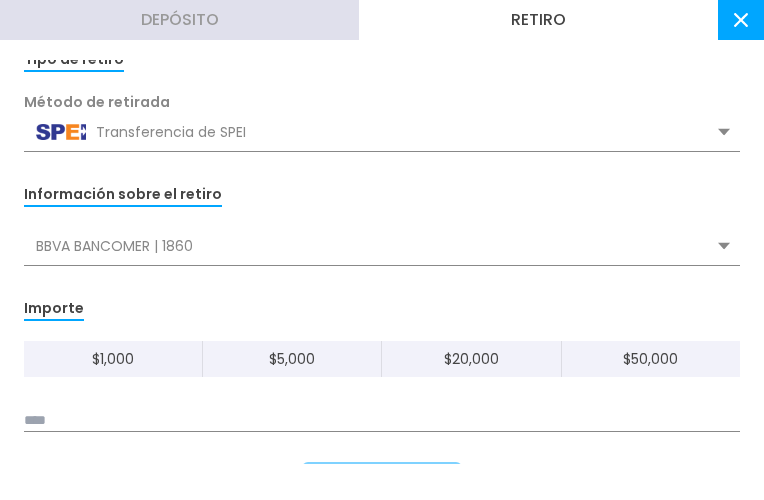 scroll, scrollTop: 151, scrollLeft: 0, axis: vertical 